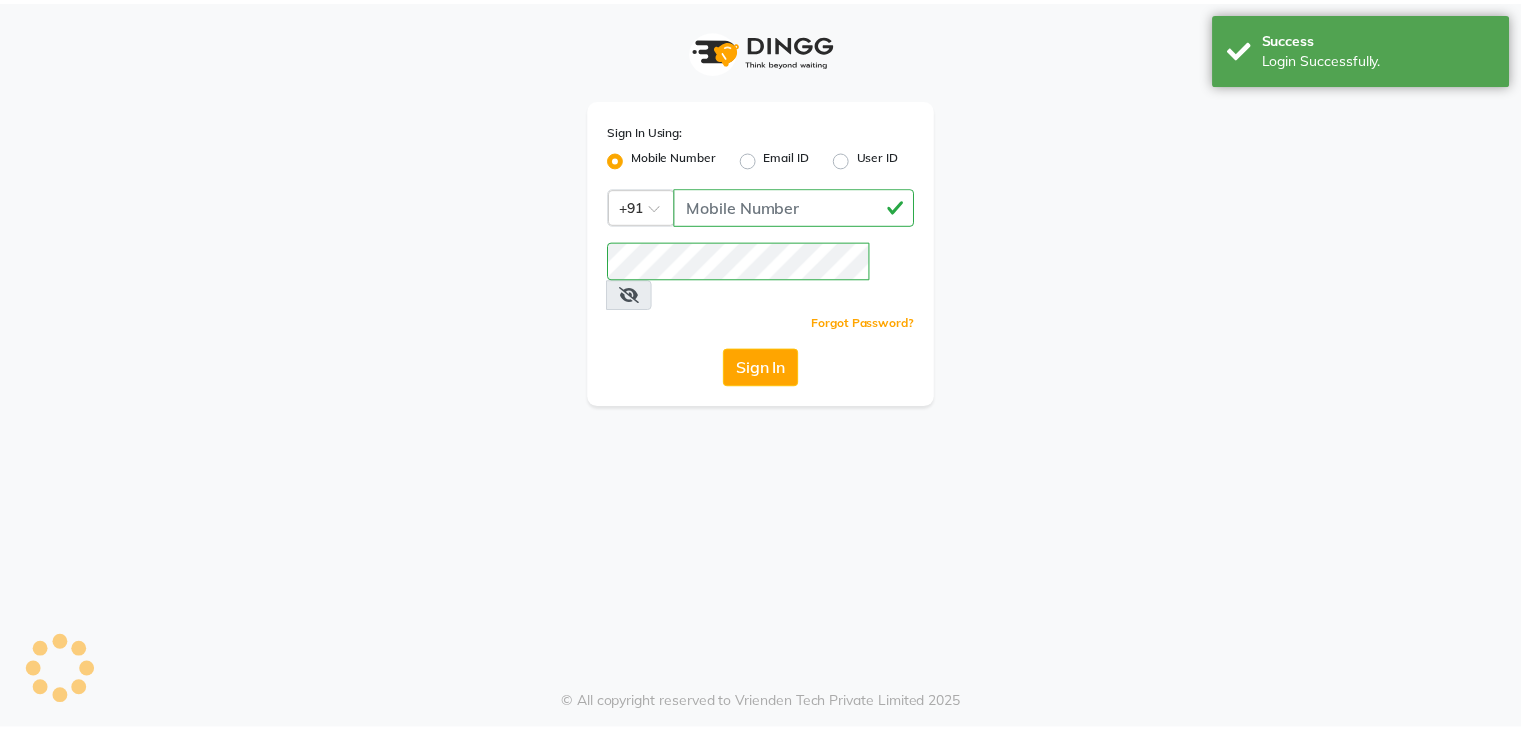 scroll, scrollTop: 0, scrollLeft: 0, axis: both 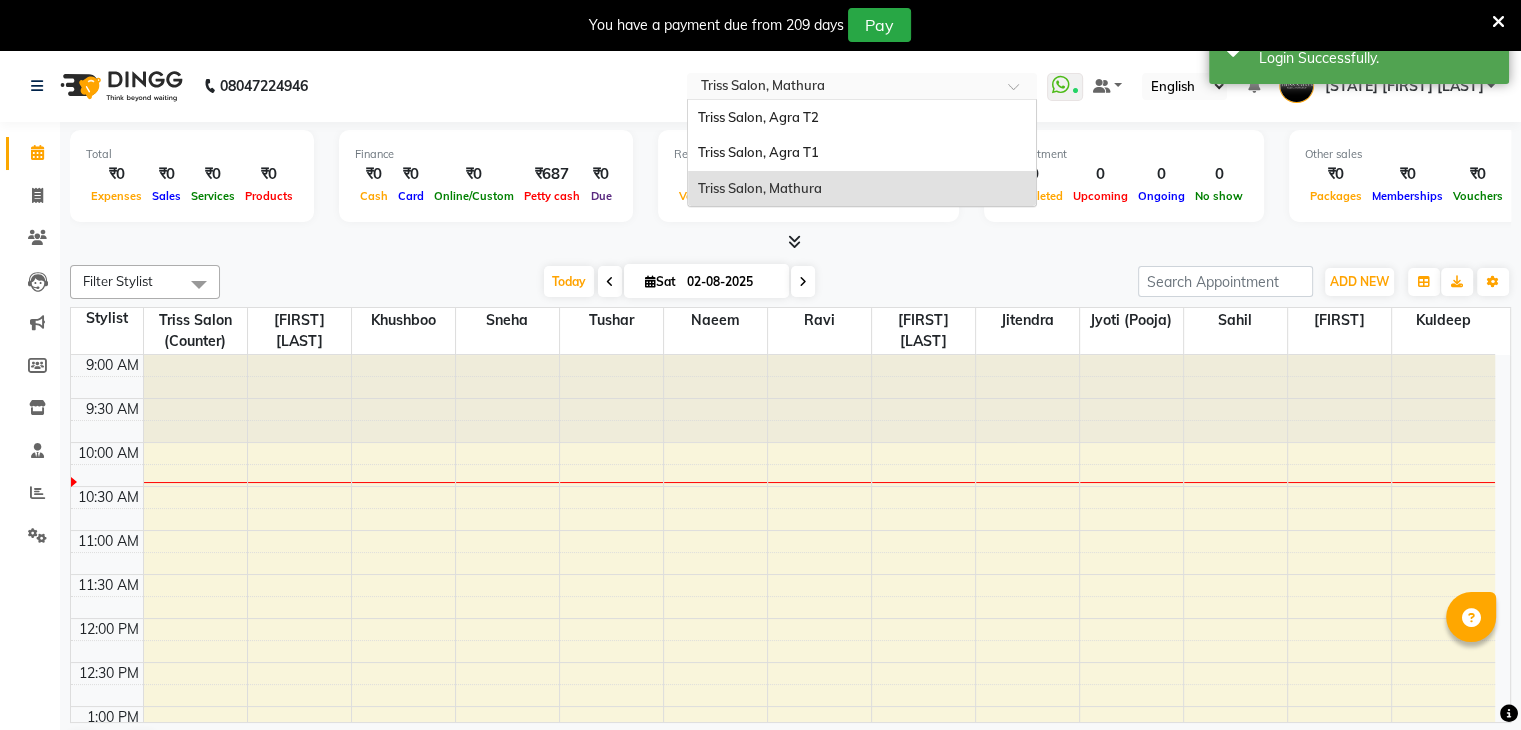 click at bounding box center (842, 88) 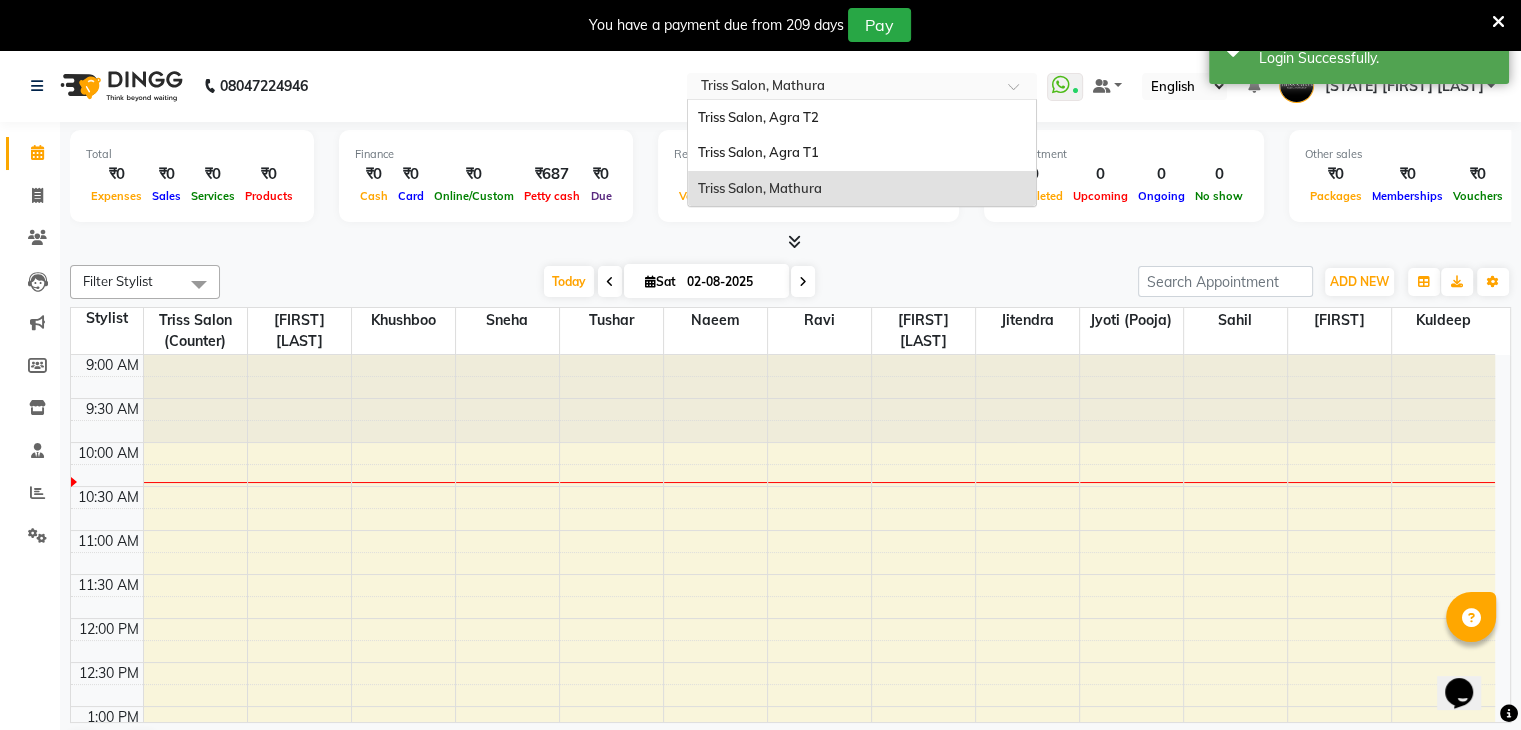 scroll, scrollTop: 0, scrollLeft: 0, axis: both 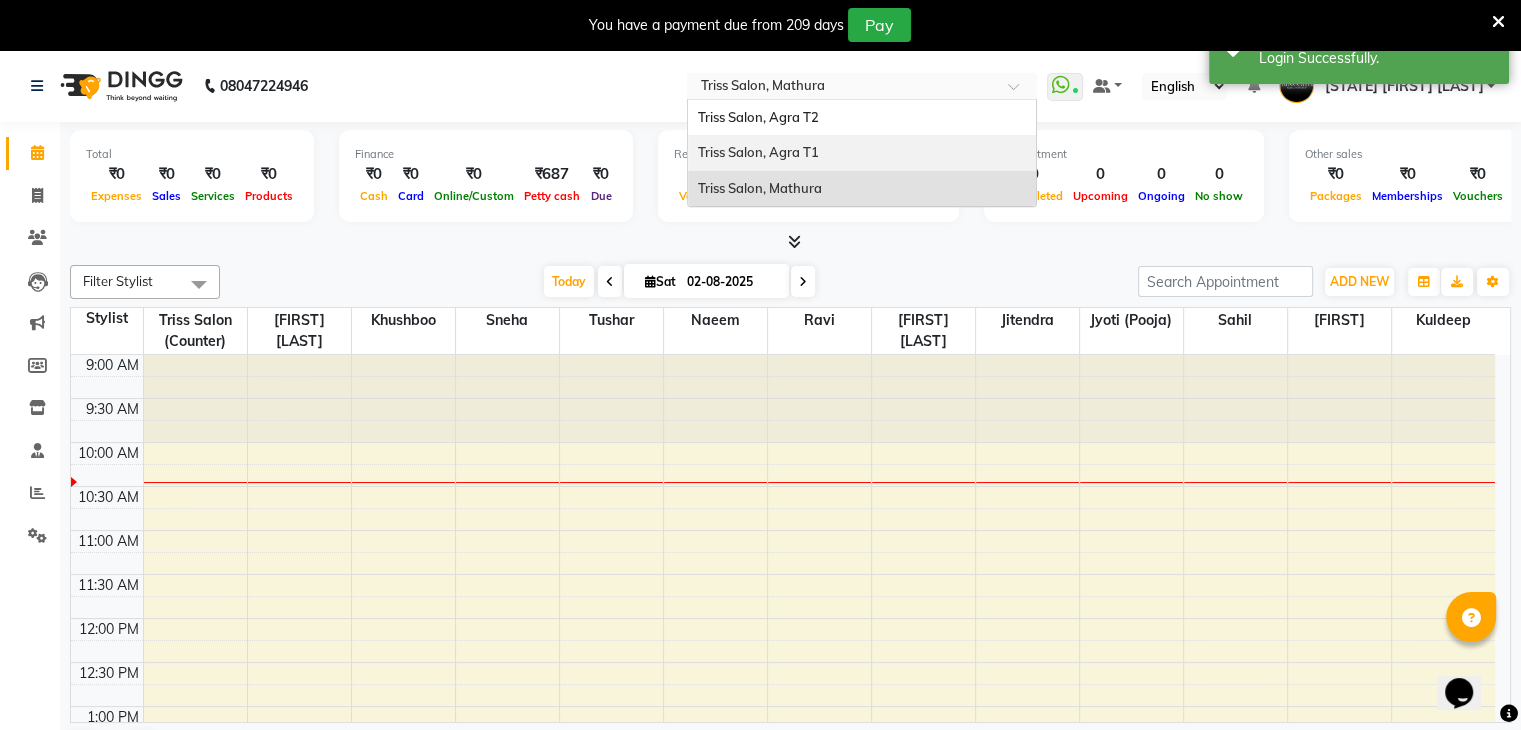 click on "Triss Salon, Agra T1" at bounding box center [758, 152] 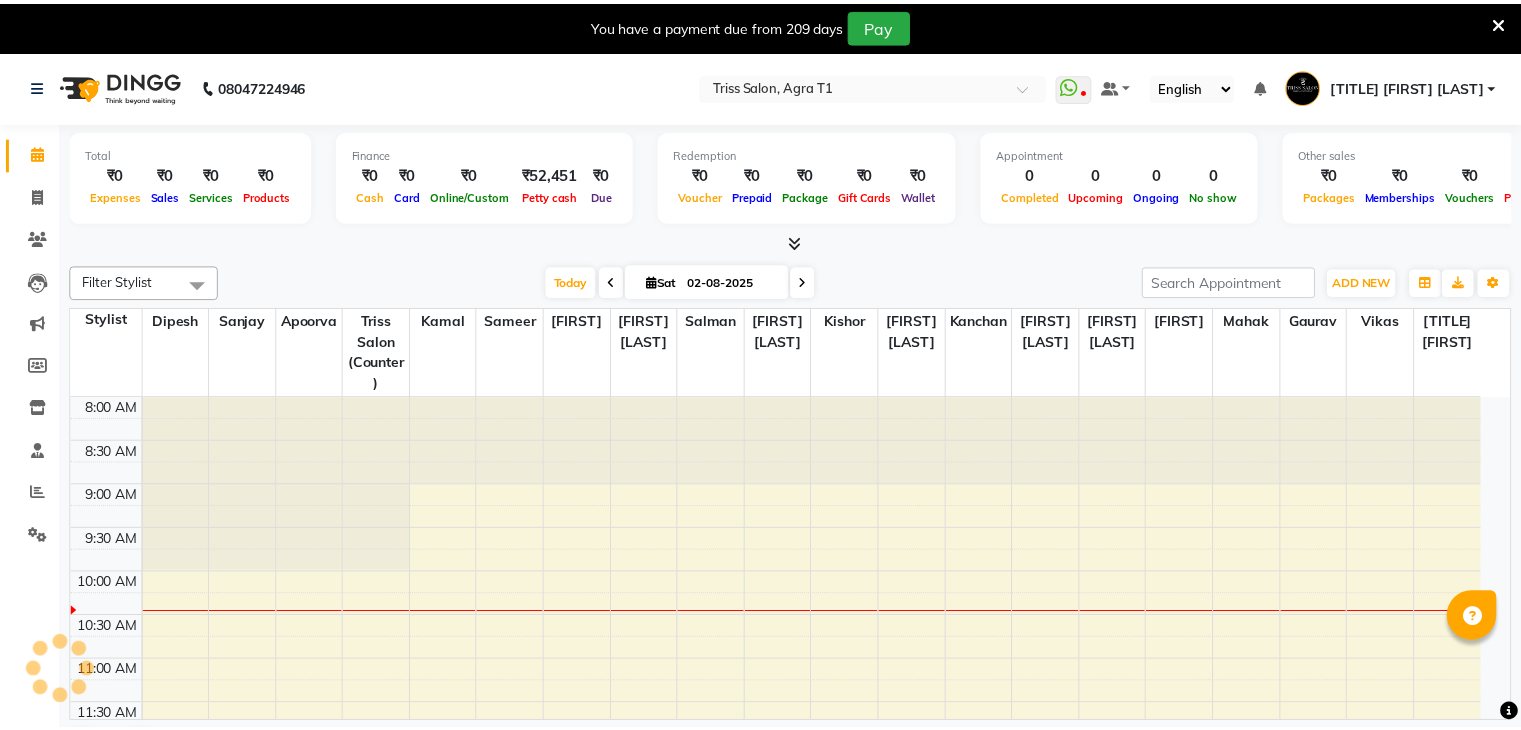 scroll, scrollTop: 0, scrollLeft: 0, axis: both 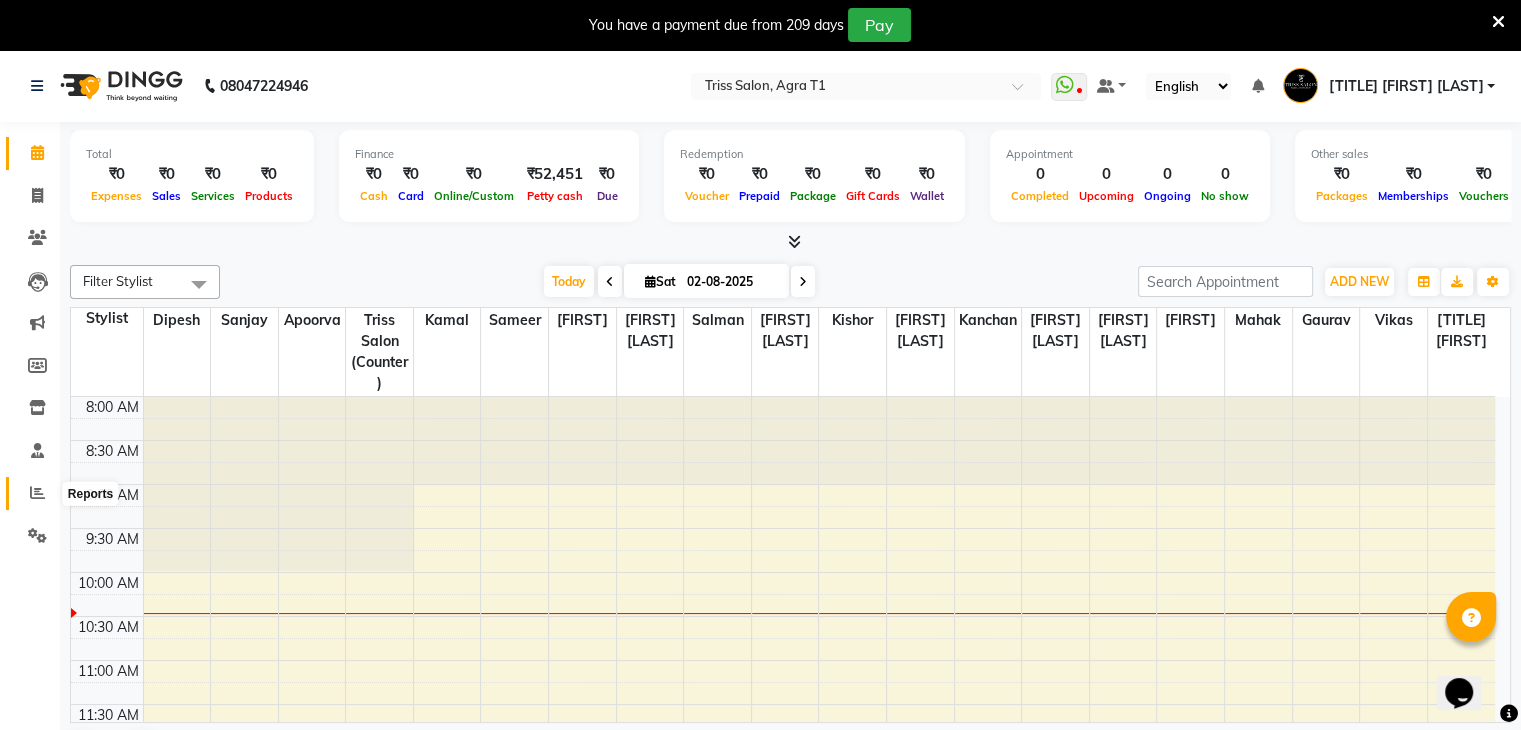 click 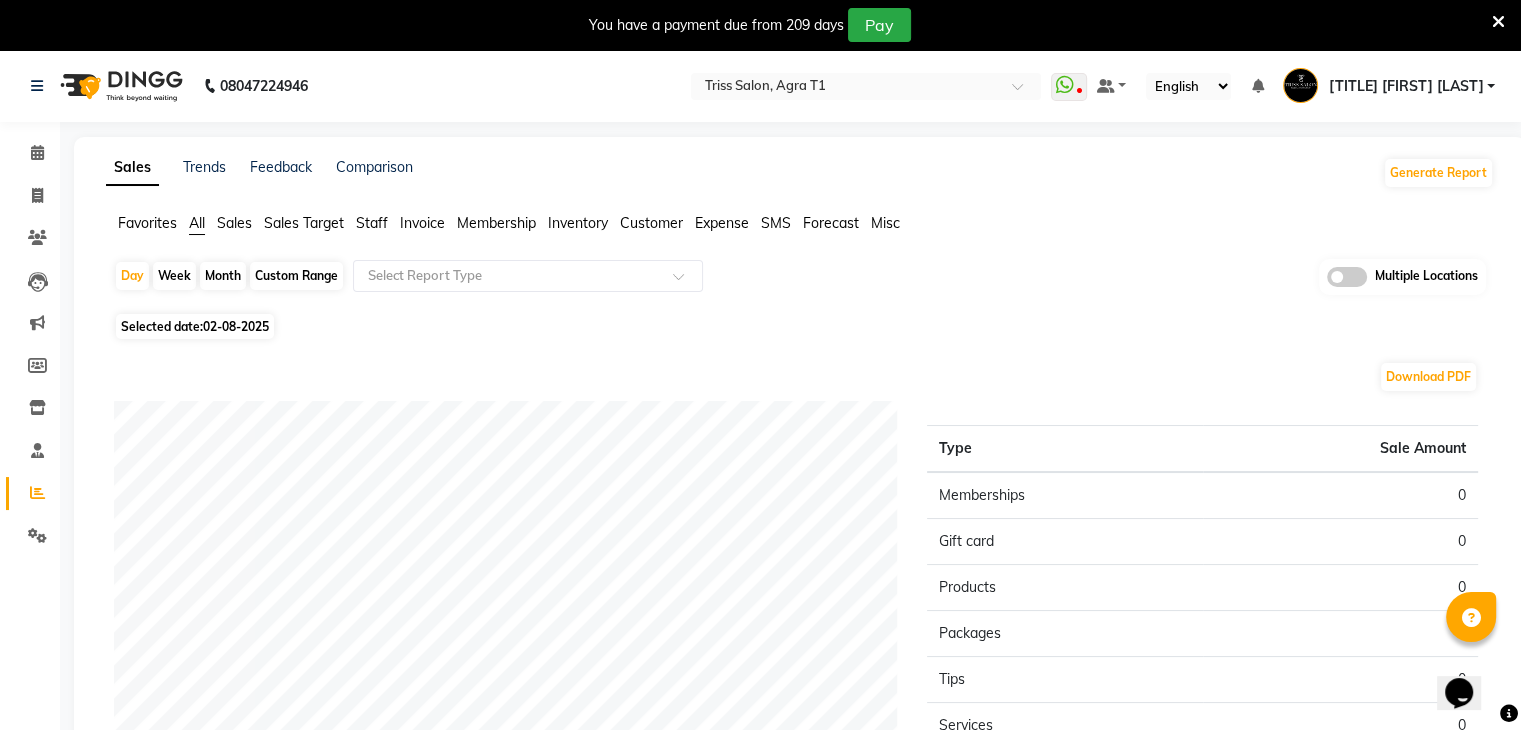 click on "Favorites All Sales Sales Target Staff Invoice Membership Inventory Customer Expense SMS Forecast Misc" 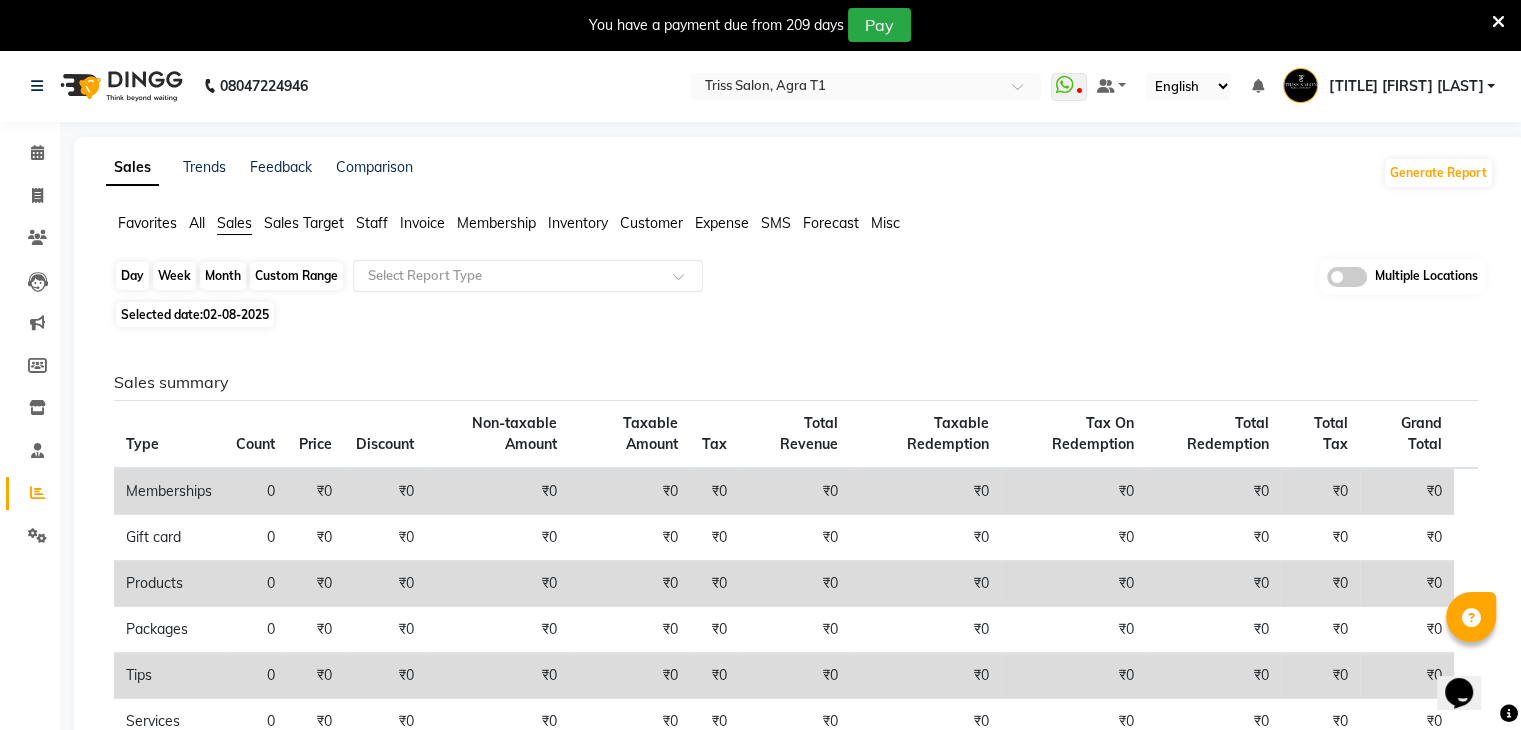 click on "Day" 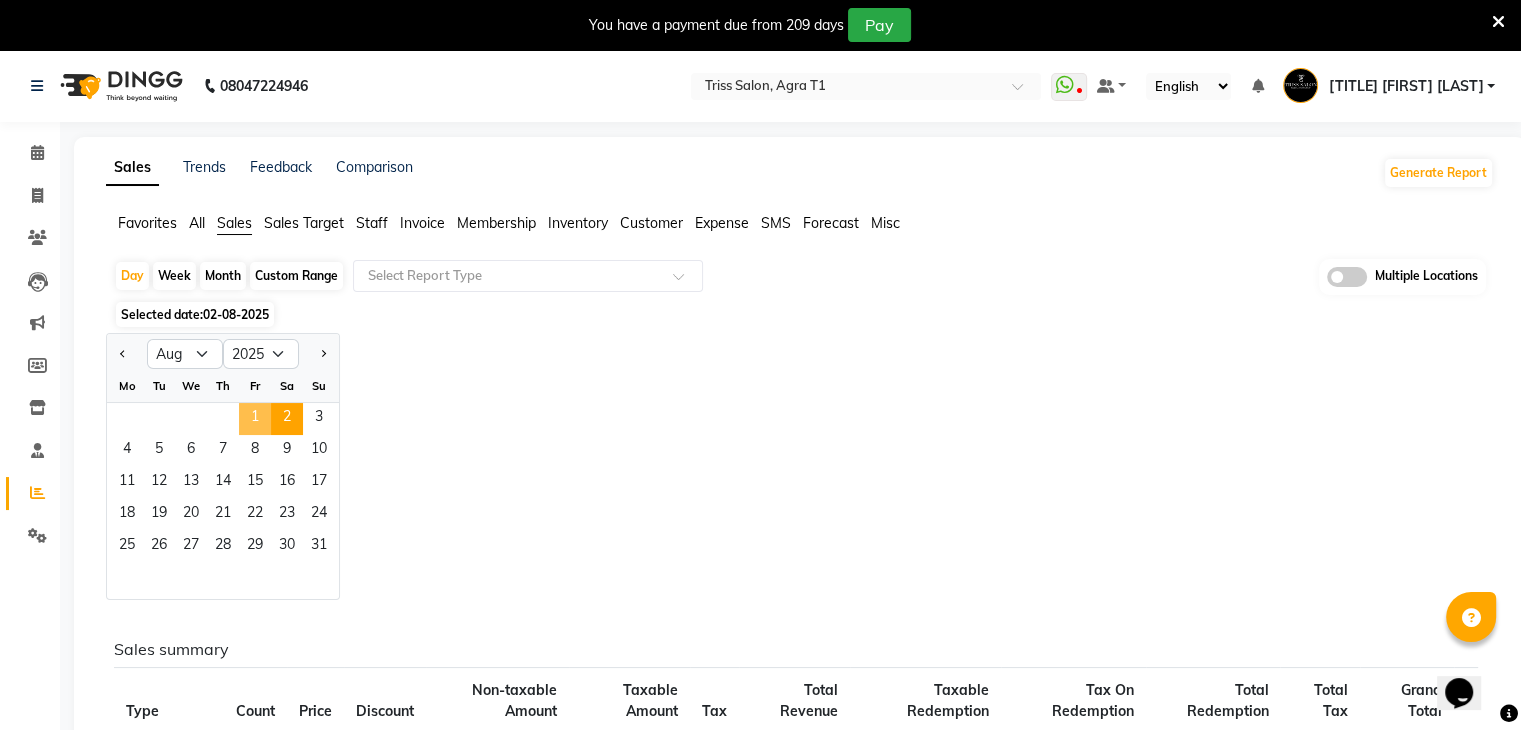 click on "1" 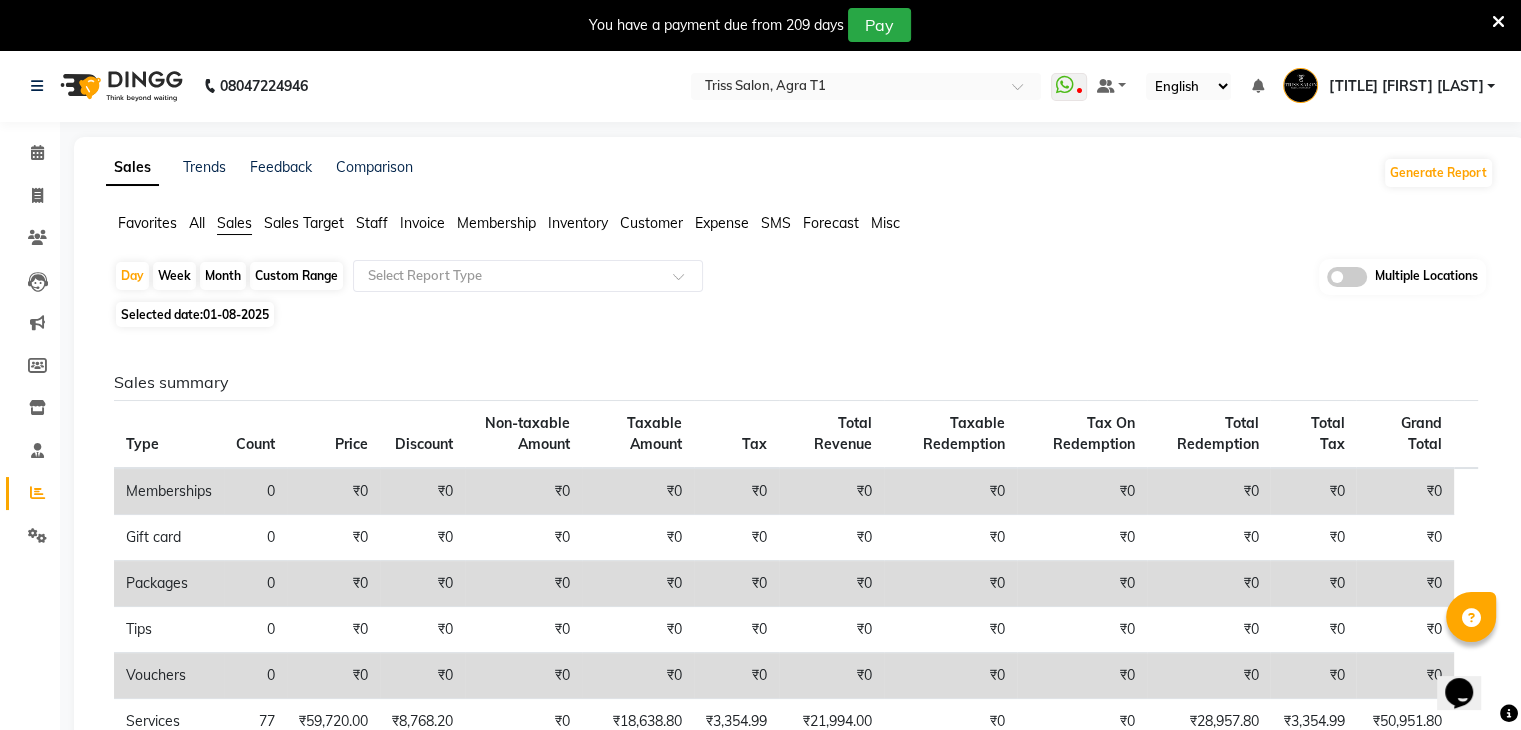 click on "Selected date:  01-08-2025" 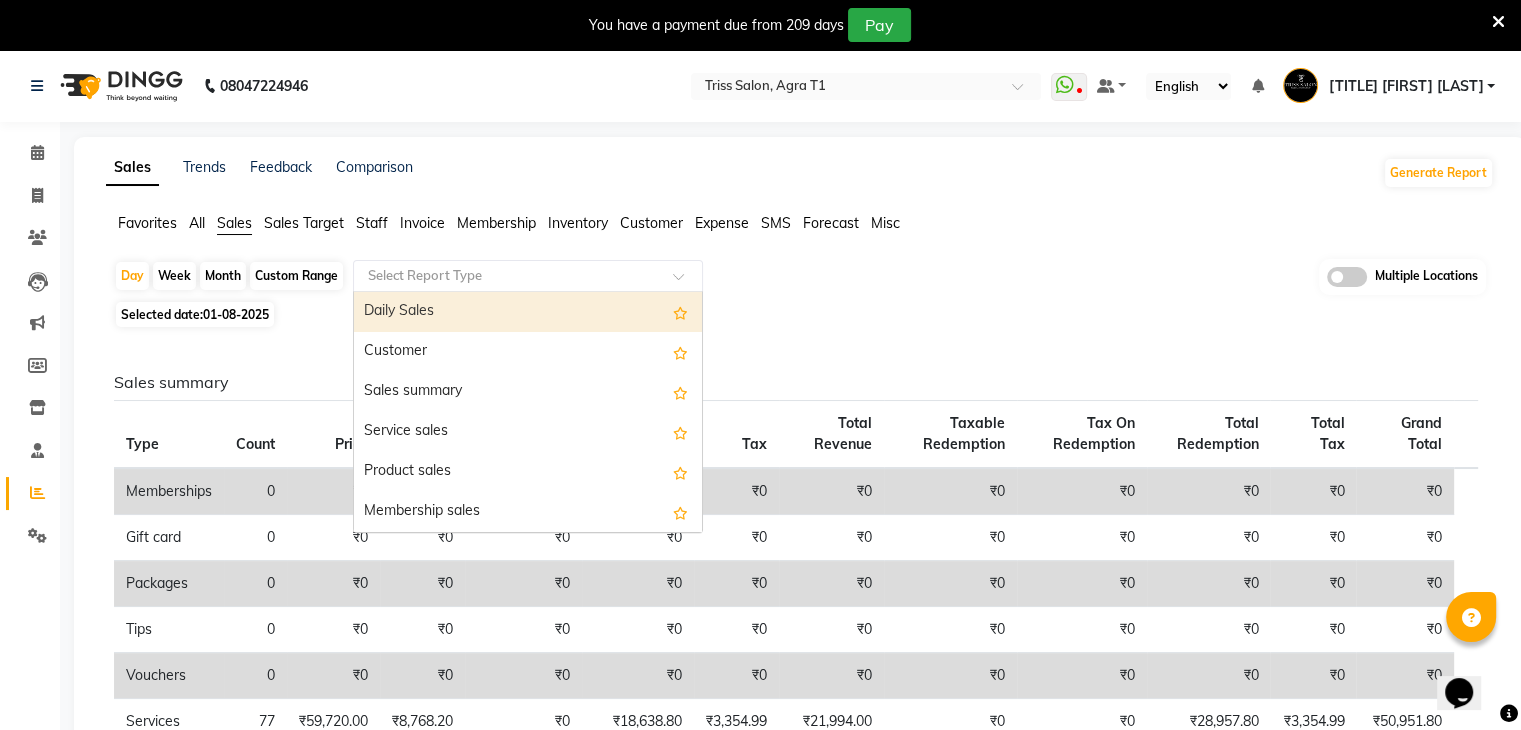 drag, startPoint x: 541, startPoint y: 260, endPoint x: 484, endPoint y: 310, distance: 75.82216 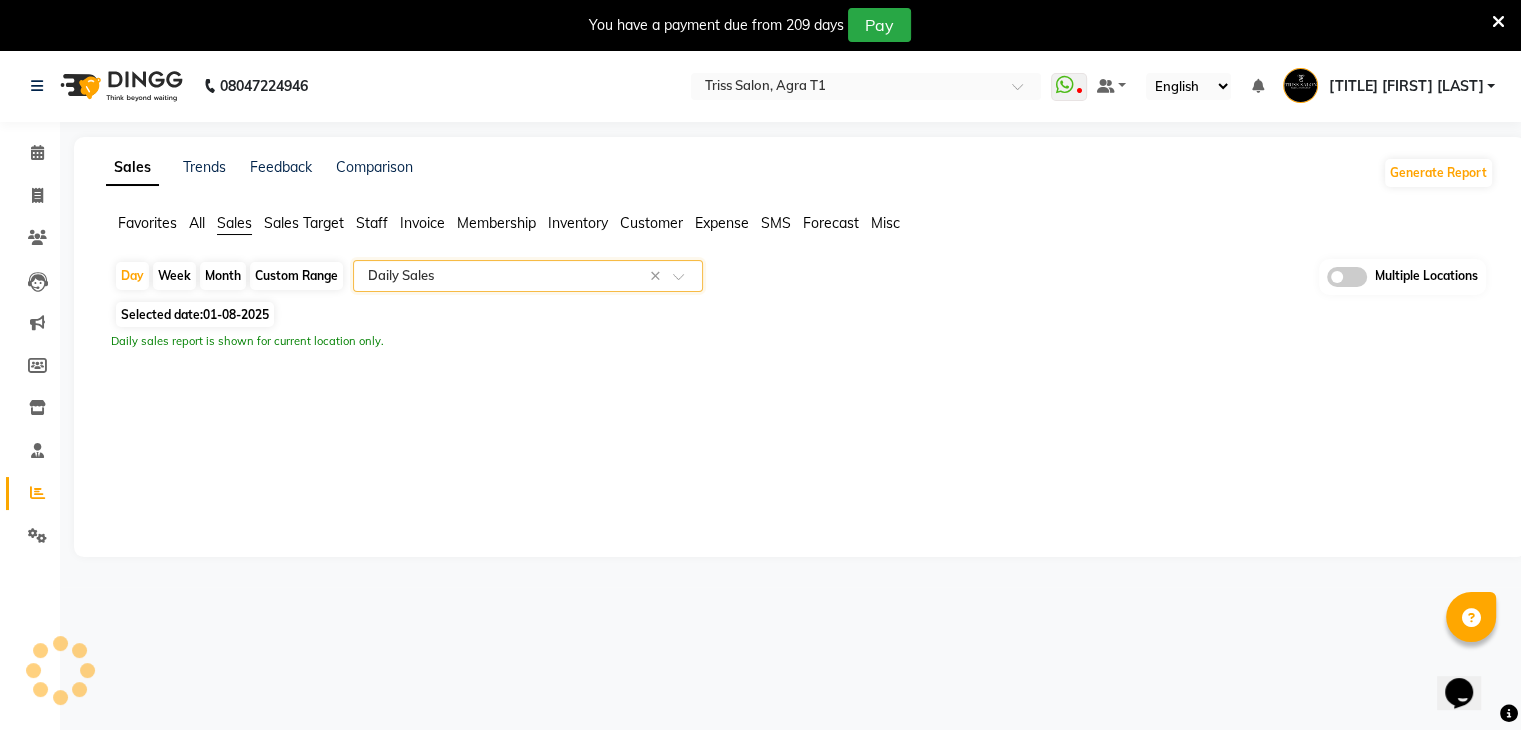 select on "full_report" 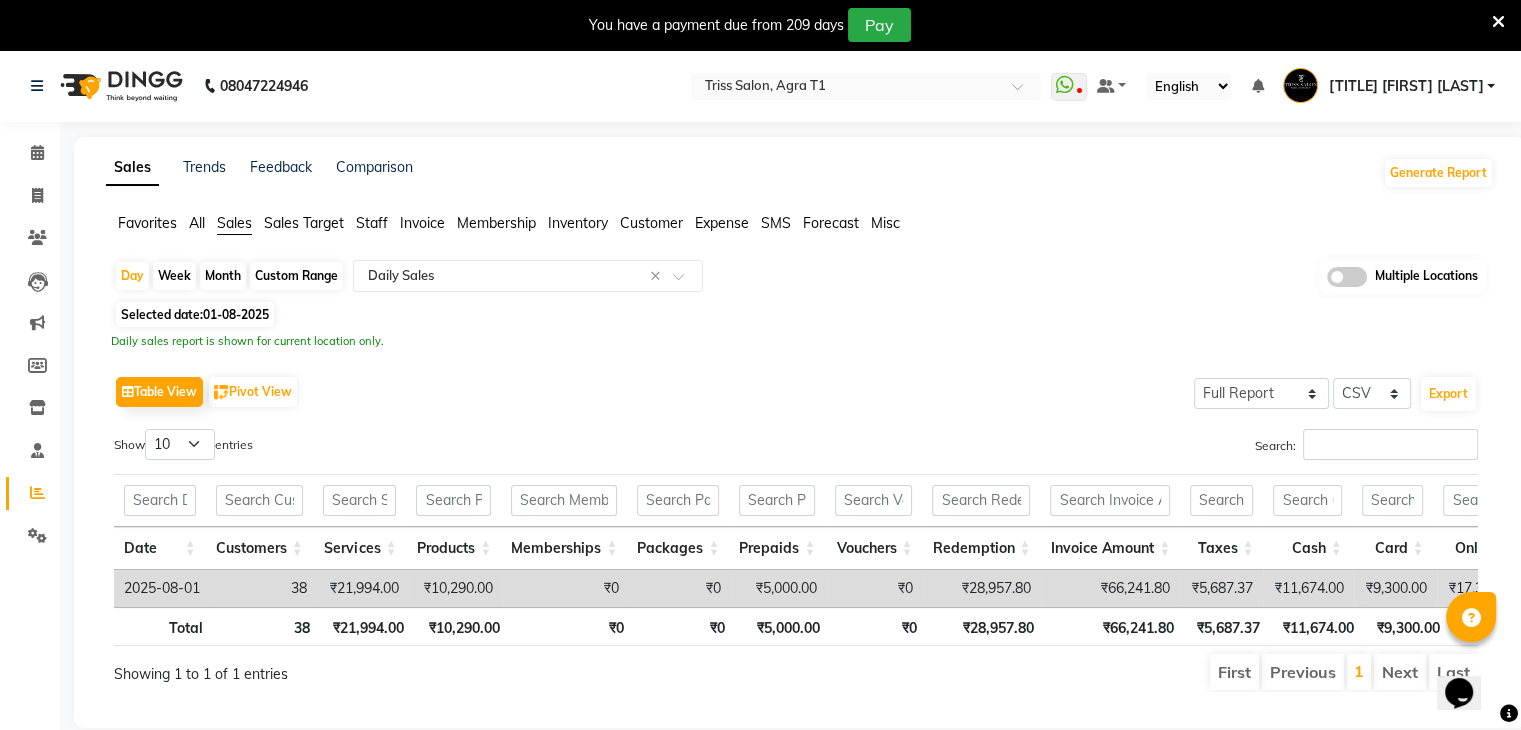 click on "Table View   Pivot View  Select Full Report Filtered Report Select CSV PDF  Export  Show  10 25 50 100  entries Search: Date Customers Services Products Memberships Packages Prepaids Vouchers Redemption Invoice Amount Taxes Cash Card Online Custom Total Collection Total Sale Ex. Redemption Excess Amount Due Received Actual Due Due As On Today Expense Cash Expense Online Total Sale Ex. Expenses Opening Cash Closing / Petty Cash Added To Wallet Invoice Refund Advance Refund Date Customers Services Products Memberships Packages Prepaids Vouchers Redemption Invoice Amount Taxes Cash Card Online Custom Total Collection Total Sale Ex. Redemption Excess Amount Due Received Actual Due Due As On Today Expense Cash Expense Online Total Sale Ex. Expenses Opening Cash Closing / Petty Cash Added To Wallet Invoice Refund Advance Refund Total 38 ₹21,994.00 ₹10,290.00 ₹0 ₹0 ₹5,000.00 ₹0 ₹28,957.80 ₹66,241.80 ₹5,687.37 ₹11,674.00 ₹9,300.00 ₹17,310.00 ₹0 ₹38,284.00 ₹37,284.00 ₹0 ₹1,000.00 1" 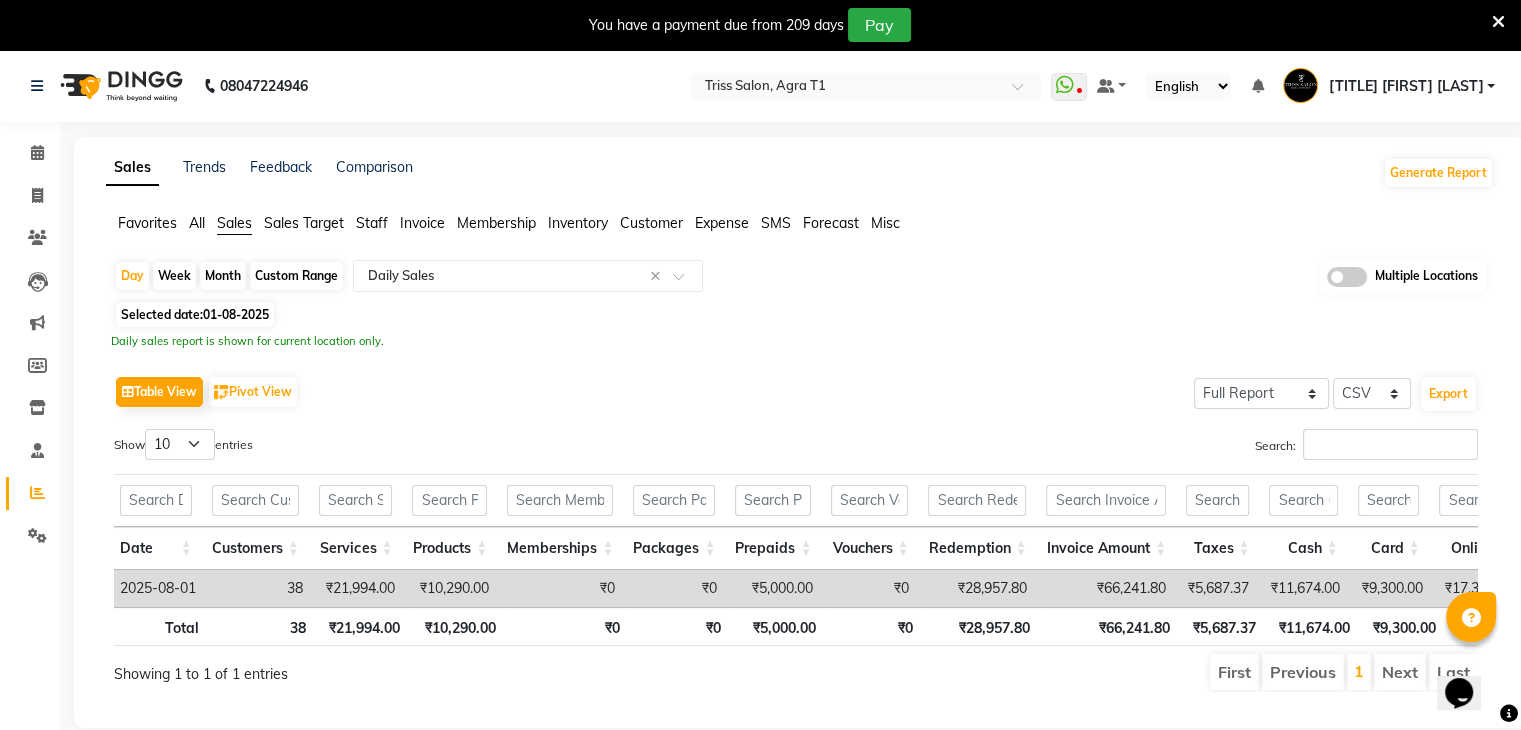 scroll, scrollTop: 0, scrollLeft: 34, axis: horizontal 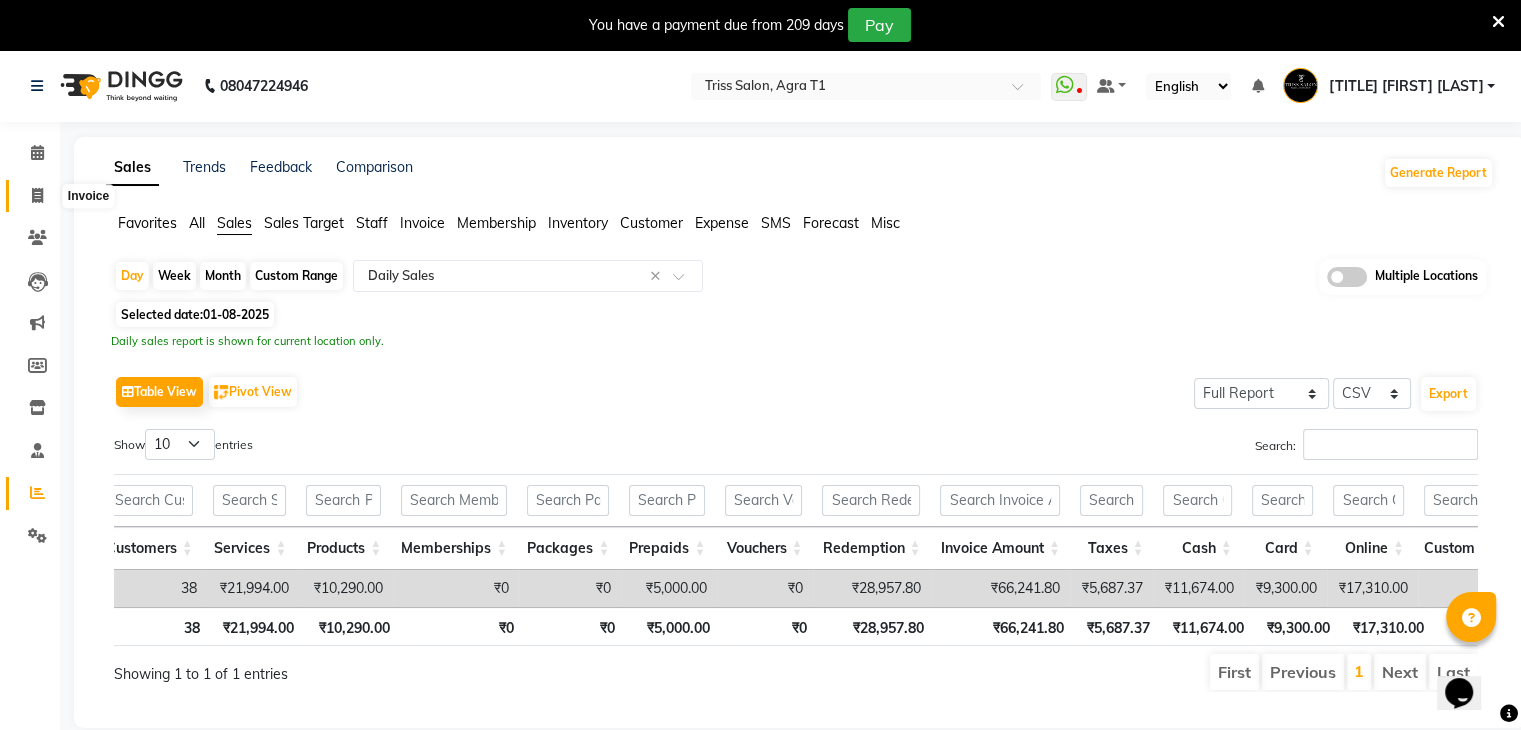 click 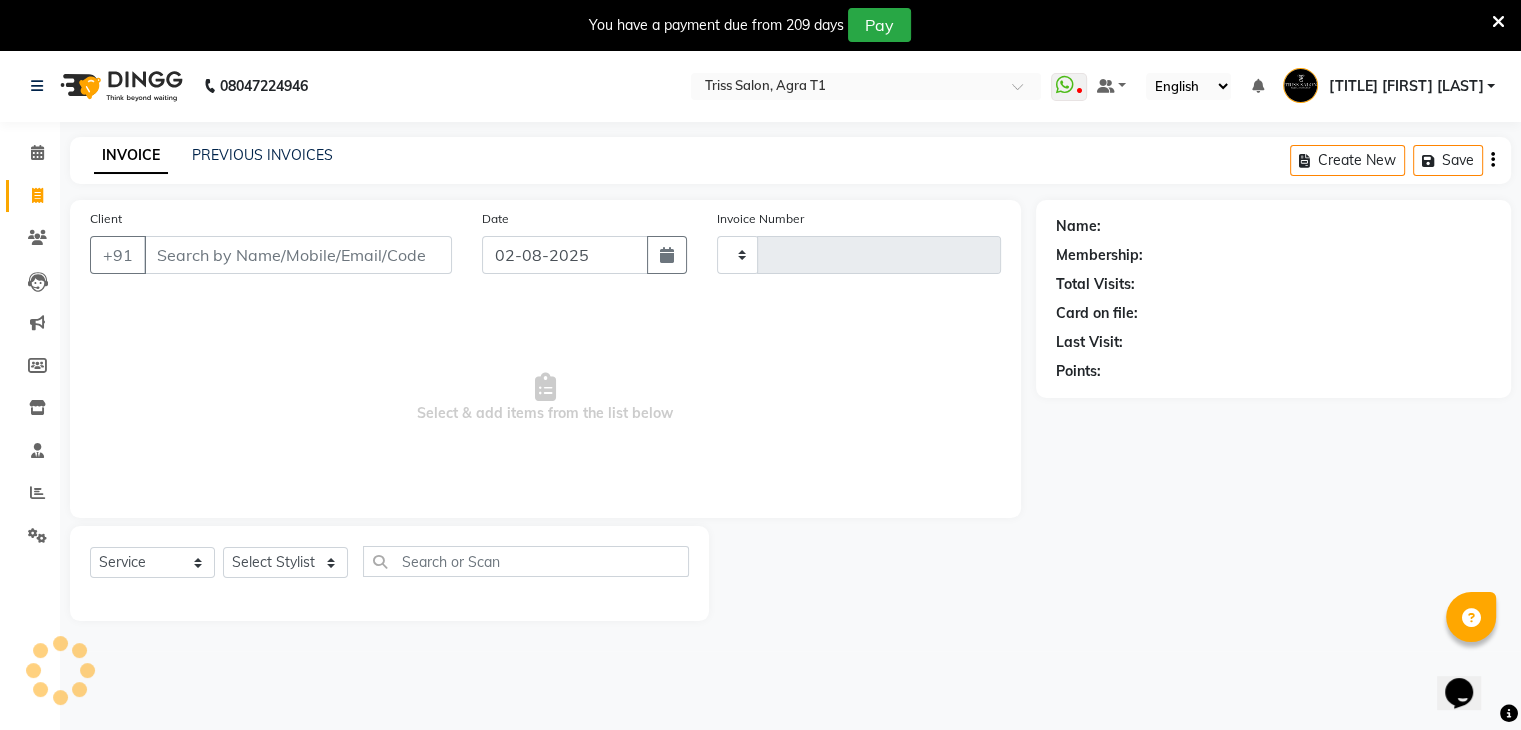 scroll, scrollTop: 6, scrollLeft: 0, axis: vertical 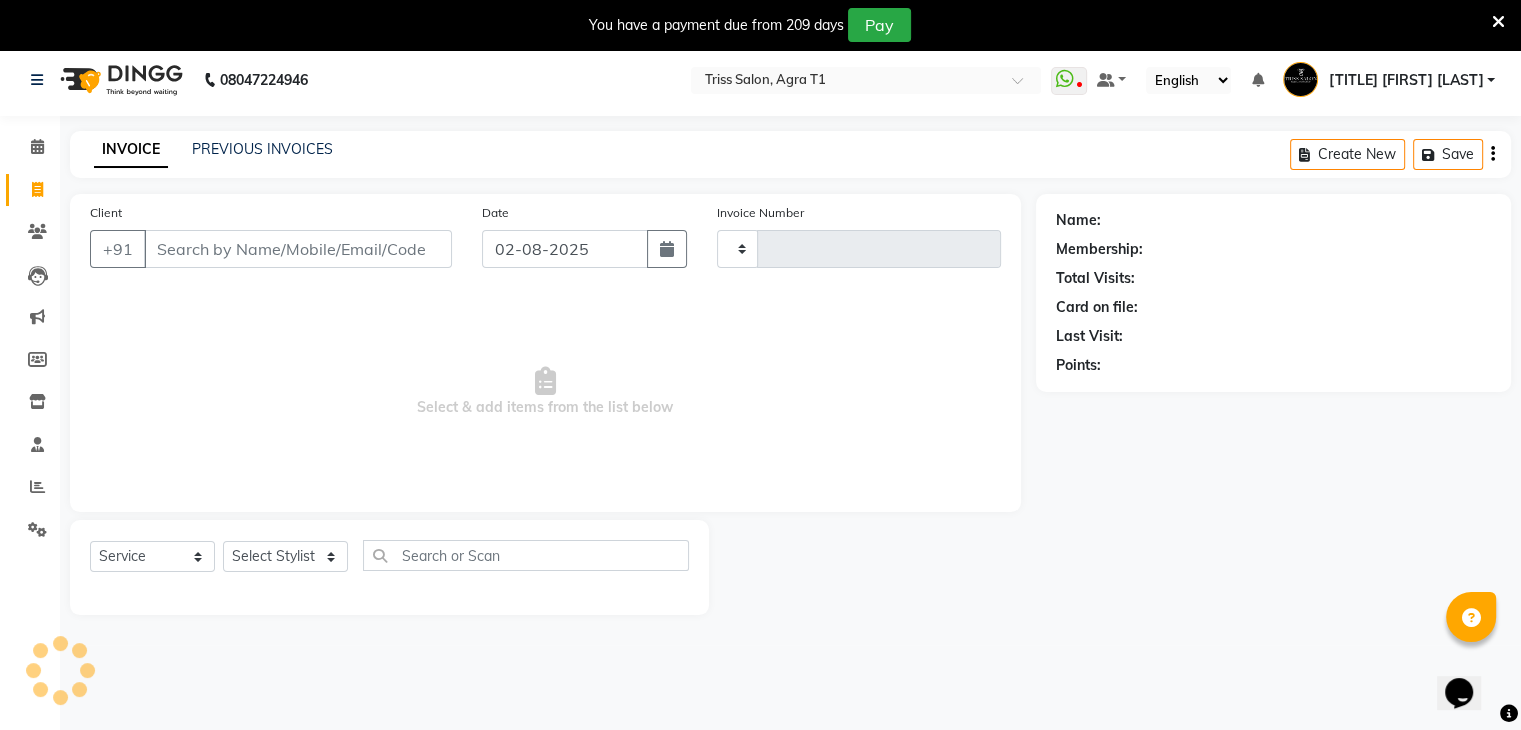 type on "5364" 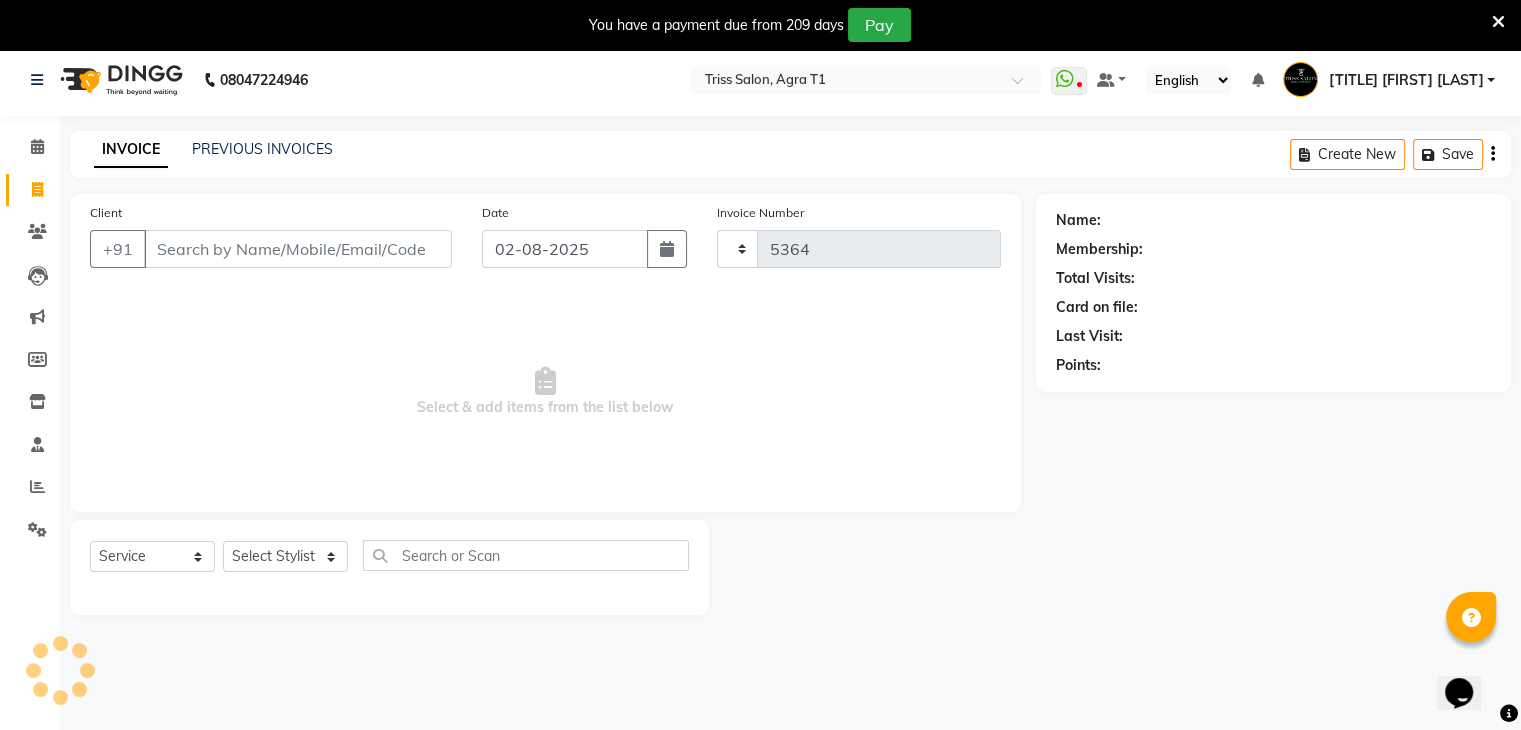 select on "4300" 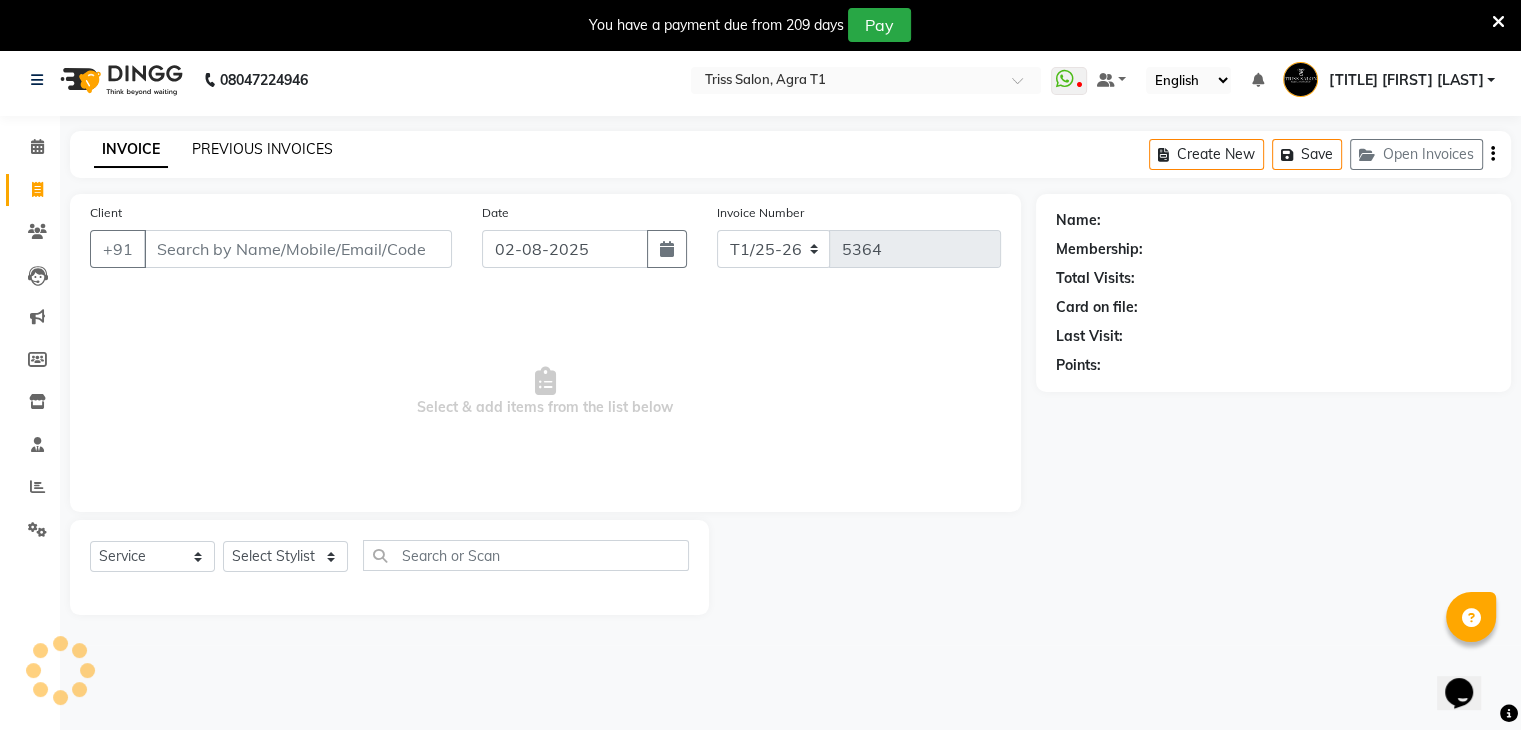 click on "PREVIOUS INVOICES" 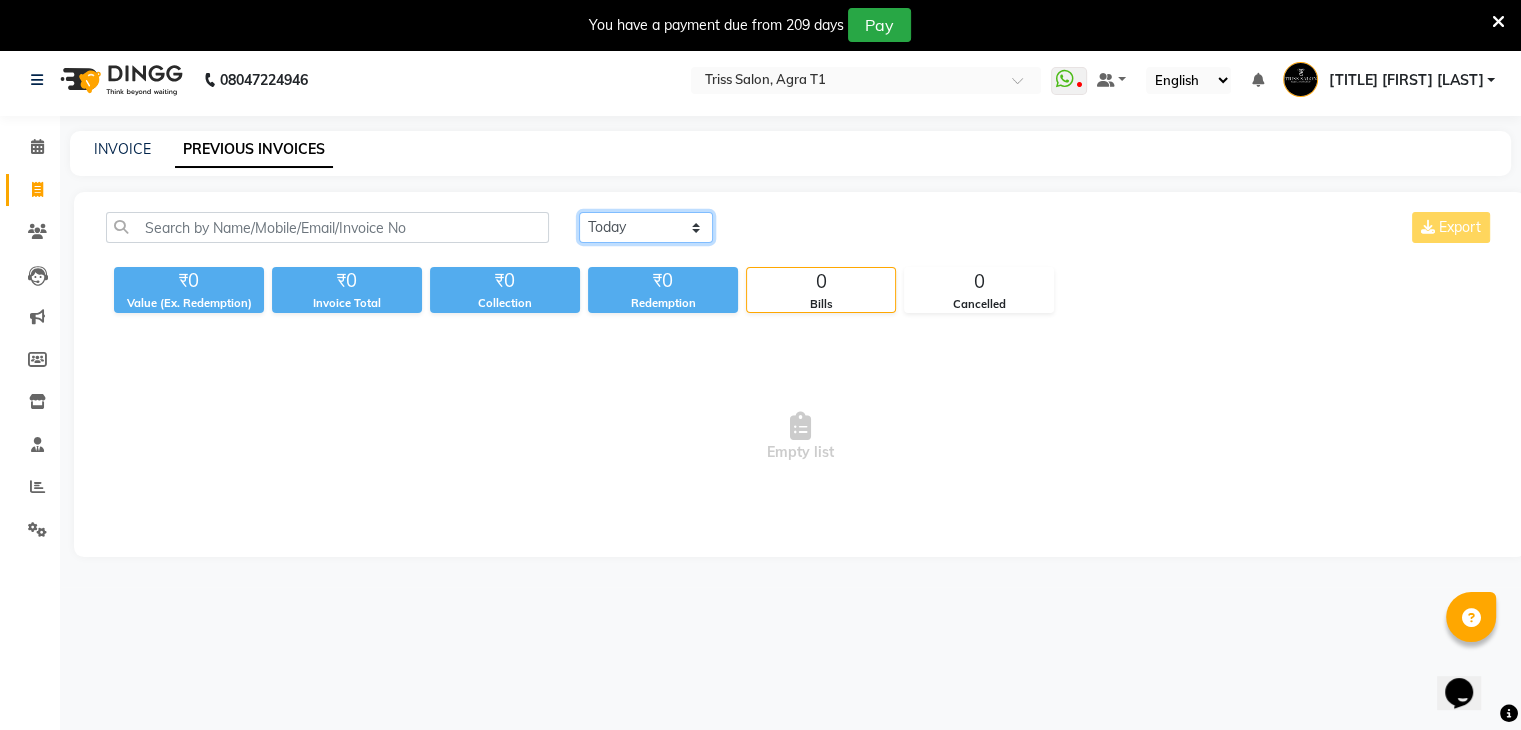 click on "Today Yesterday Custom Range" 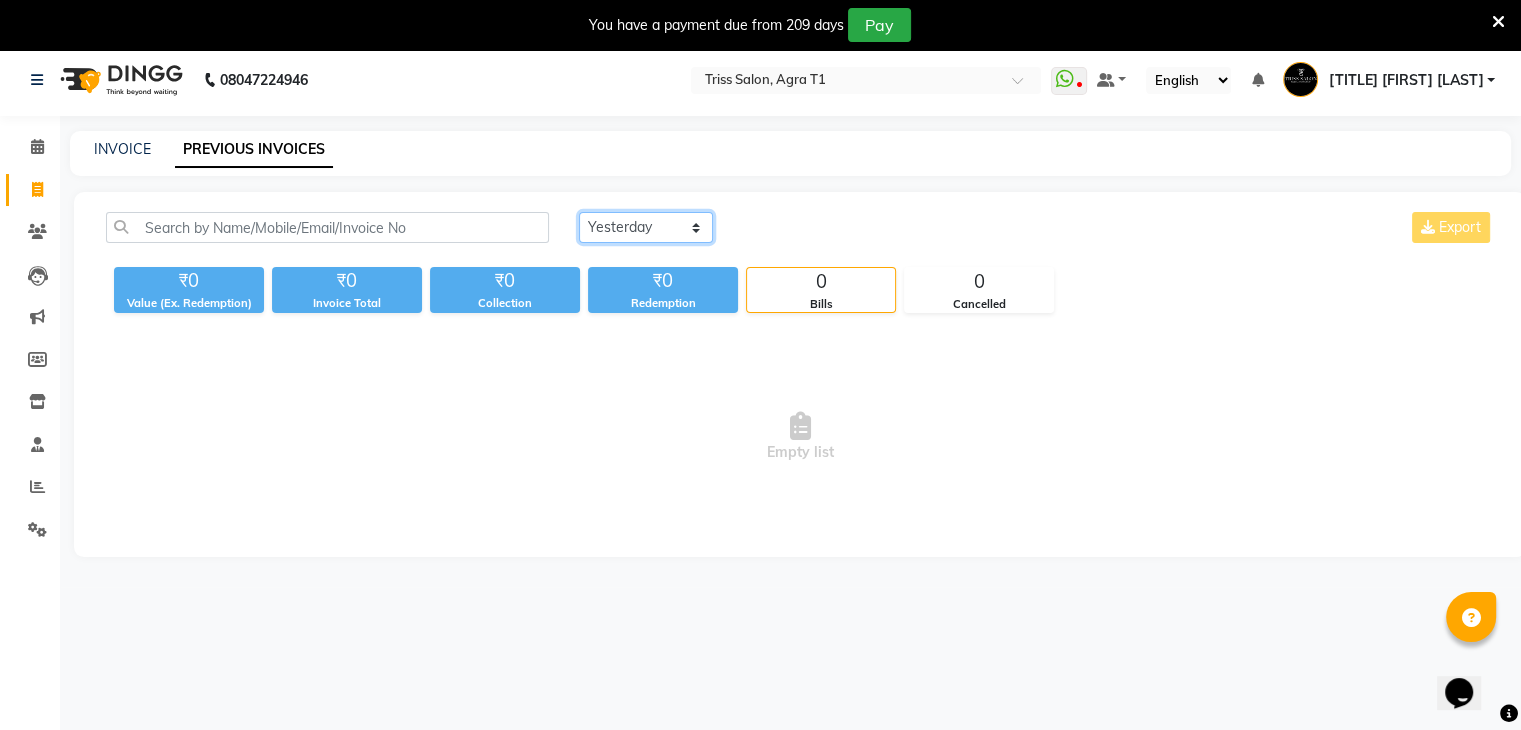 click on "Today Yesterday Custom Range" 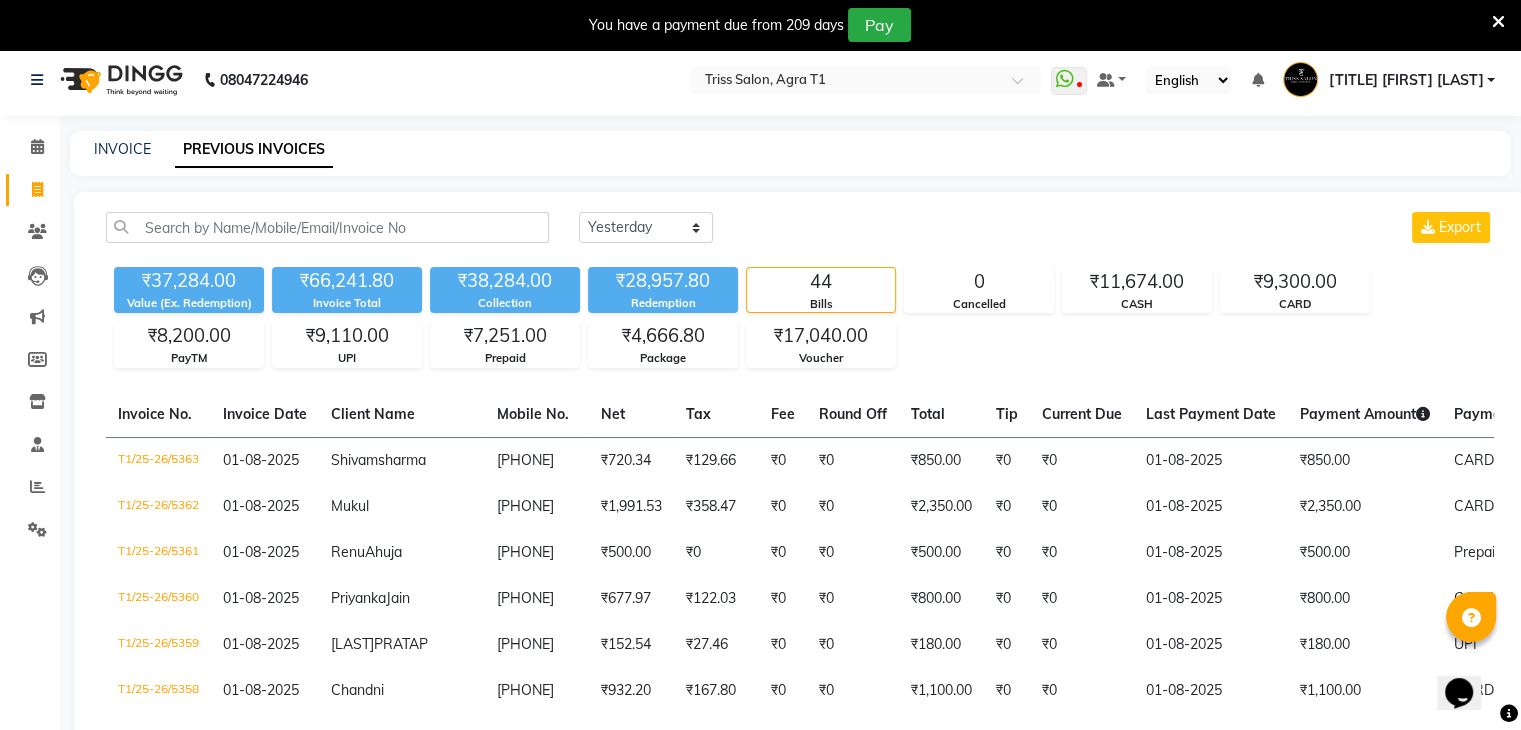 click on "INVOICE PREVIOUS INVOICES" 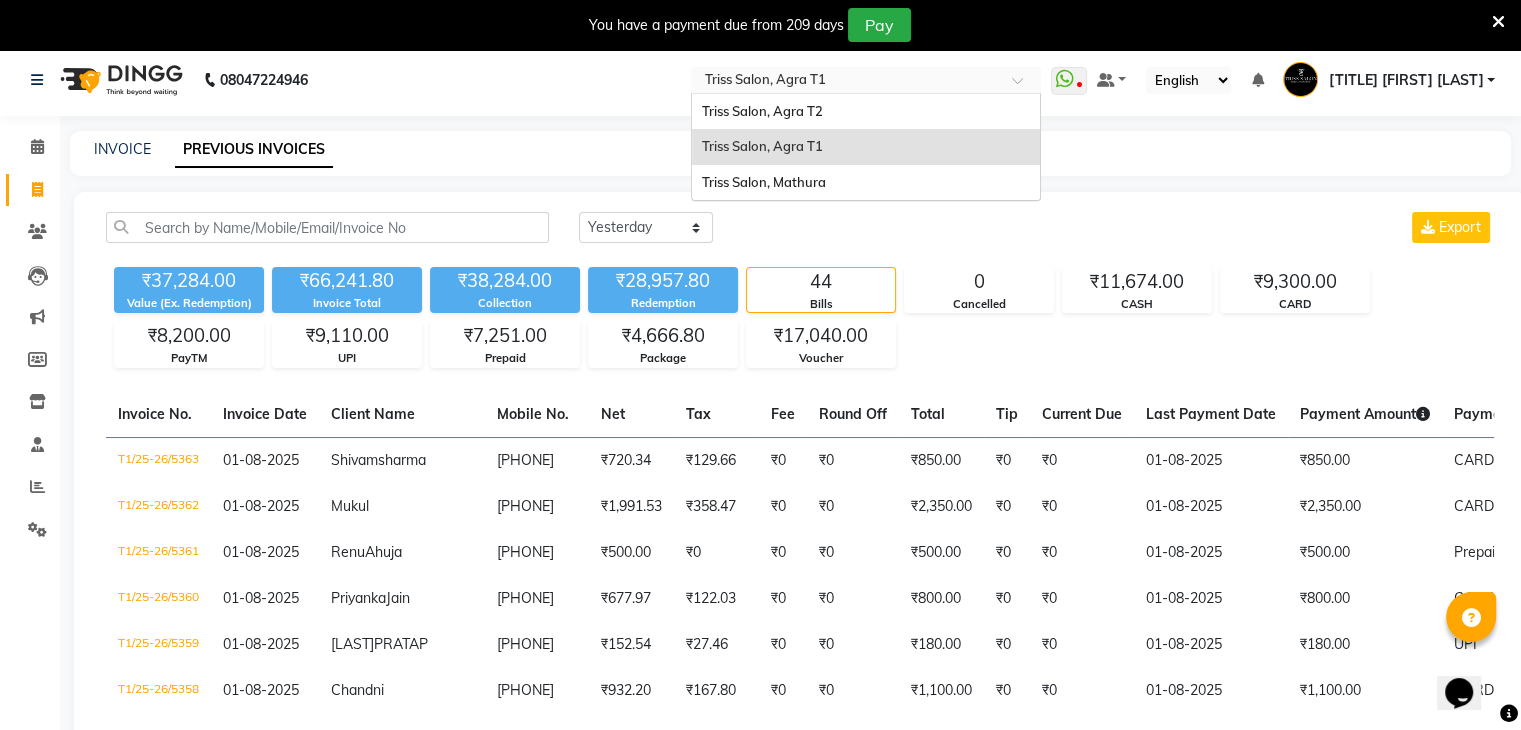 click at bounding box center (846, 82) 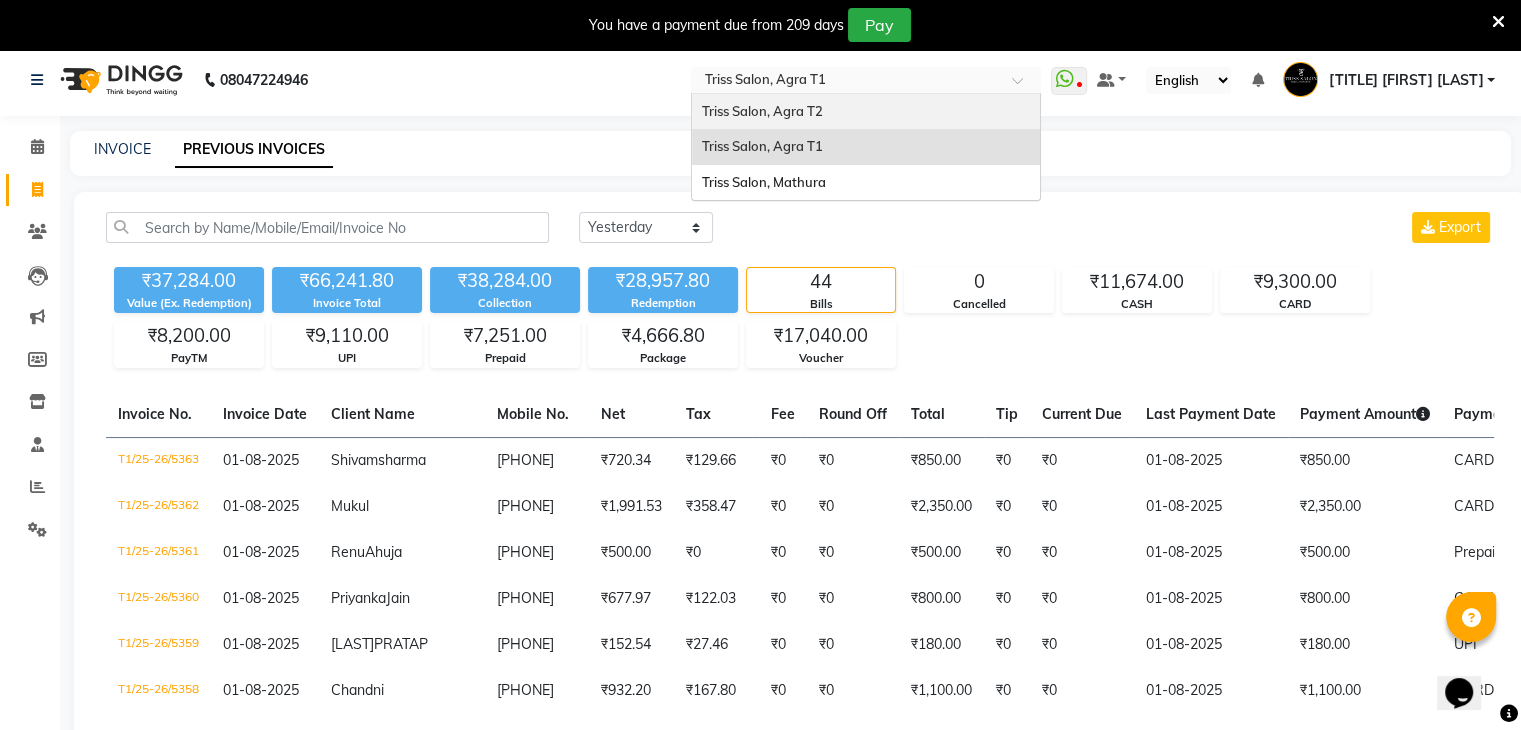 click on "Triss Salon, Agra T2" at bounding box center [866, 112] 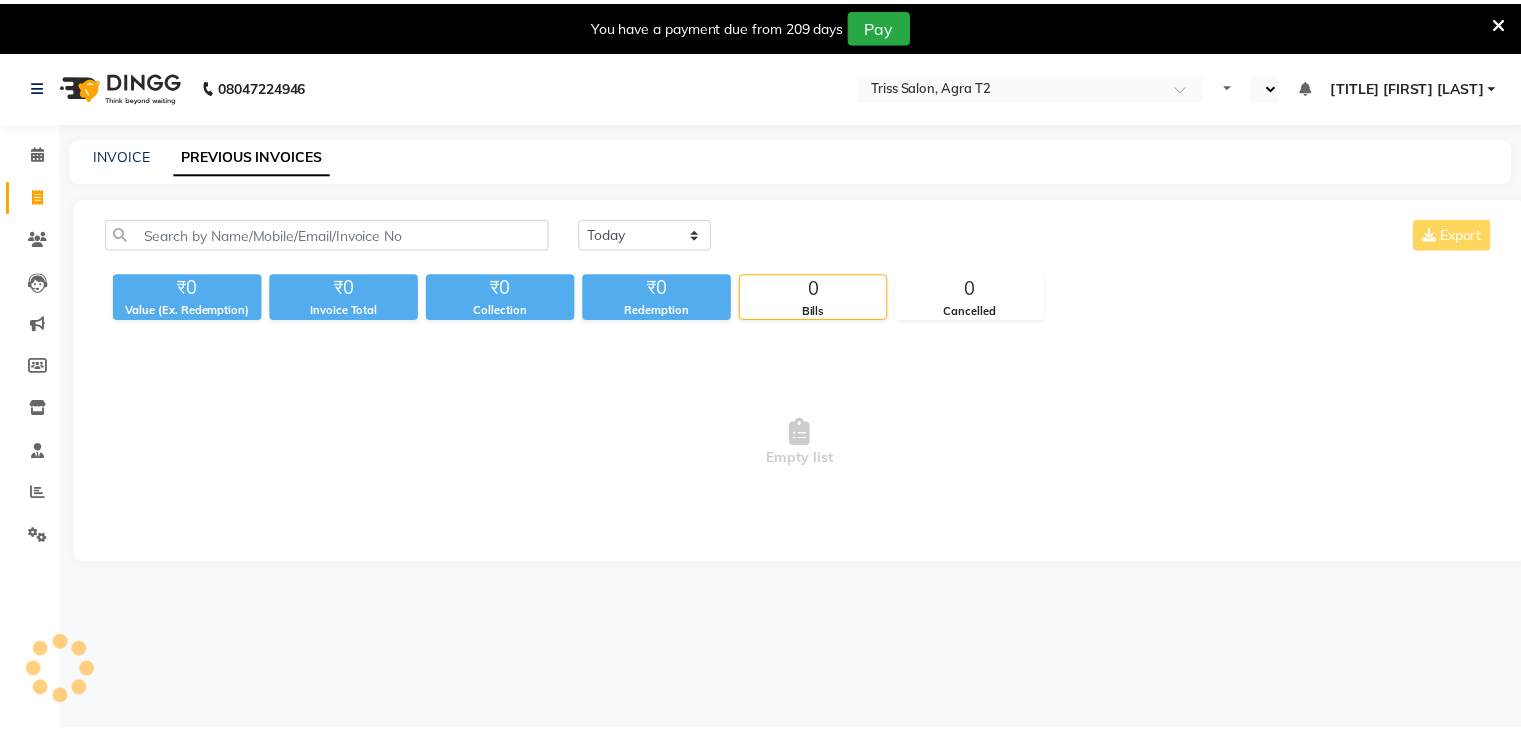 scroll, scrollTop: 0, scrollLeft: 0, axis: both 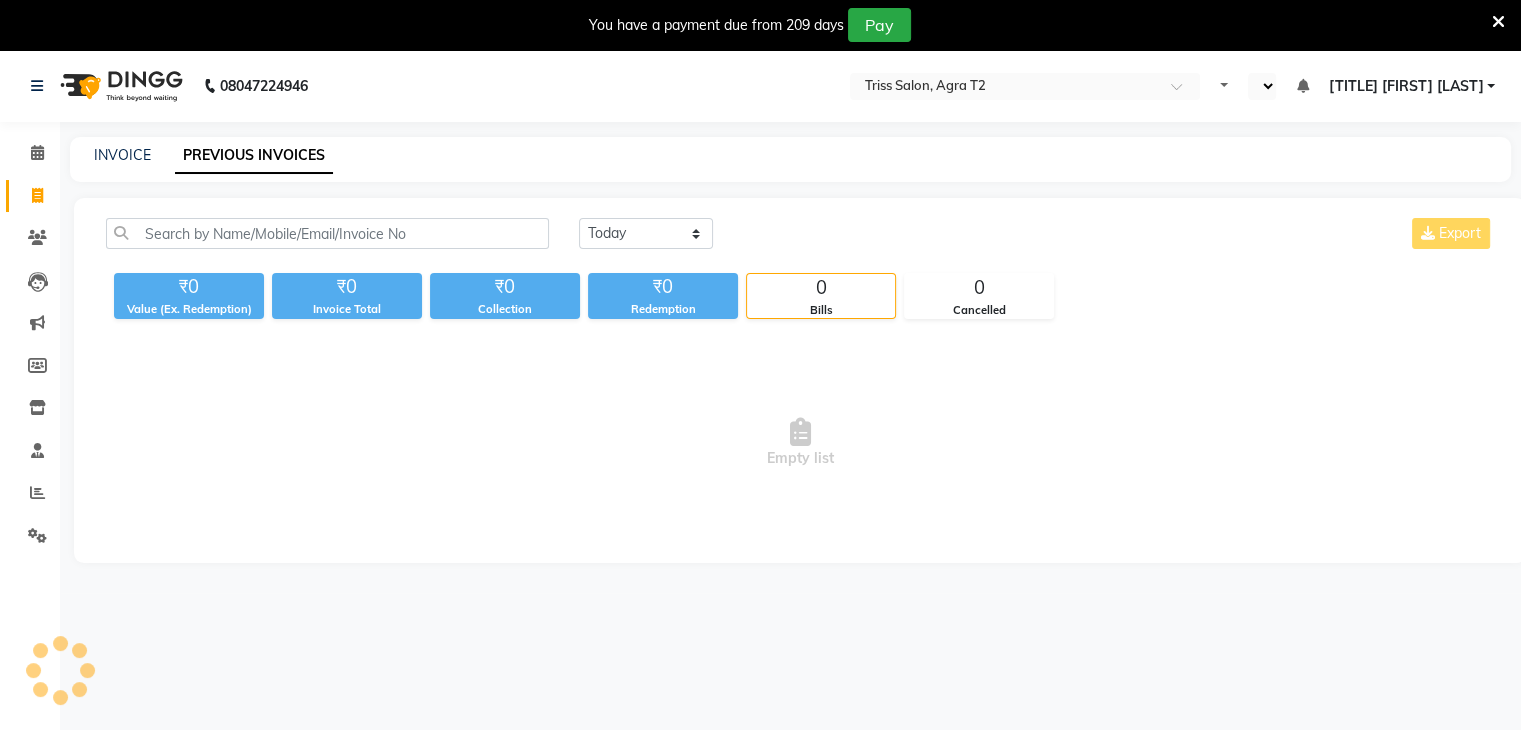 select on "en" 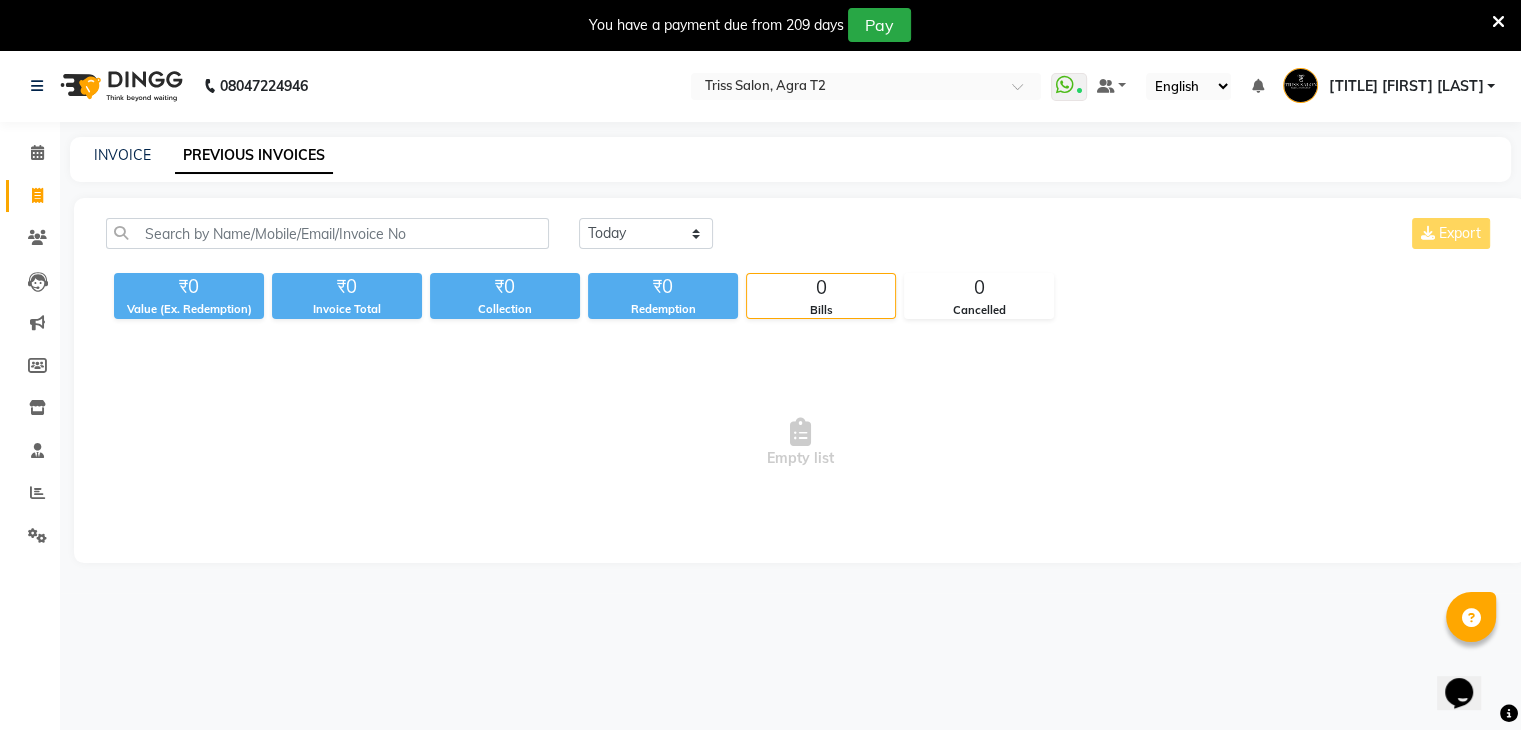 scroll, scrollTop: 0, scrollLeft: 0, axis: both 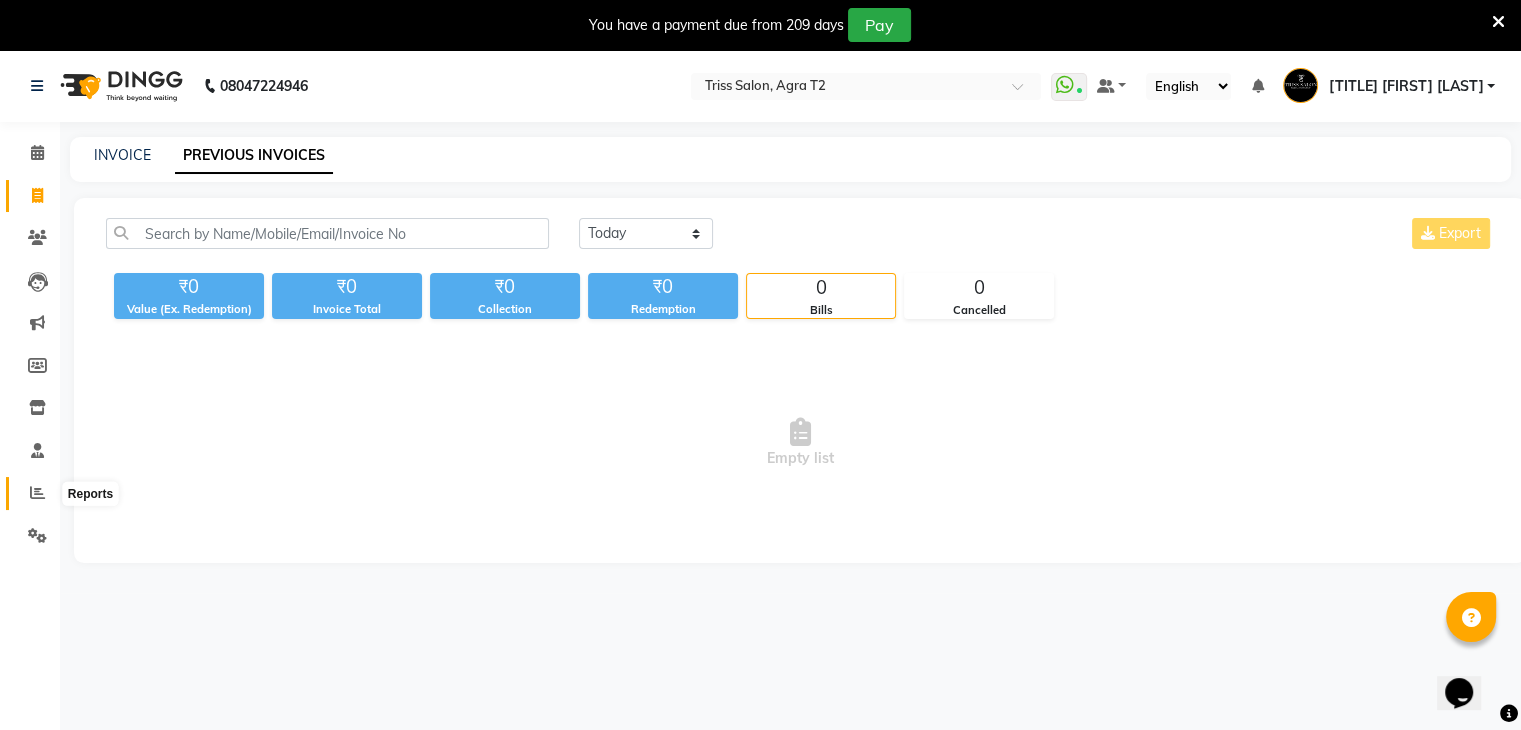 click 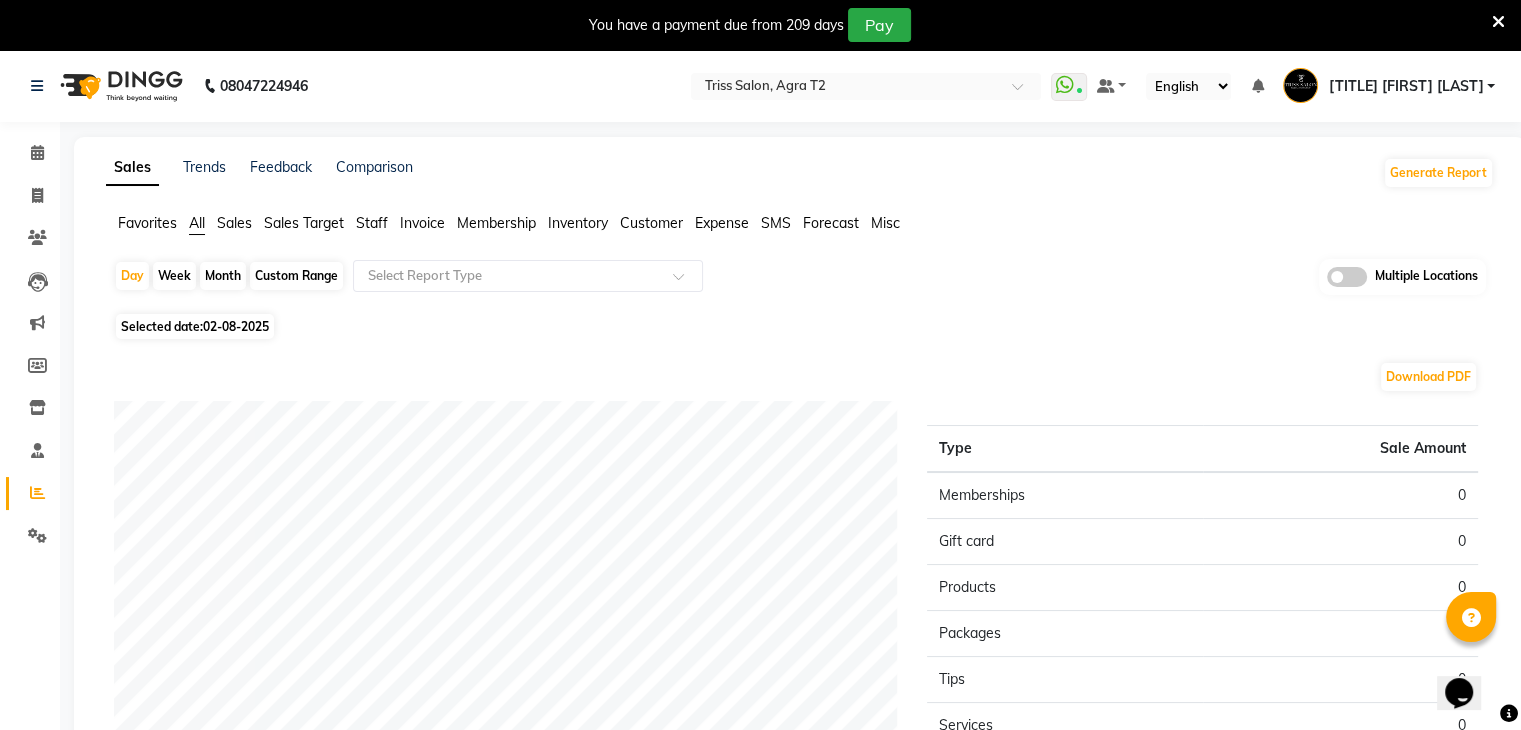 click on "Sales" 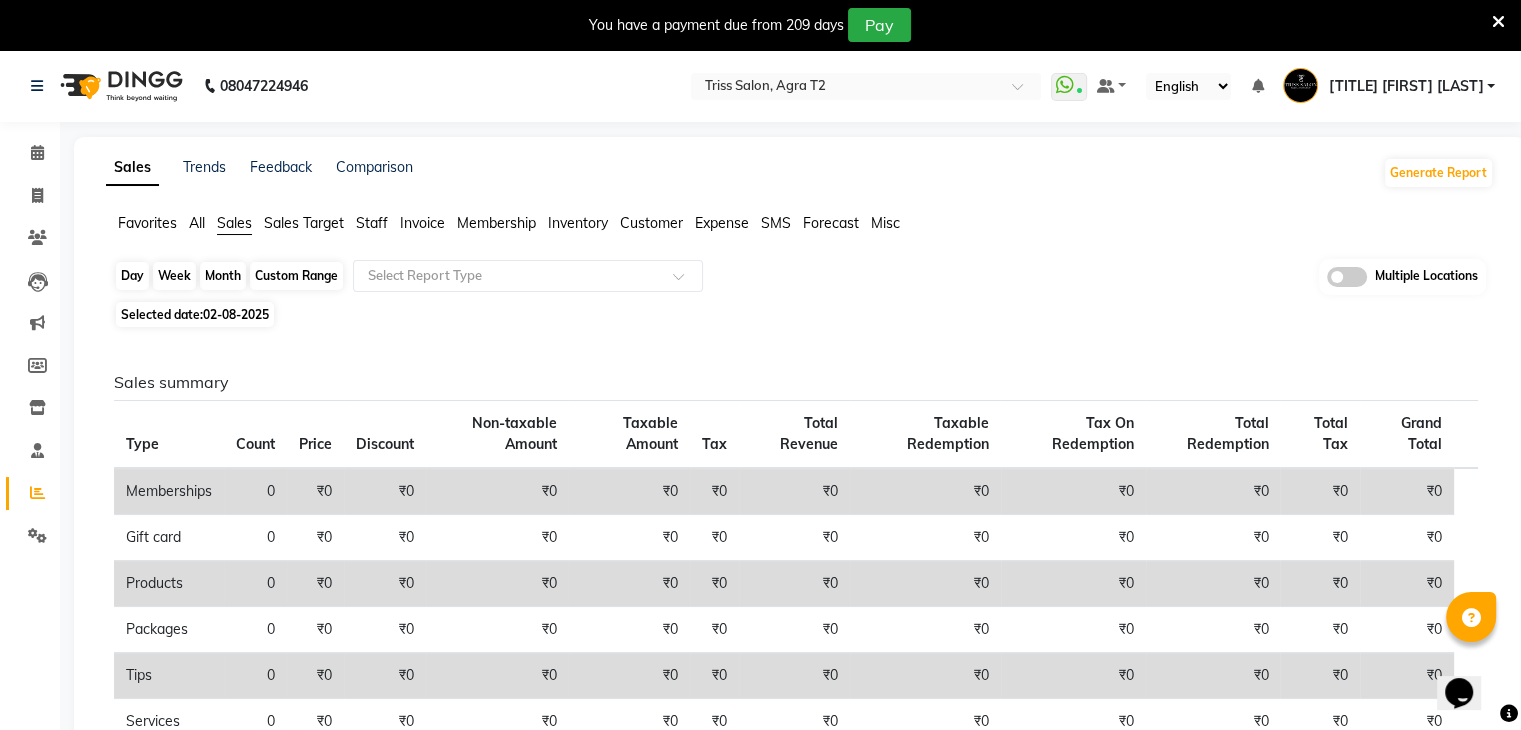 click on "Day" 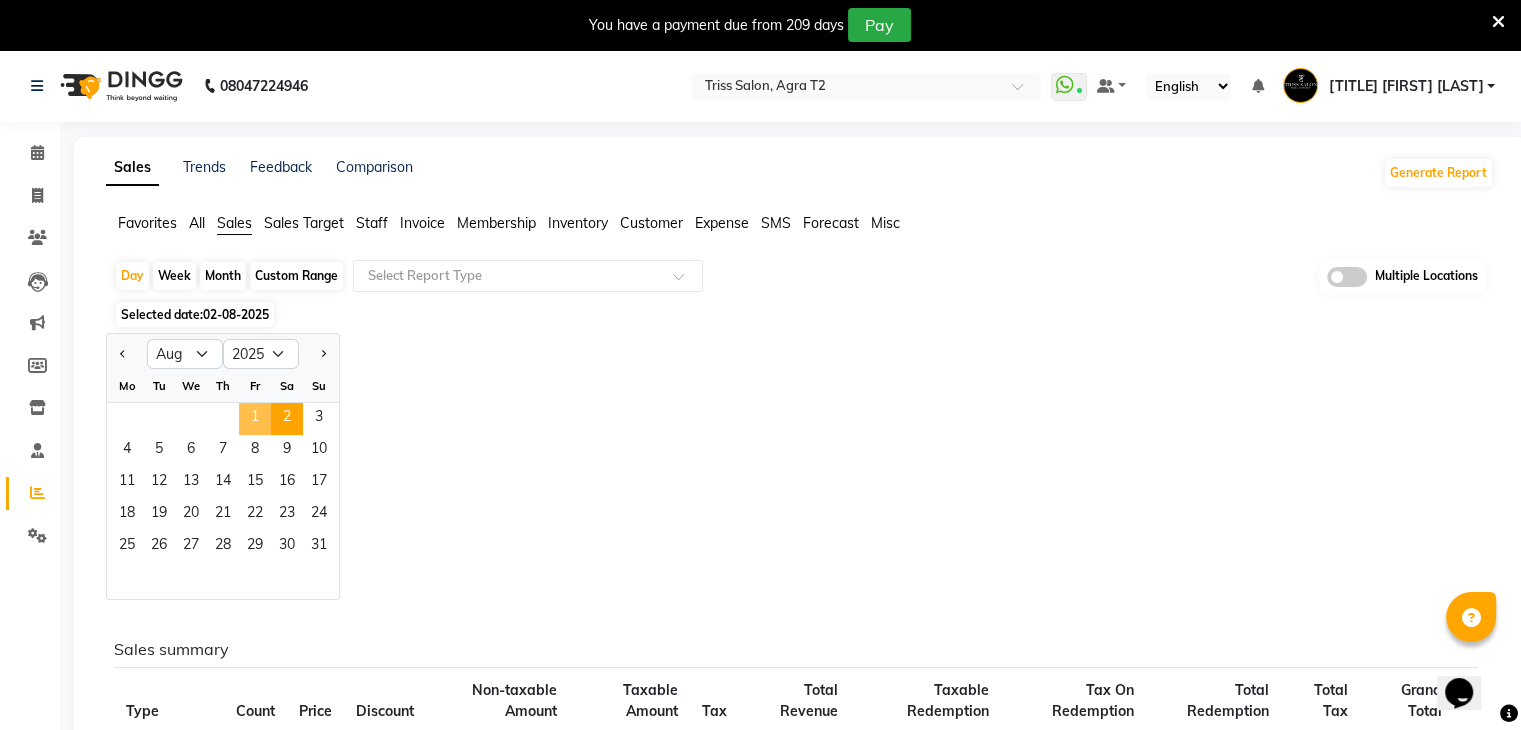 click on "1" 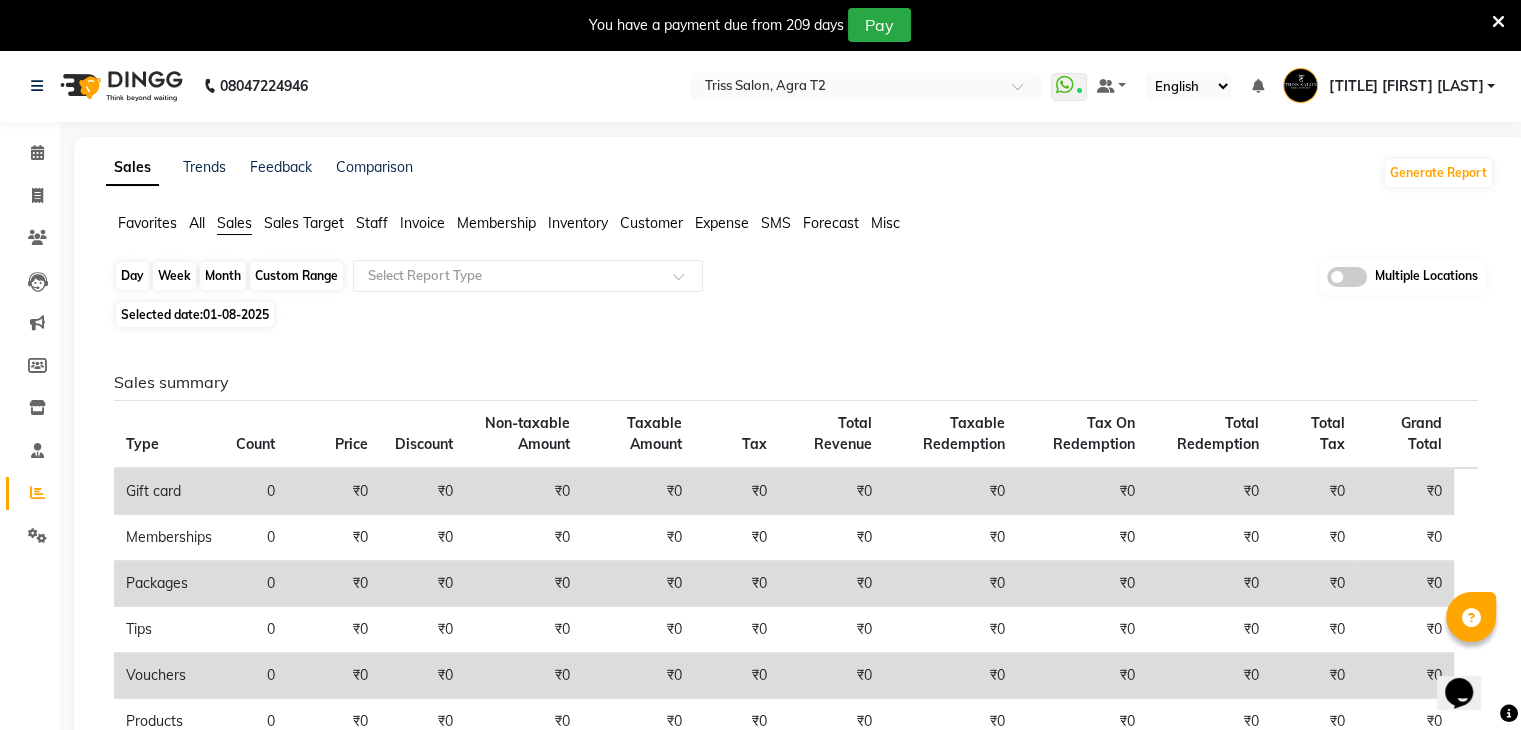click on "Day" 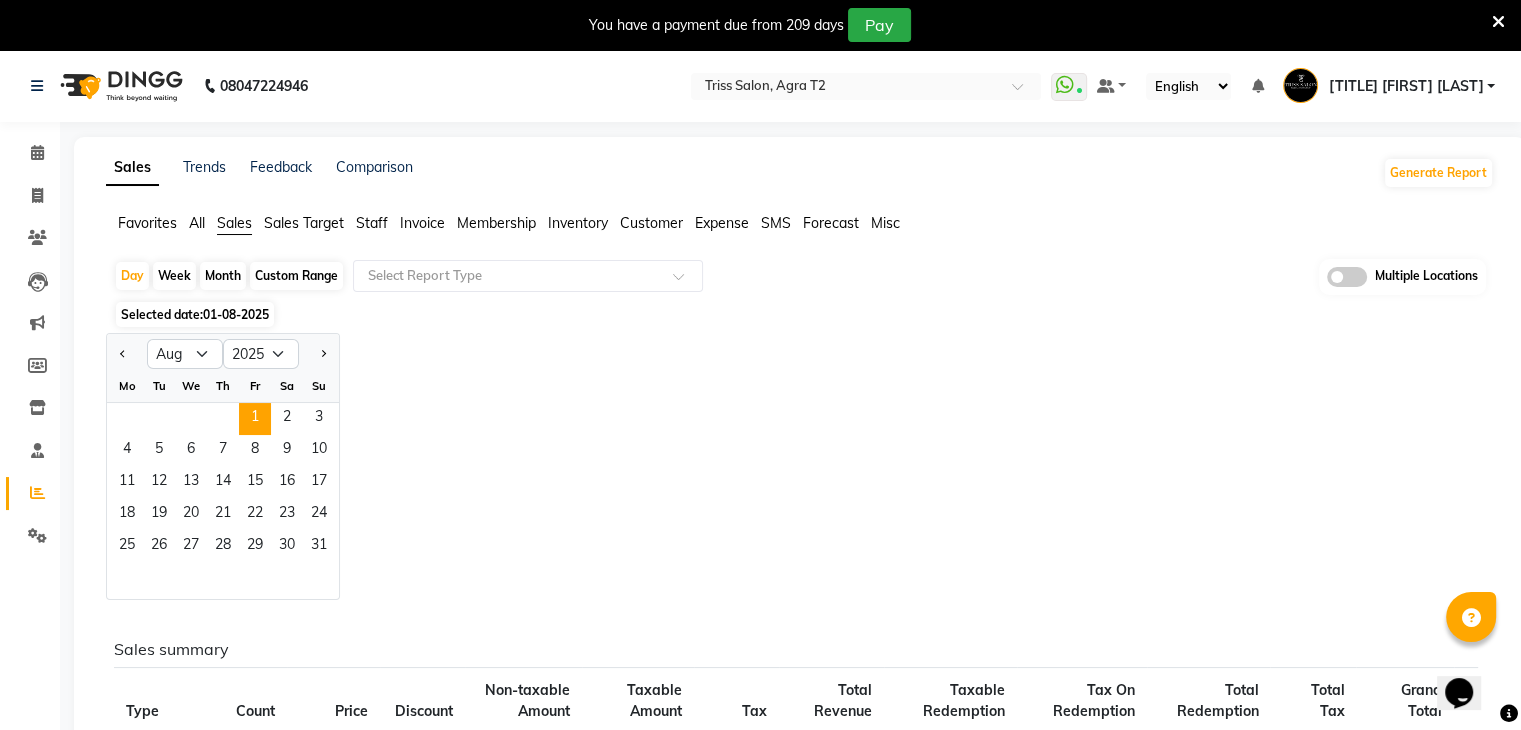 click on "Day   Week   Month   Custom Range  Select Report Type Multiple Locations" 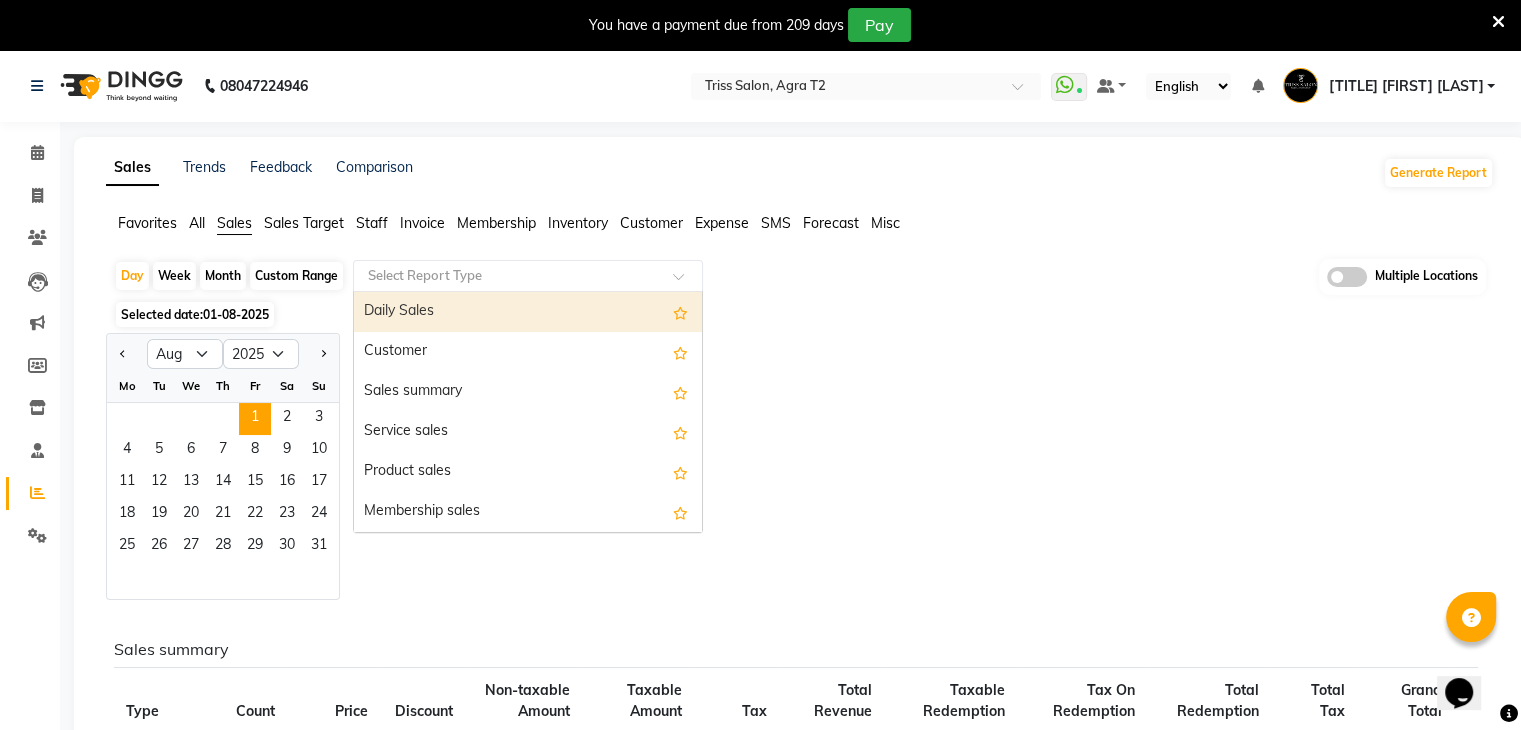 click on "Select Report Type  Daily Sales   Customer   Sales summary   Service sales   Product sales   Membership sales   Package sales   Prepaid sales   Voucher sales   Payment mode   Service by category   Sales by center   Gift card sales   Business Analysis   Backline Transaction Log Summary   Backline Transaction Log   Collection By Date   Collection By Invoice" 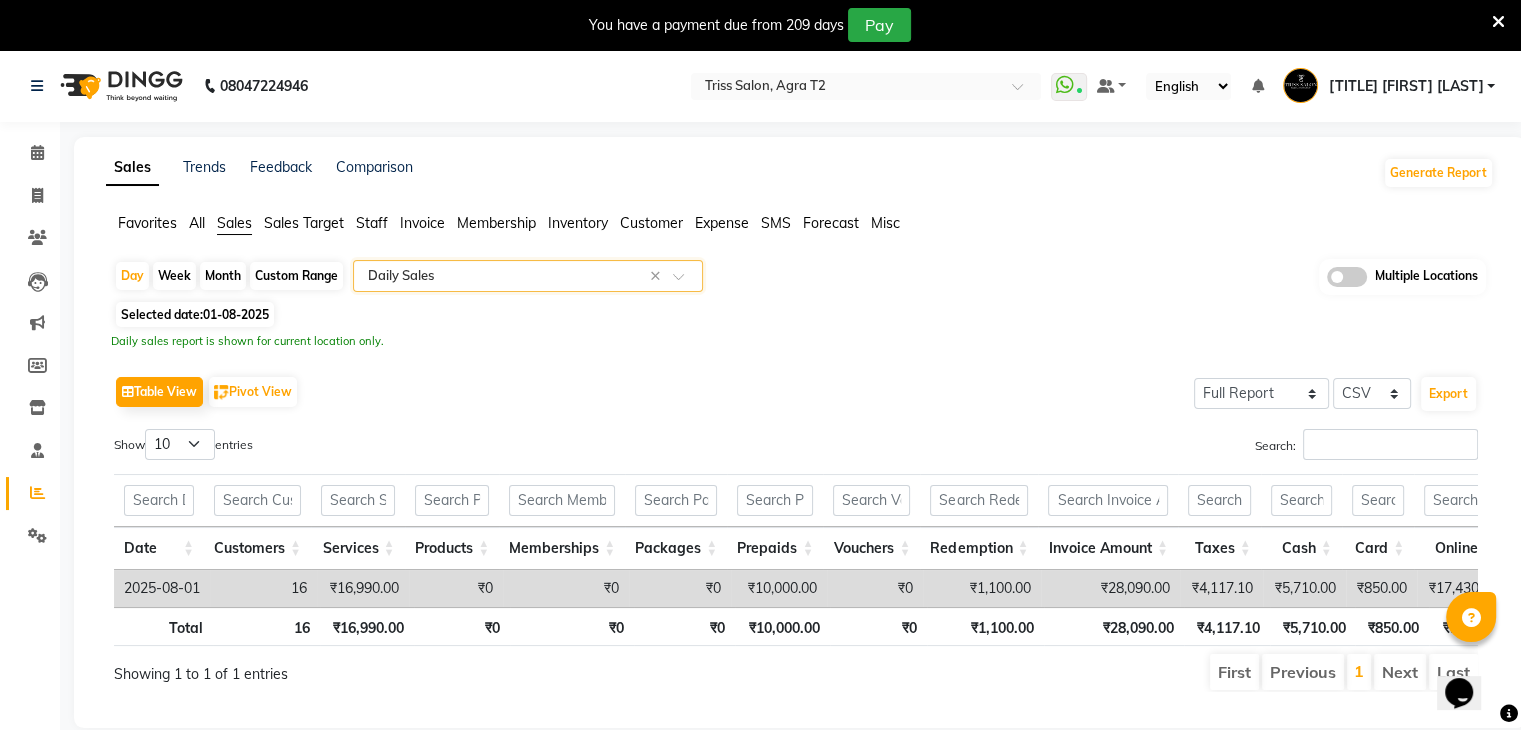 scroll, scrollTop: 0, scrollLeft: 71, axis: horizontal 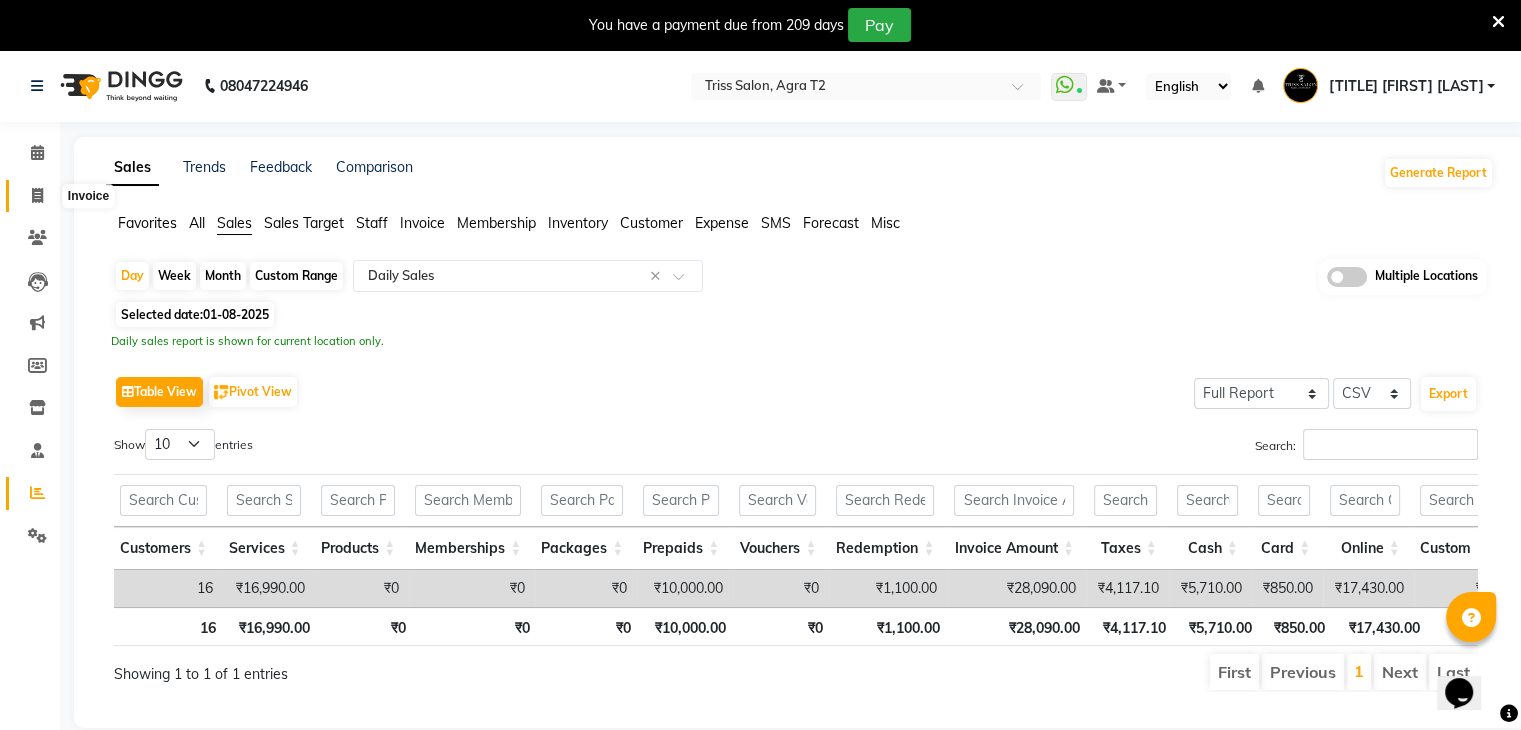 click 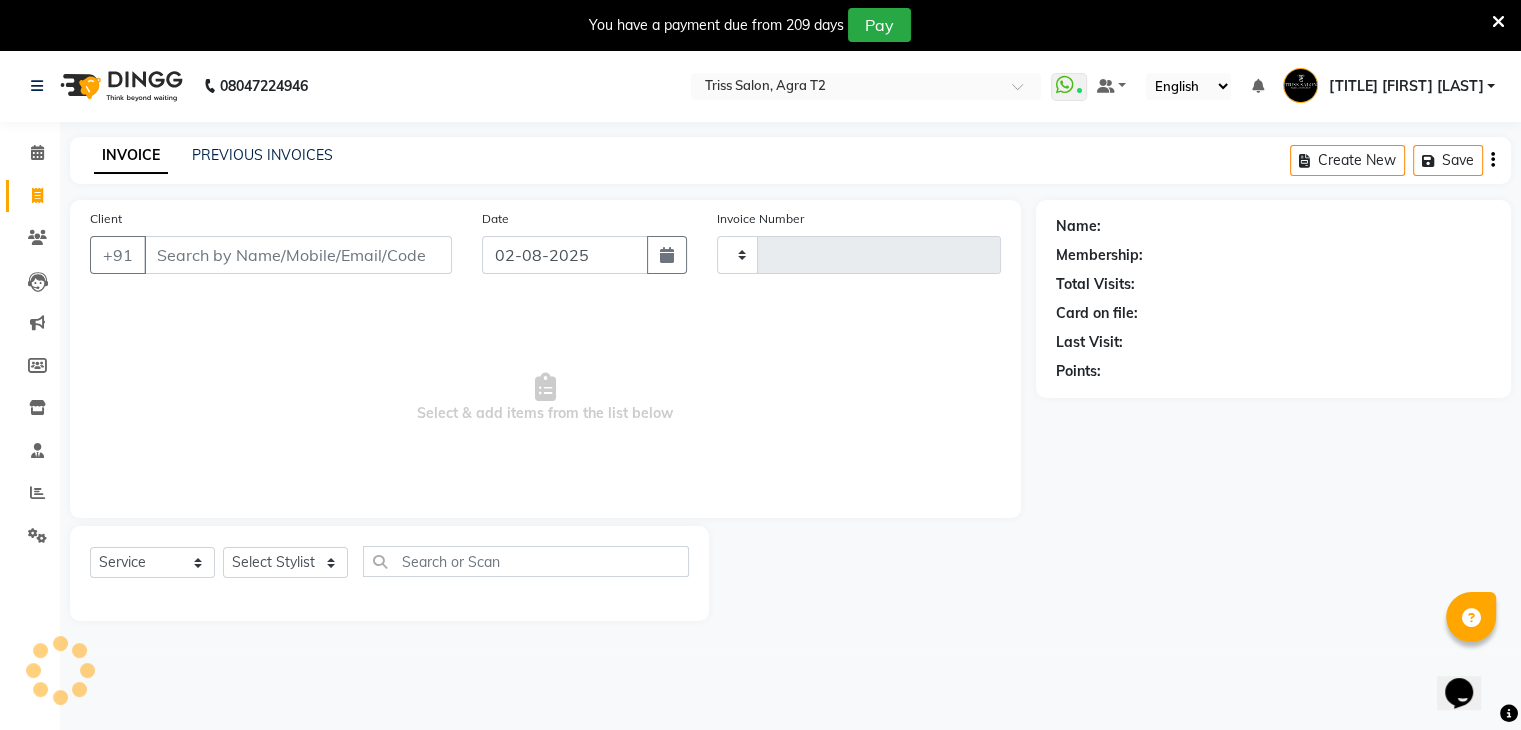 scroll, scrollTop: 6, scrollLeft: 0, axis: vertical 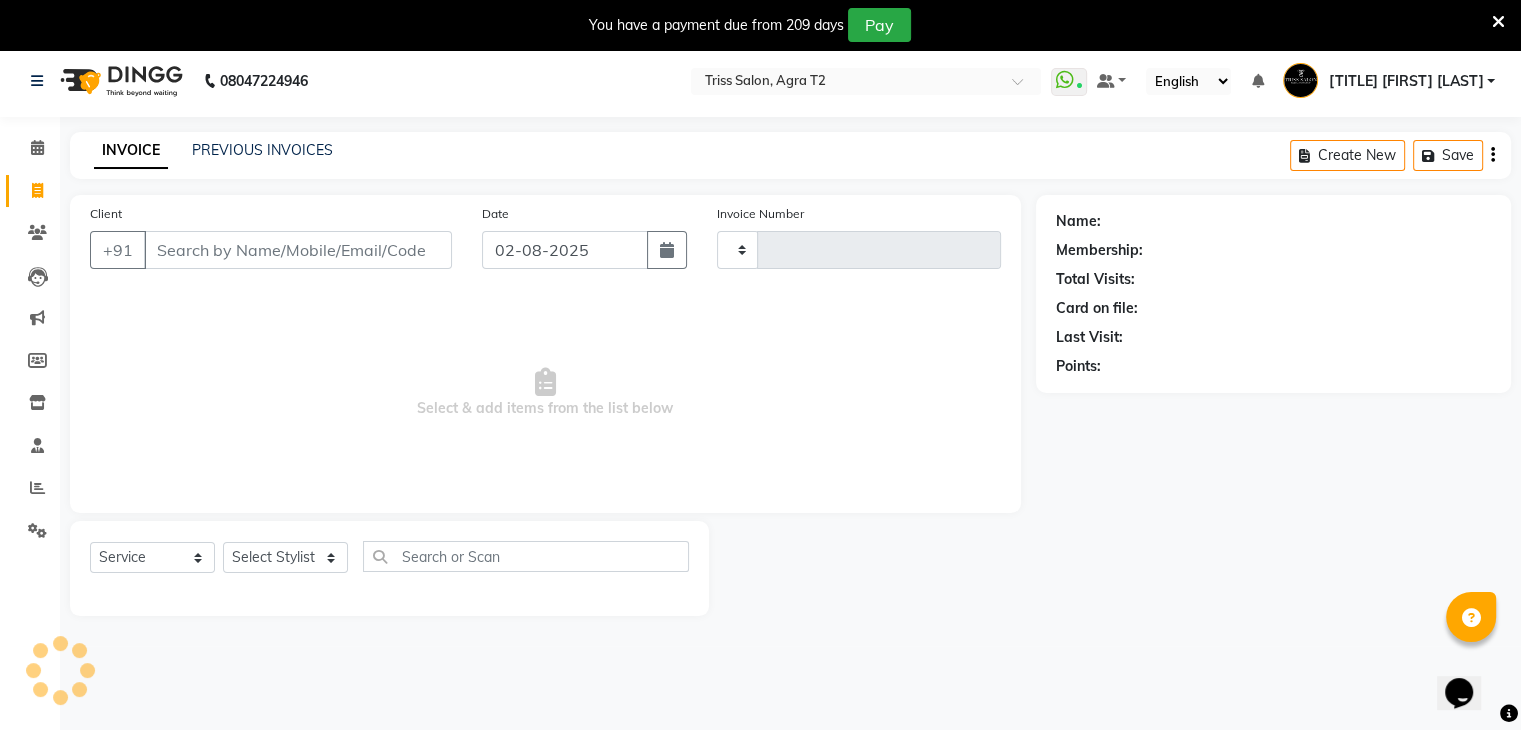 type on "1752" 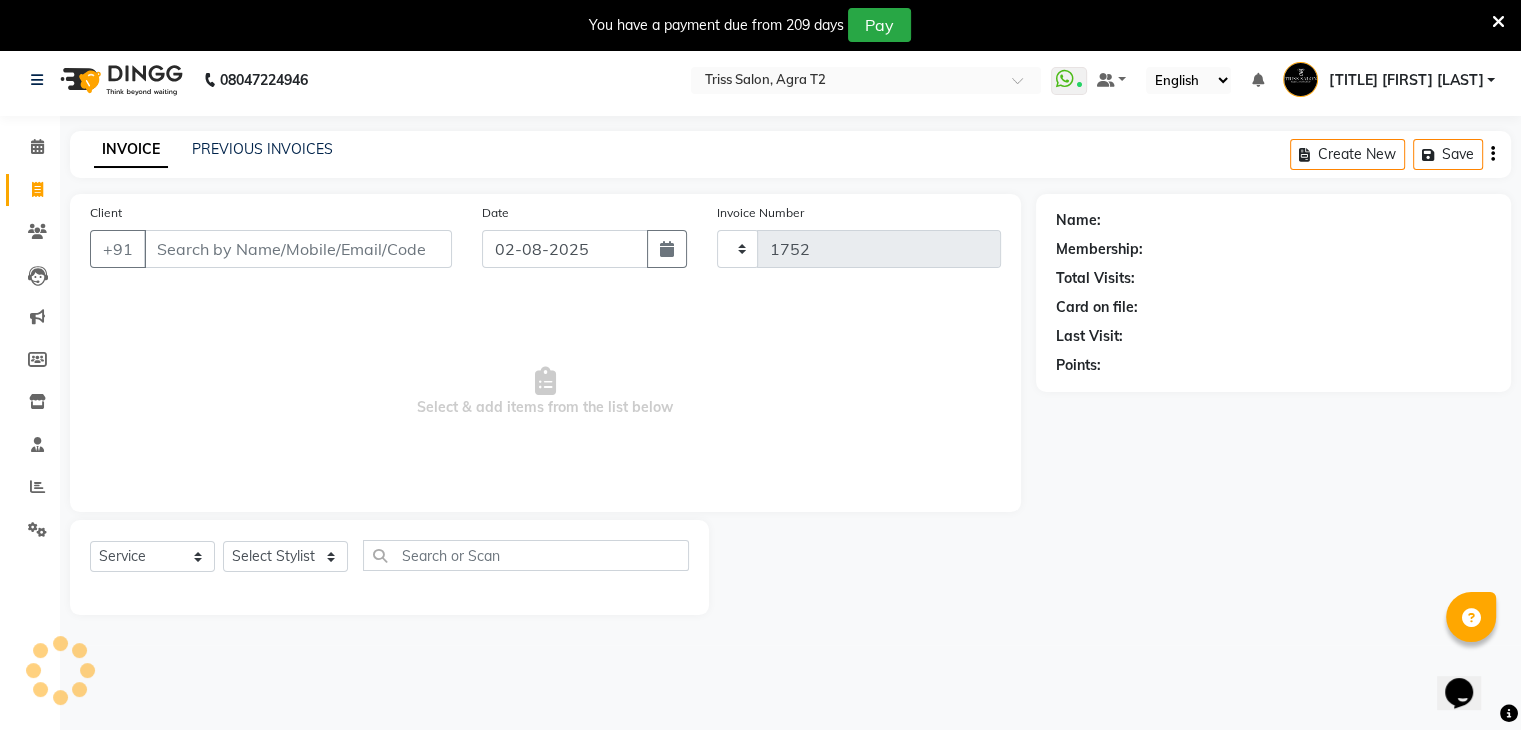 select on "4301" 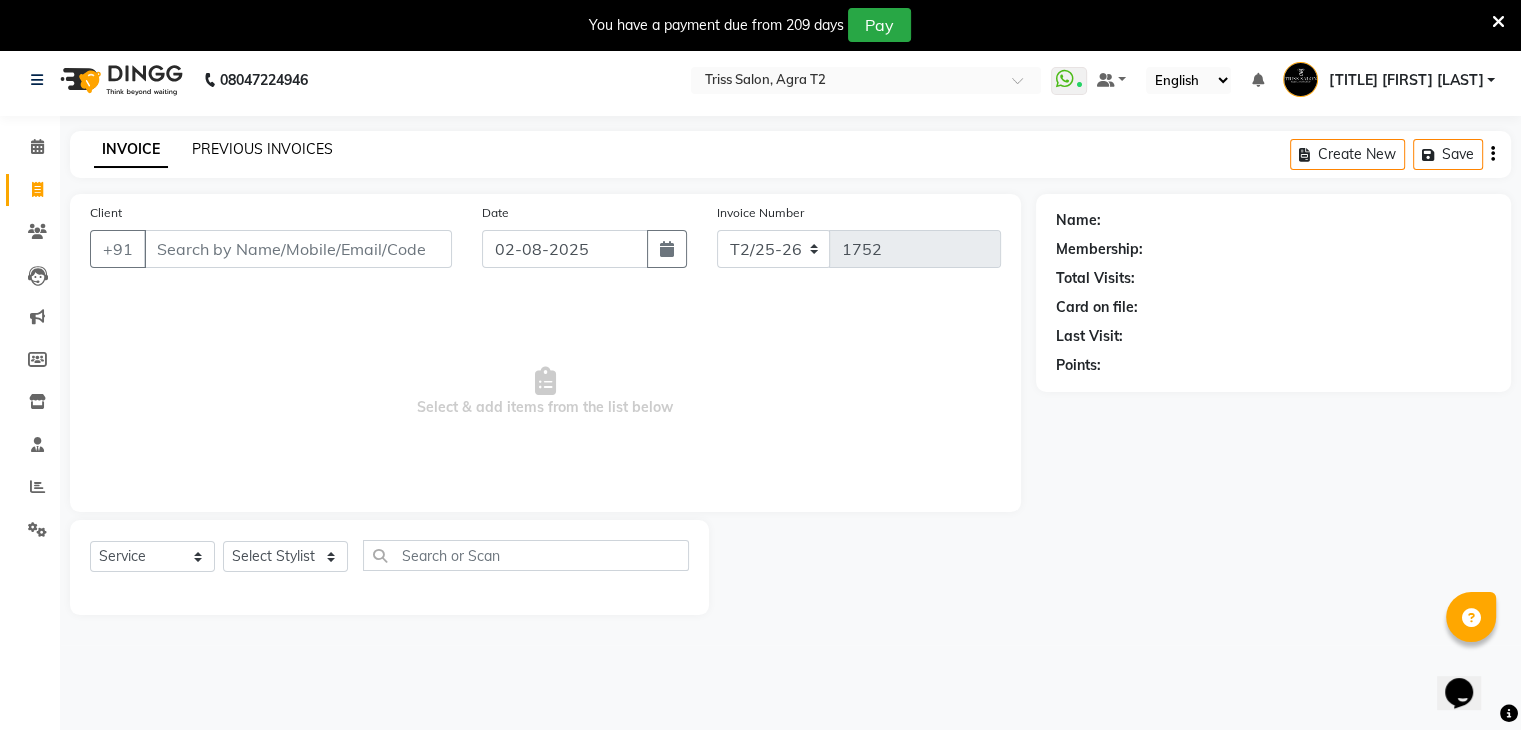 click on "PREVIOUS INVOICES" 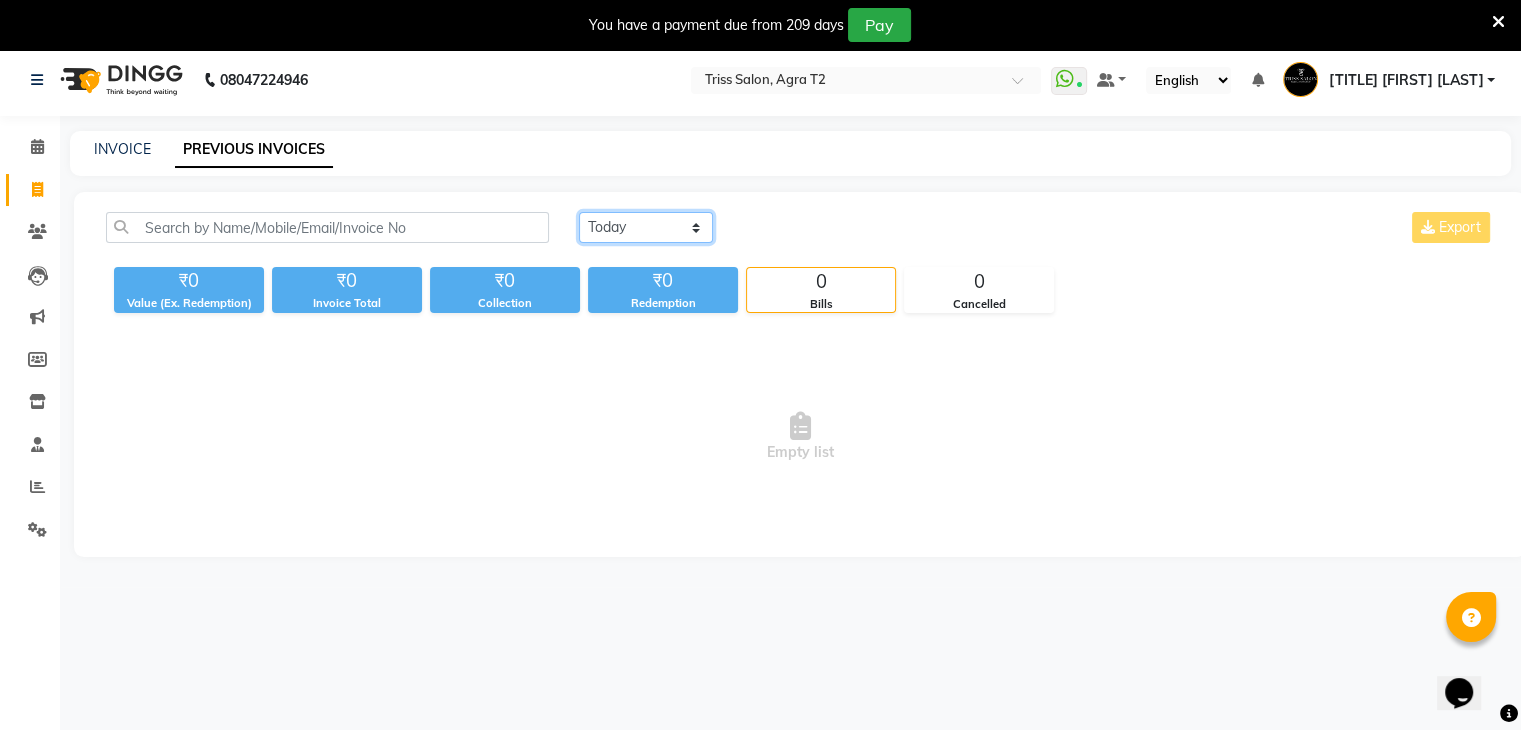 click on "Today Yesterday Custom Range" 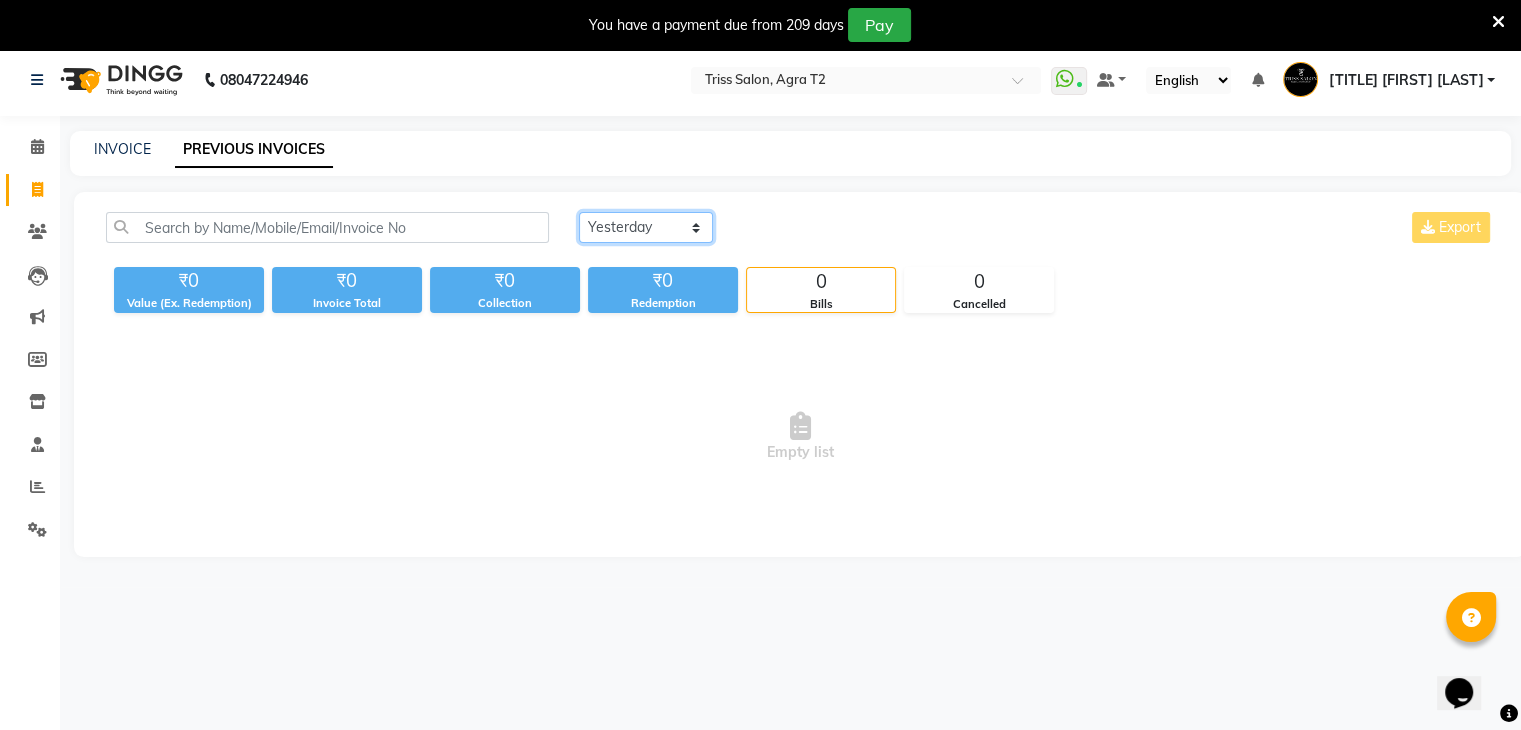 click on "Today Yesterday Custom Range" 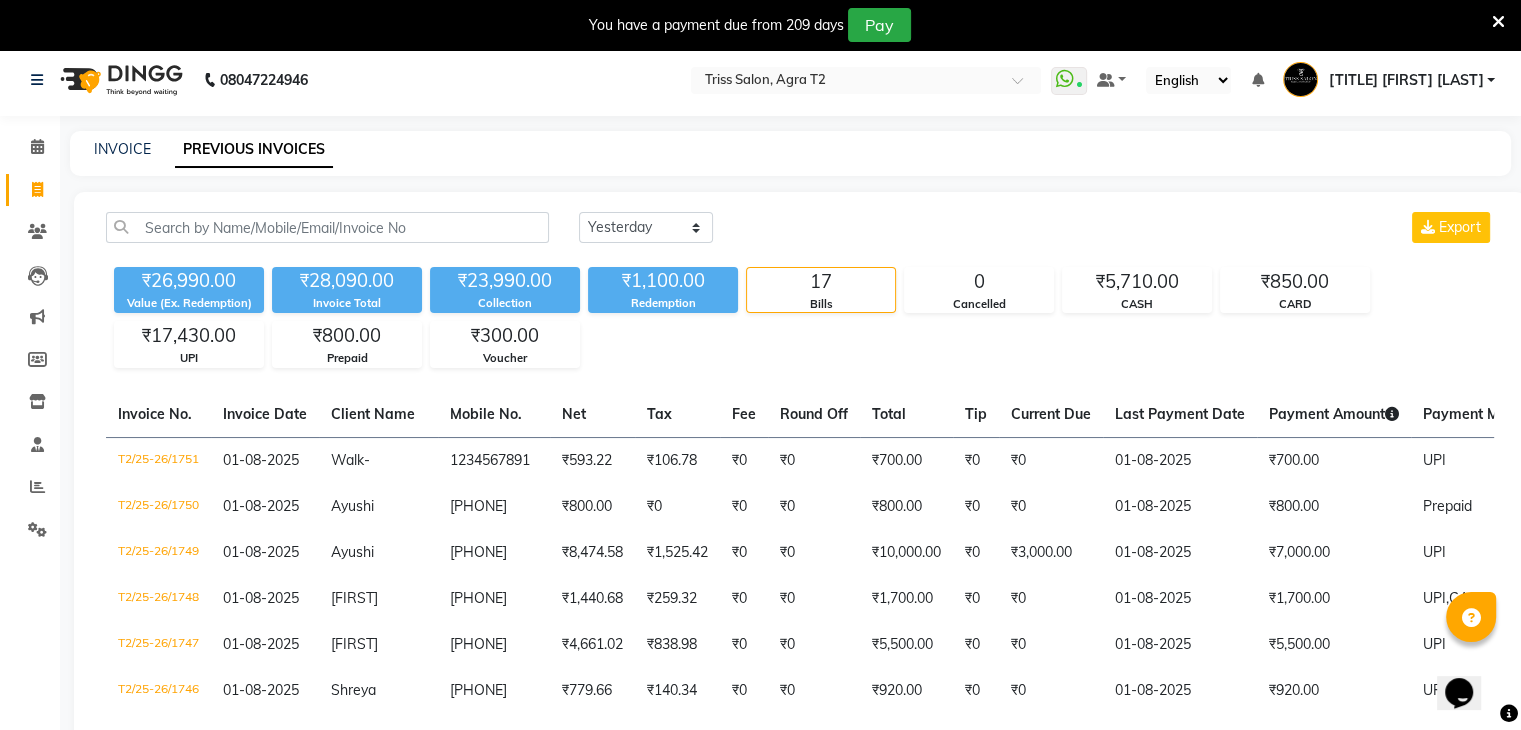 click on "Today Yesterday Custom Range Export" 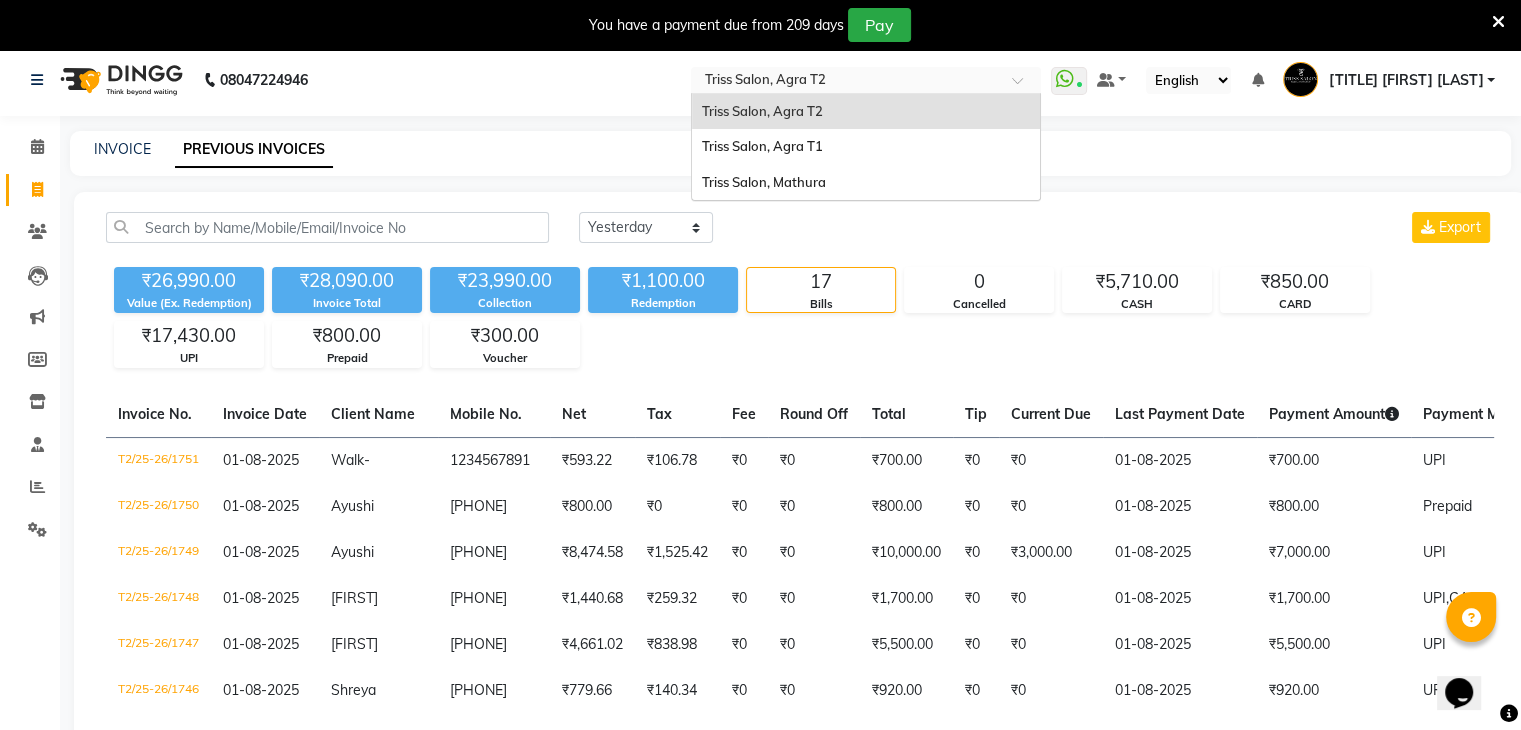 click at bounding box center (846, 82) 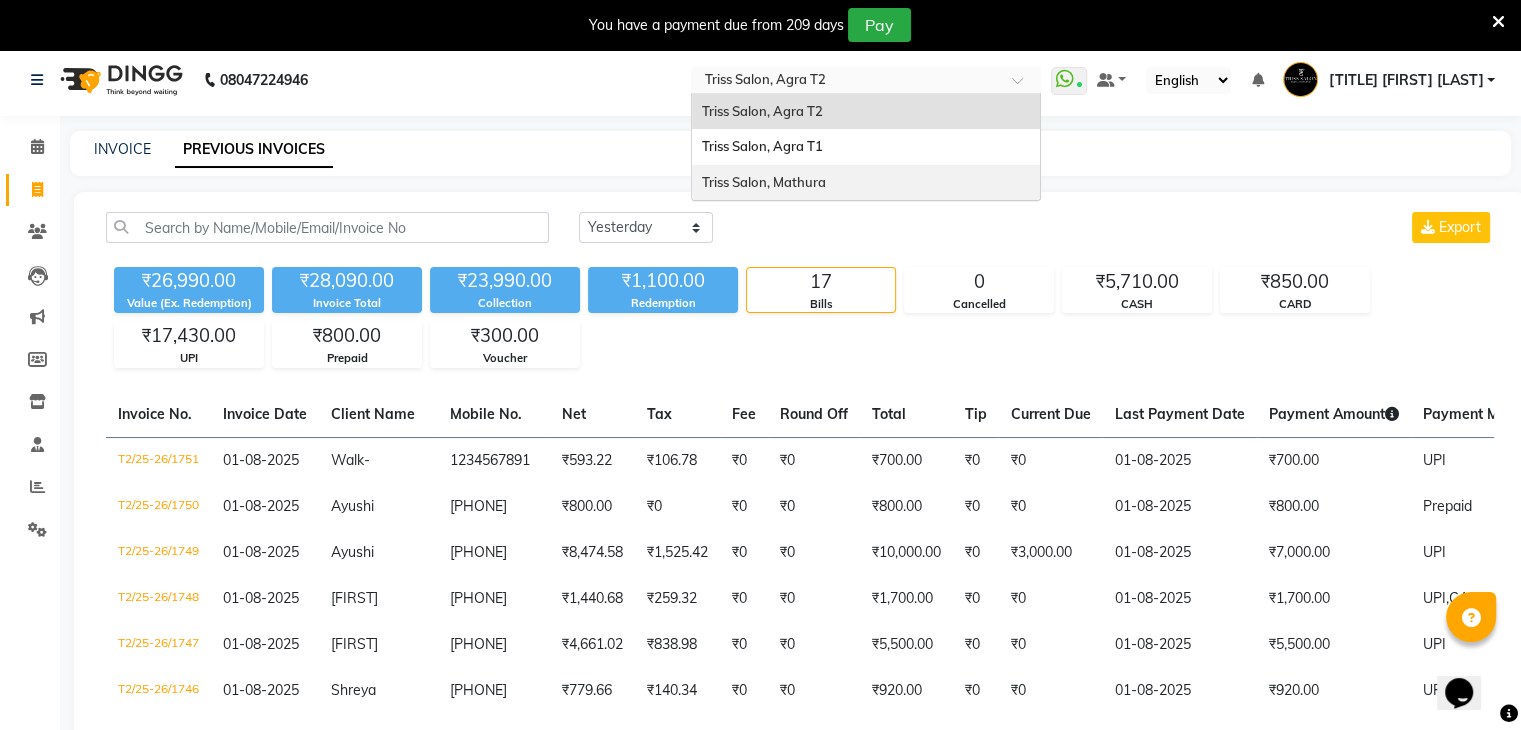 click on "Triss Salon, Mathura" at bounding box center (764, 182) 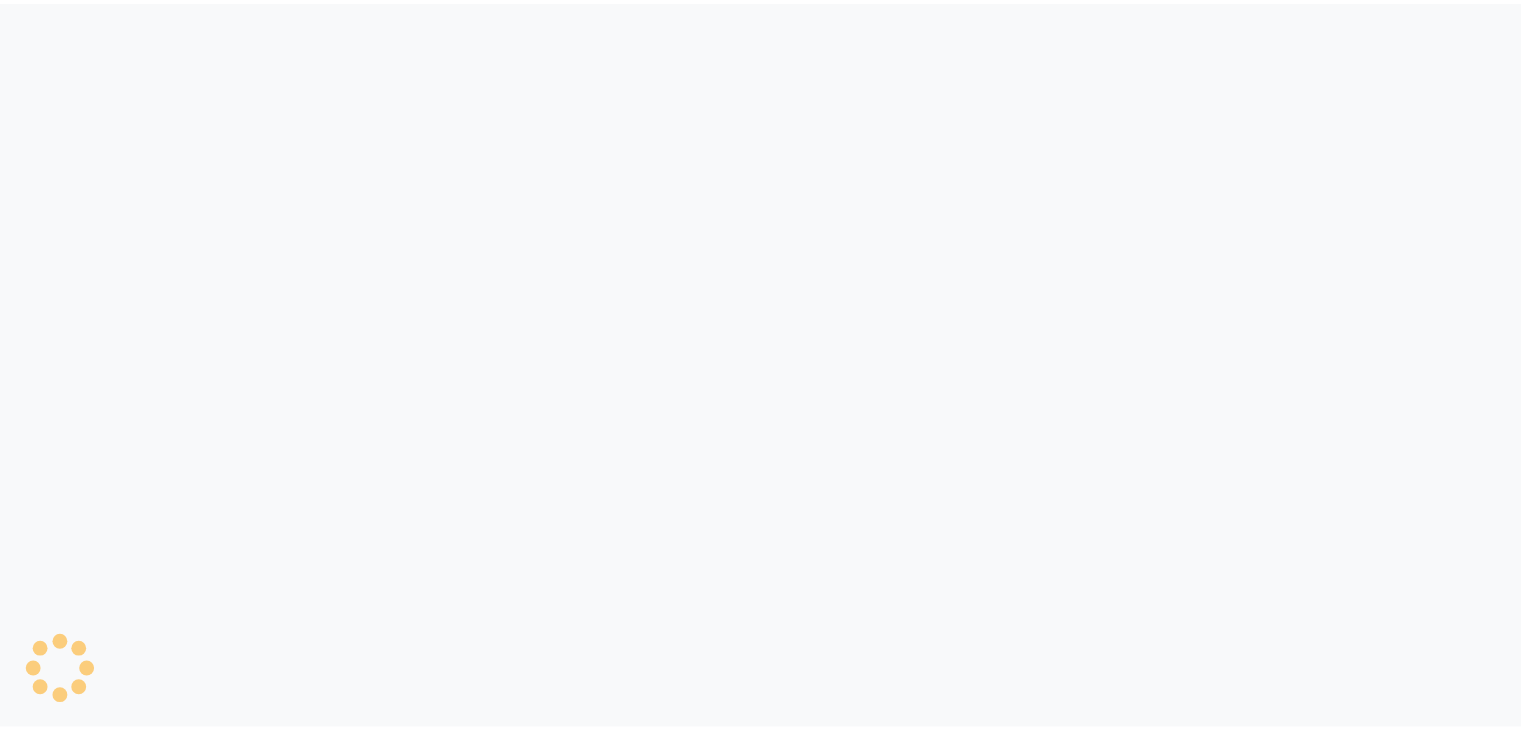 scroll, scrollTop: 0, scrollLeft: 0, axis: both 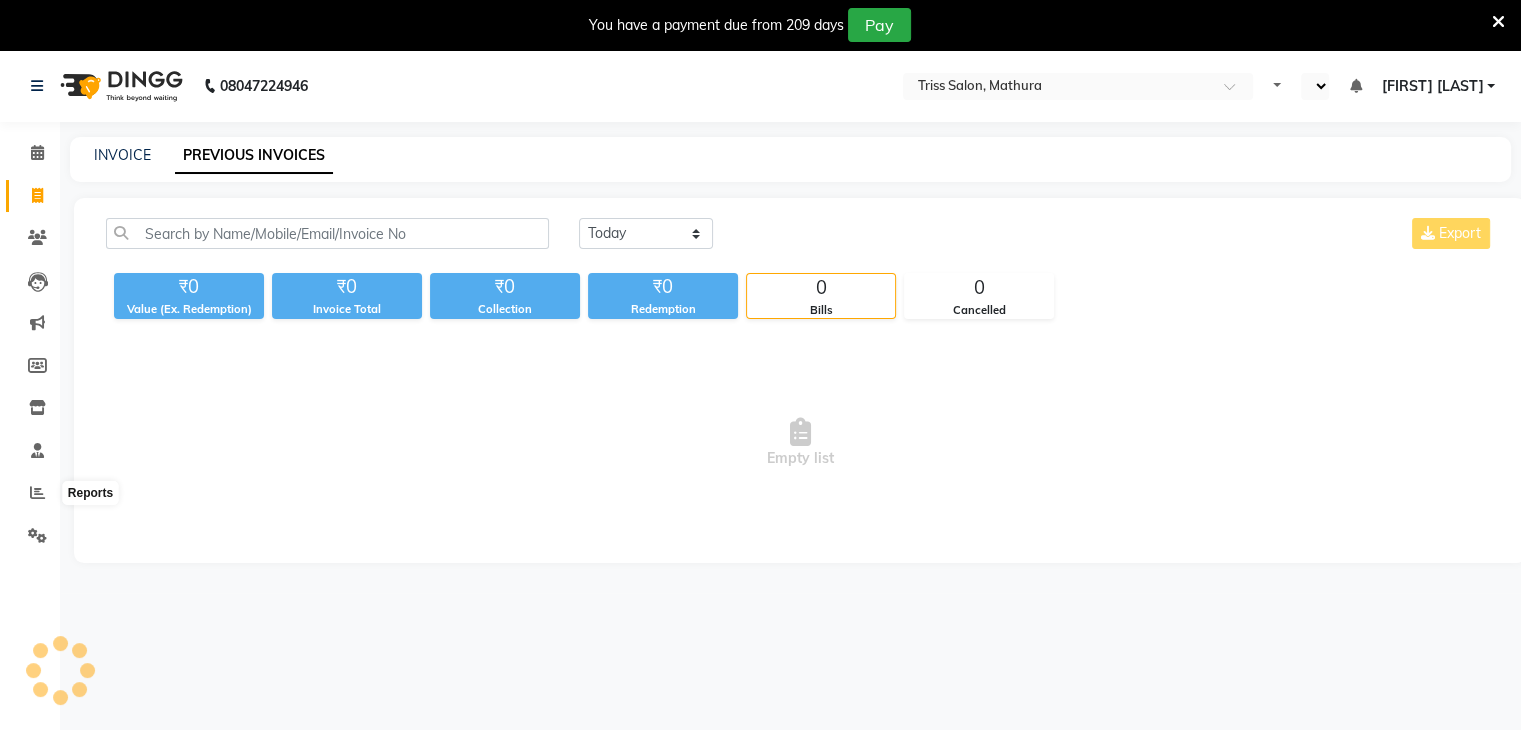 select on "en" 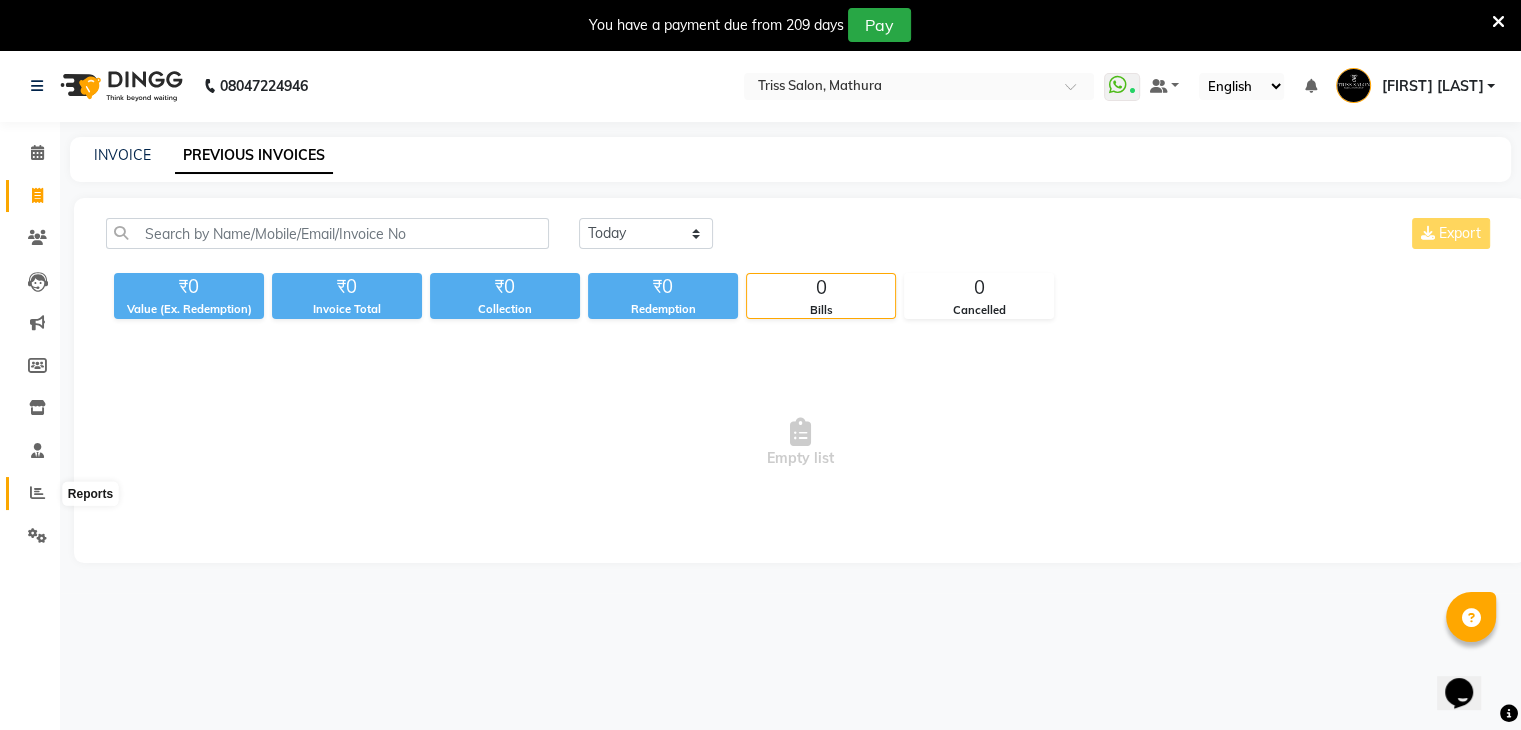 scroll, scrollTop: 0, scrollLeft: 0, axis: both 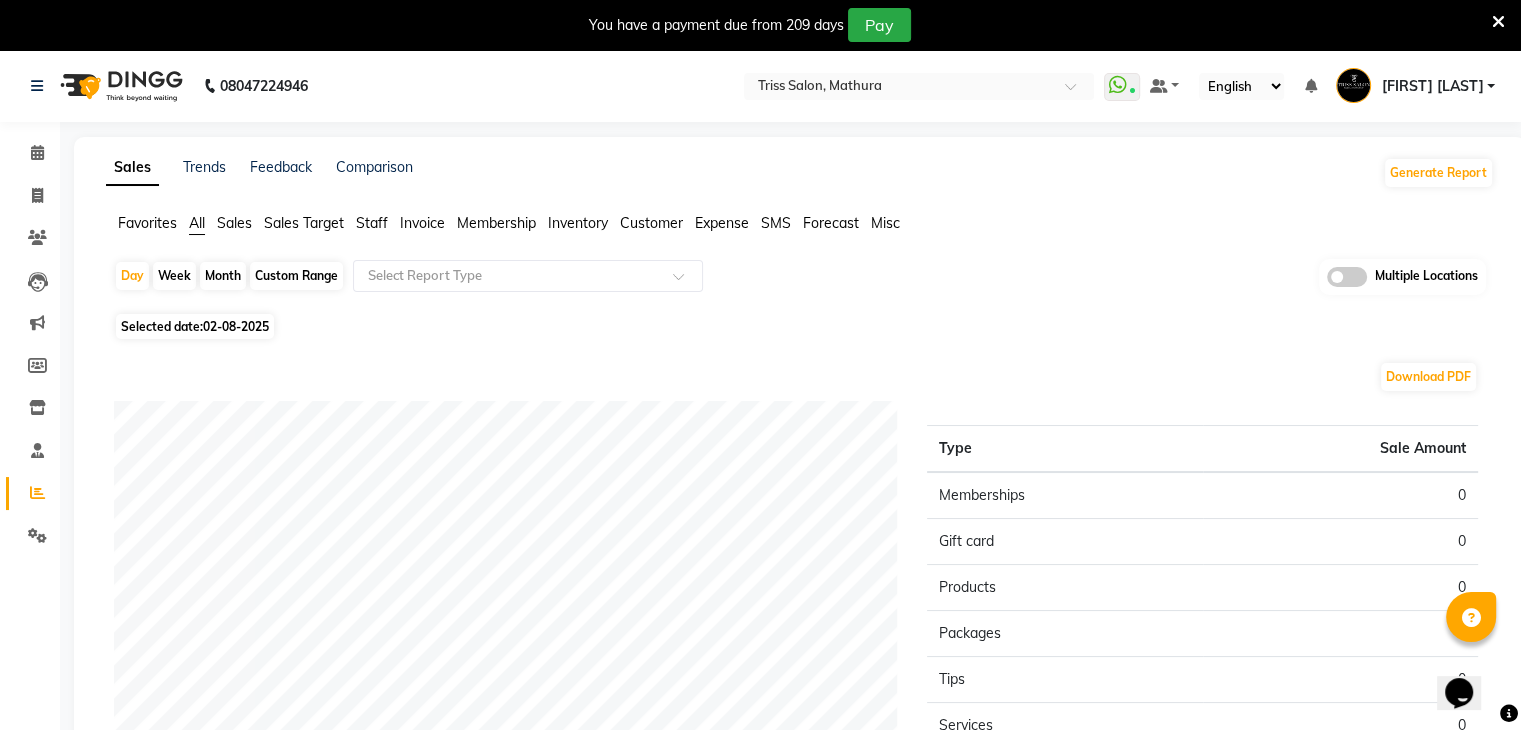 click on "Sales" 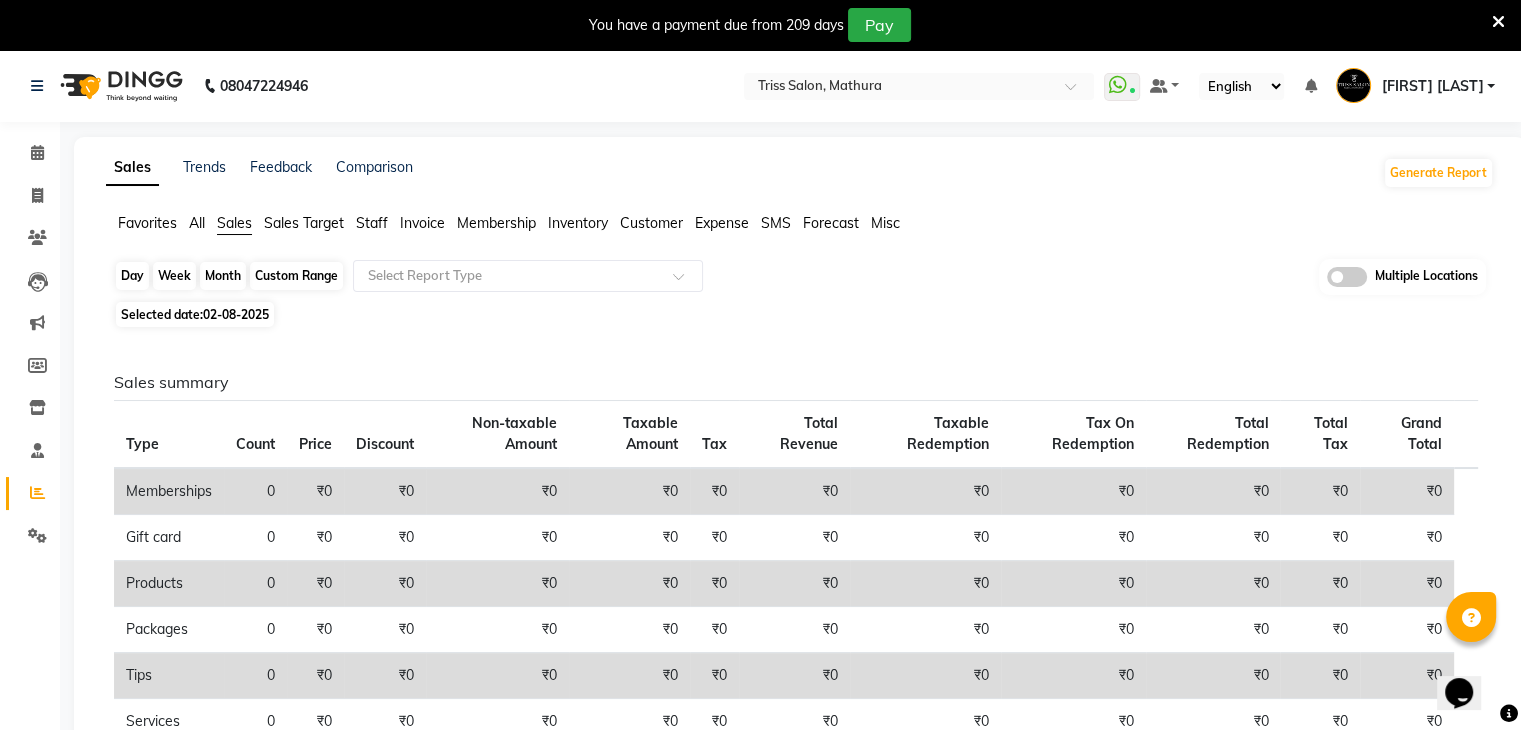 click on "Day" 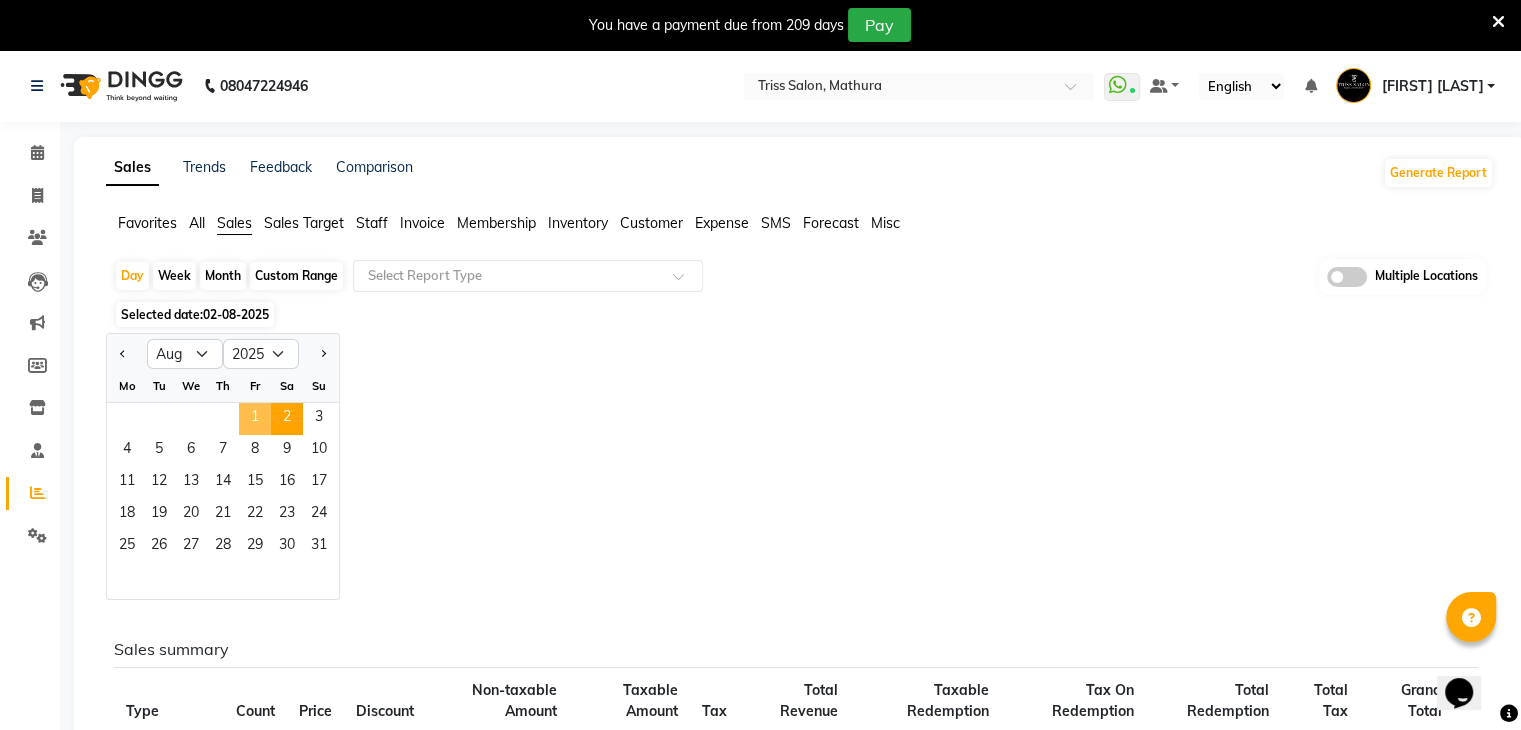 click on "1" 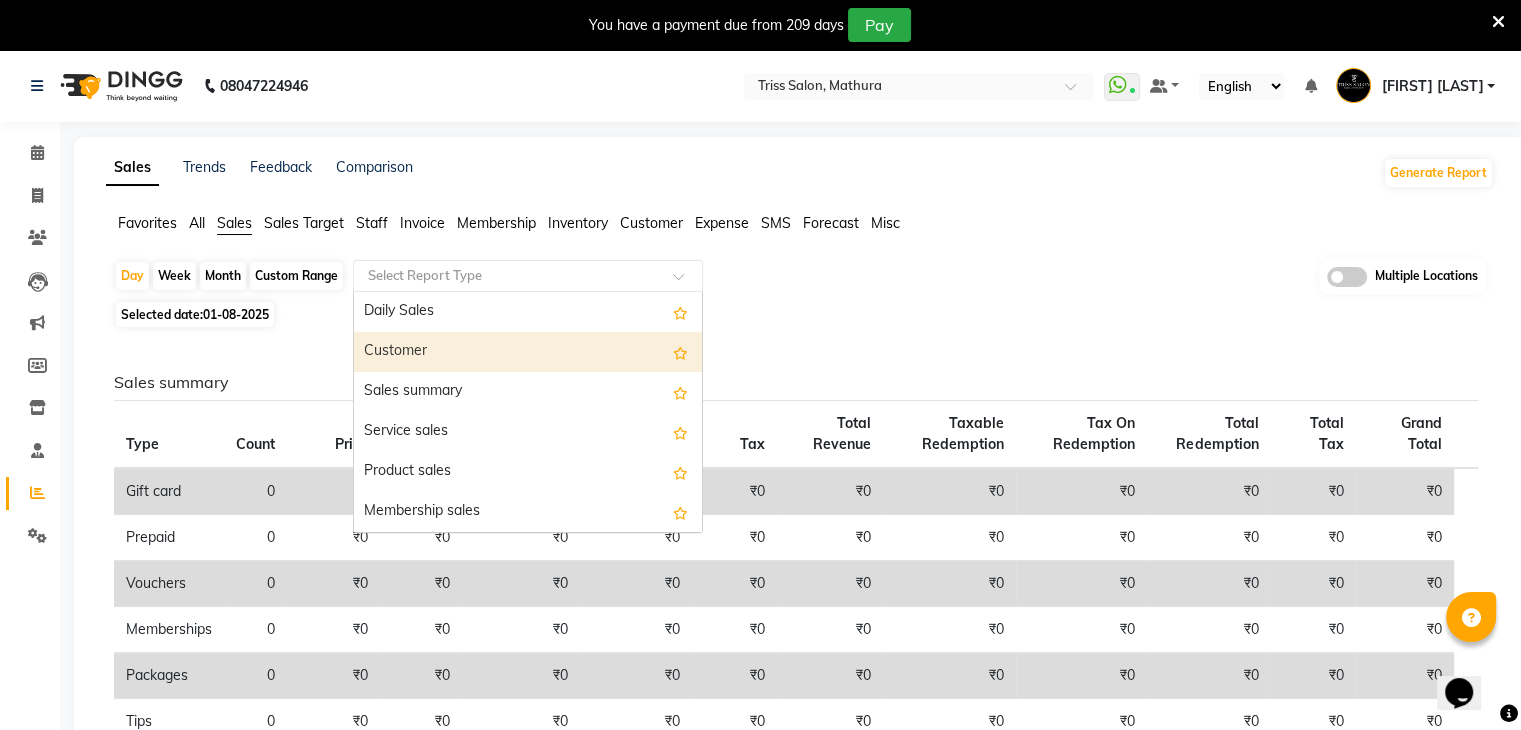 drag, startPoint x: 544, startPoint y: 283, endPoint x: 482, endPoint y: 337, distance: 82.219215 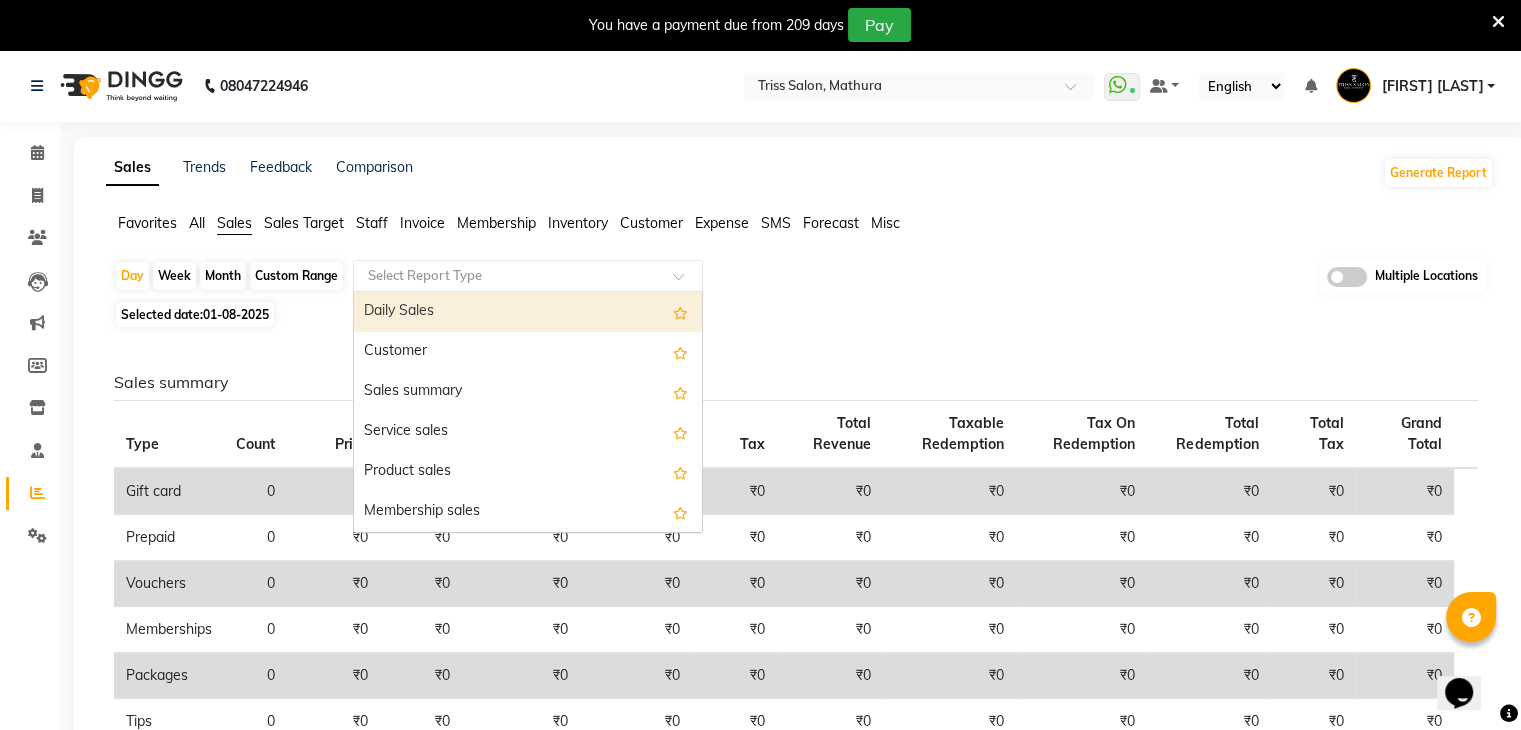 click on "Daily Sales" at bounding box center (528, 312) 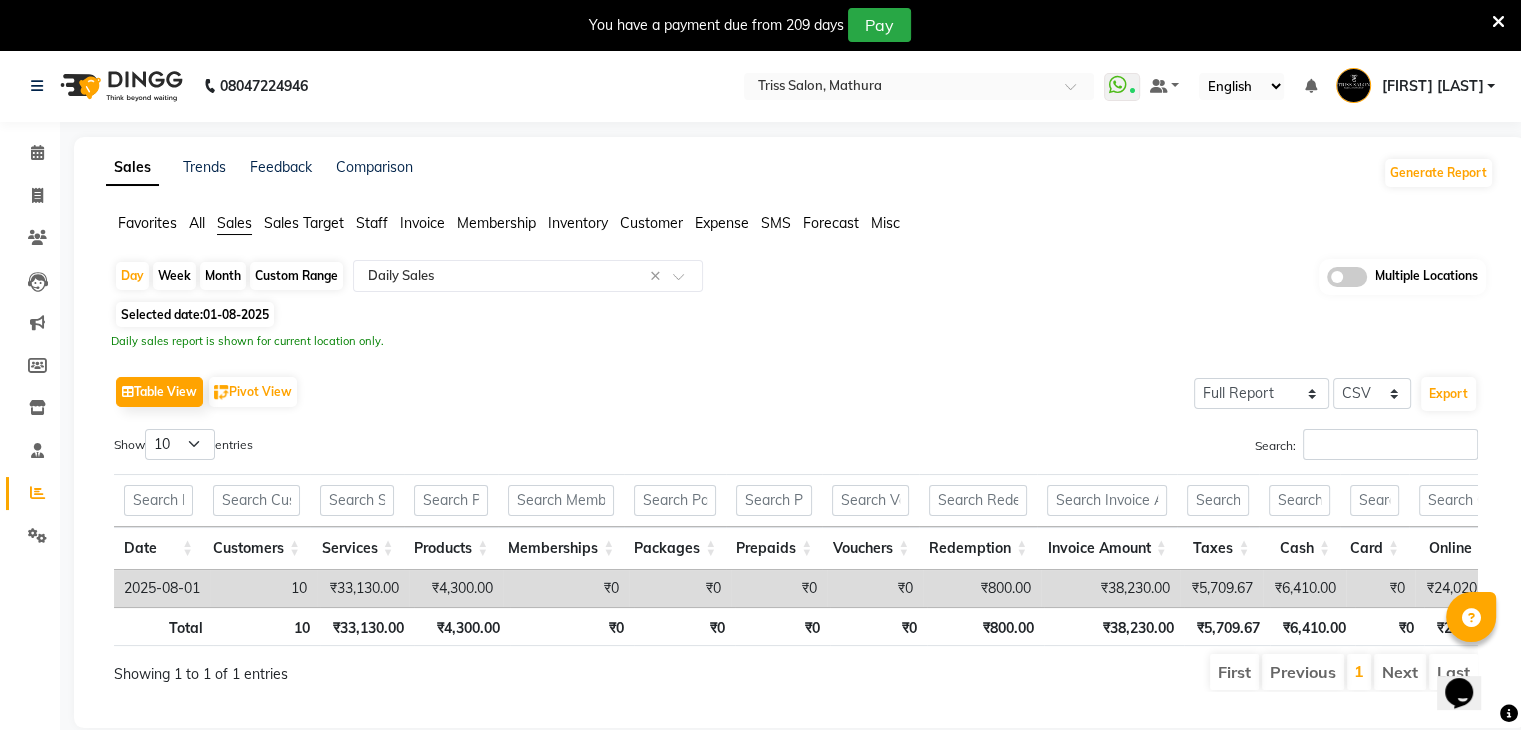 click on "Day   Week   Month   Custom Range  Select Report Type × Daily Sales × Multiple Locations Selected date:  01-08-2025   Daily sales report is shown for current location only.   Table View   Pivot View  Select Full Report Filtered Report Select CSV PDF  Export  Show  10 25 50 100  entries Search: Date Customers Services Products Memberships Packages Prepaids Vouchers Redemption Invoice Amount Taxes Cash Card Online Custom Total Collection Total Sale Ex. Redemption Excess Amount Due Received Actual Due Due As On Today Expense Cash Expense Online Total Sale Ex. Expenses Opening Cash Closing / Petty Cash Added To Wallet Invoice Refund Advance Refund Date Customers Services Products Memberships Packages Prepaids Vouchers Redemption Invoice Amount Taxes Cash Card Online Custom Total Collection Total Sale Ex. Redemption Excess Amount Due Received Actual Due Due As On Today Expense Cash Expense Online Total Sale Ex. Expenses Opening Cash Closing / Petty Cash Added To Wallet Invoice Refund Advance Refund Total 10 1" 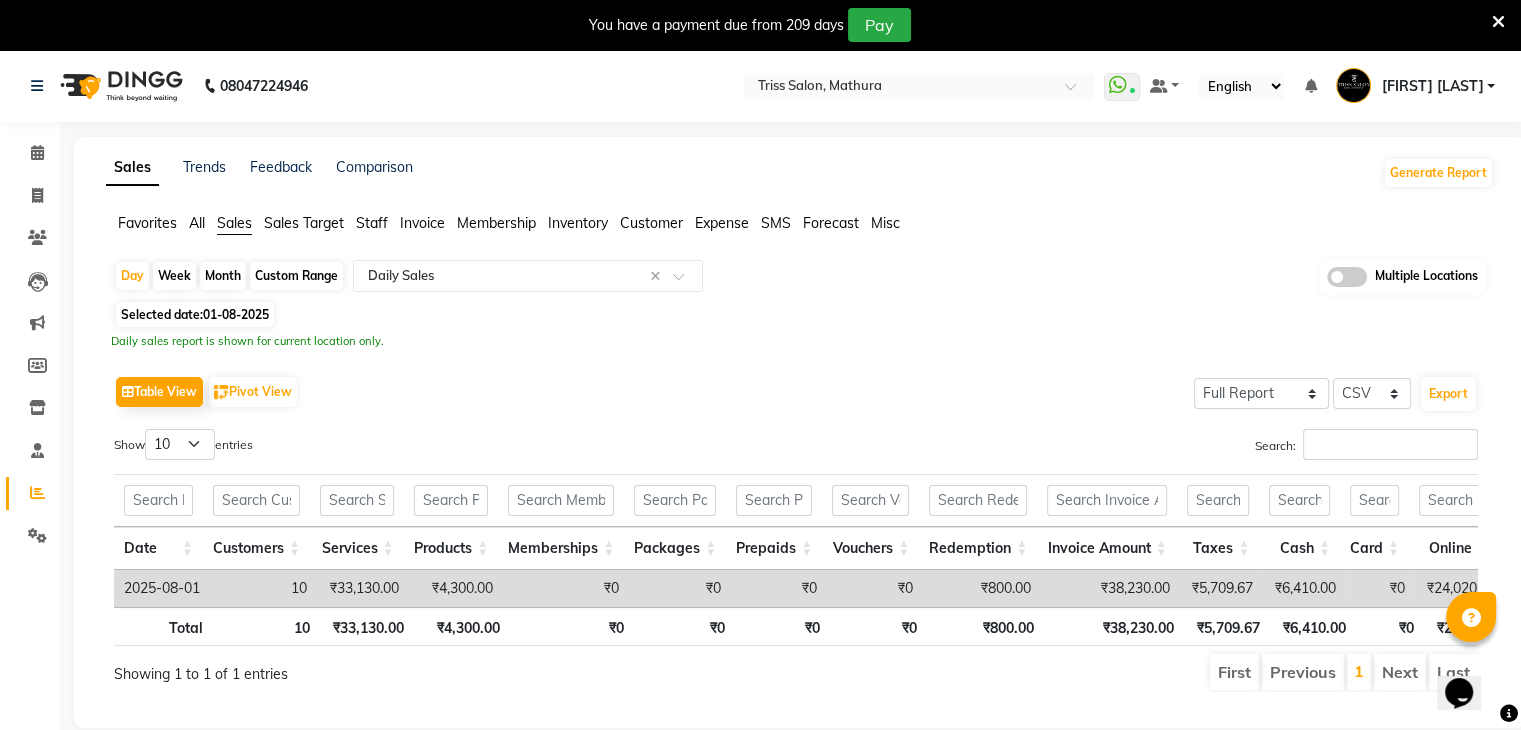 scroll, scrollTop: 0, scrollLeft: 94, axis: horizontal 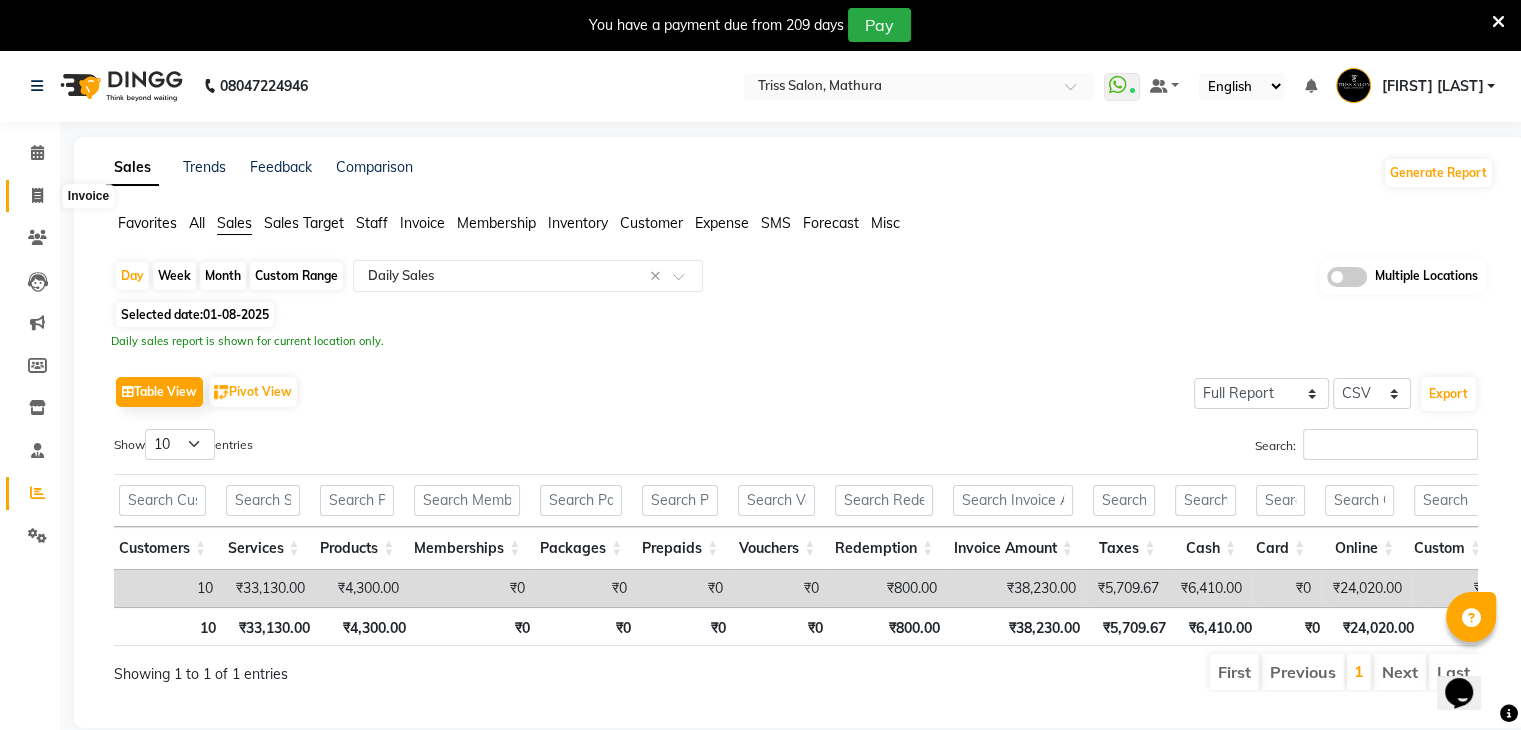 click 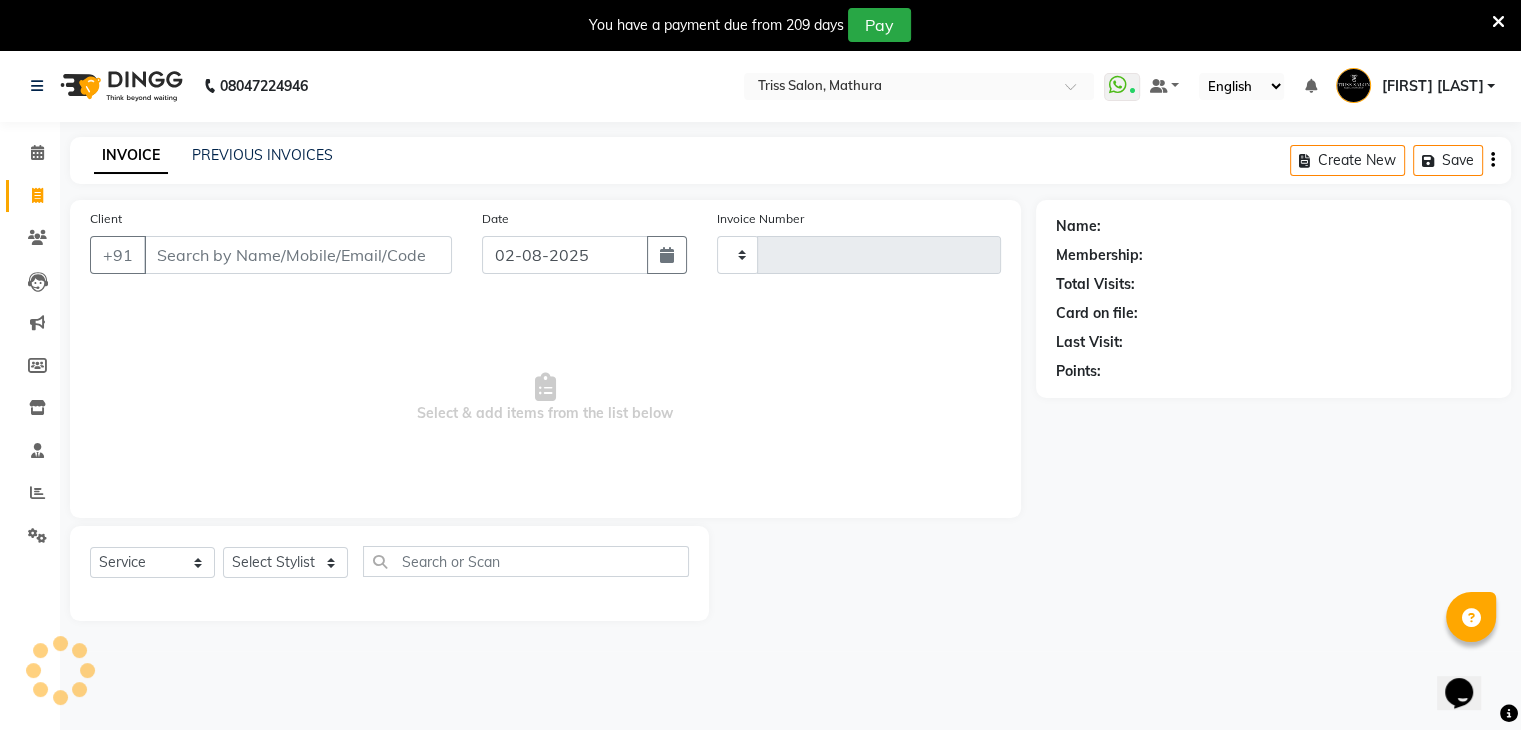 type on "1260" 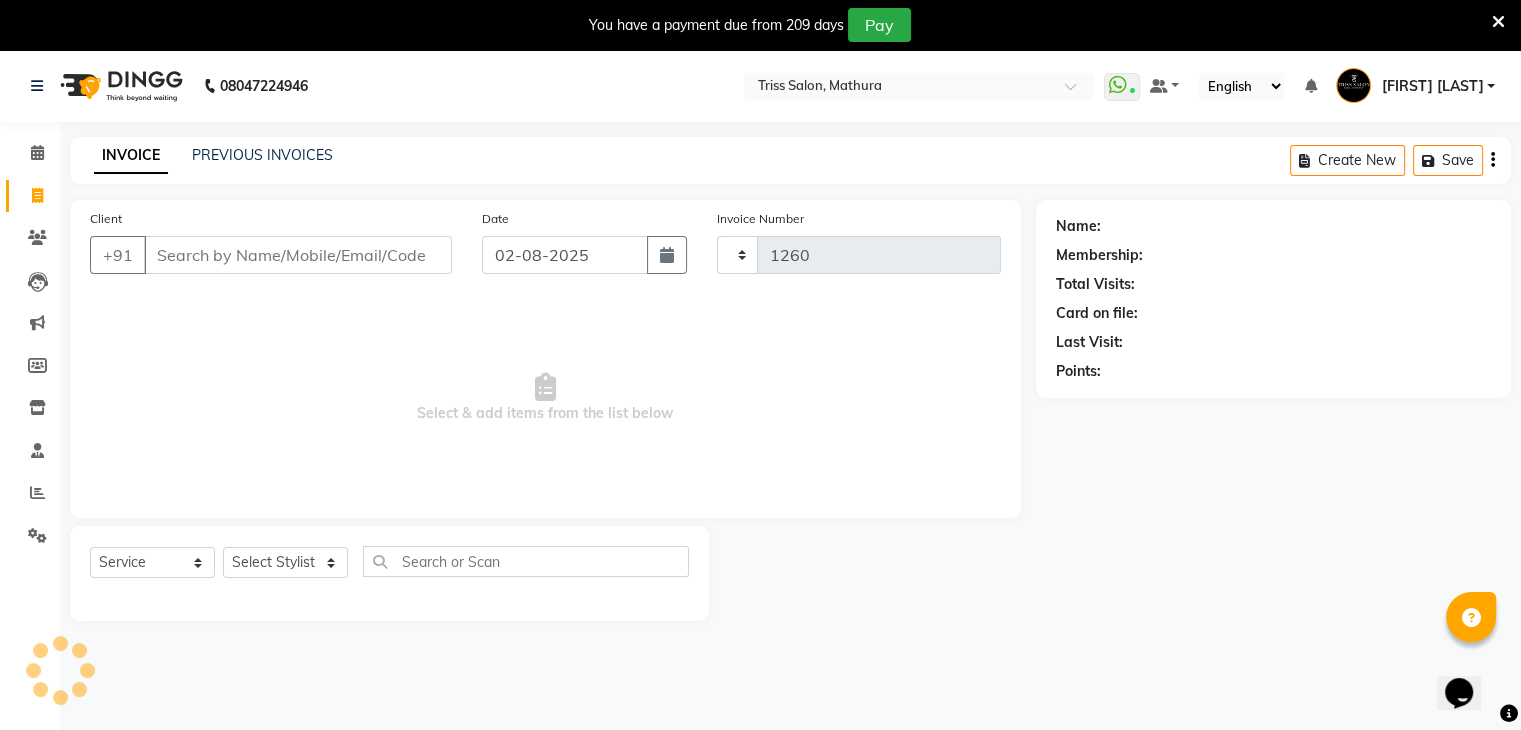 scroll, scrollTop: 6, scrollLeft: 0, axis: vertical 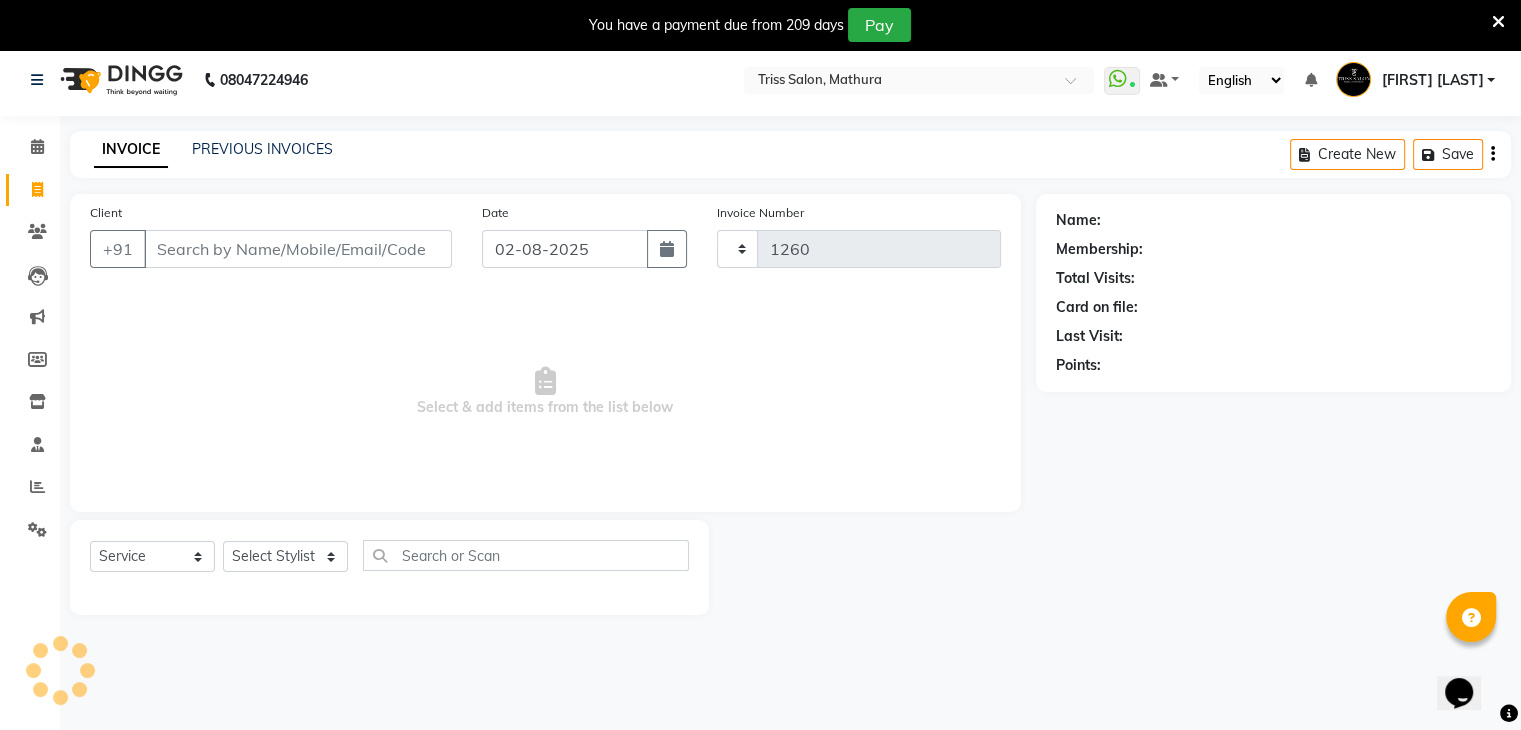 select on "4304" 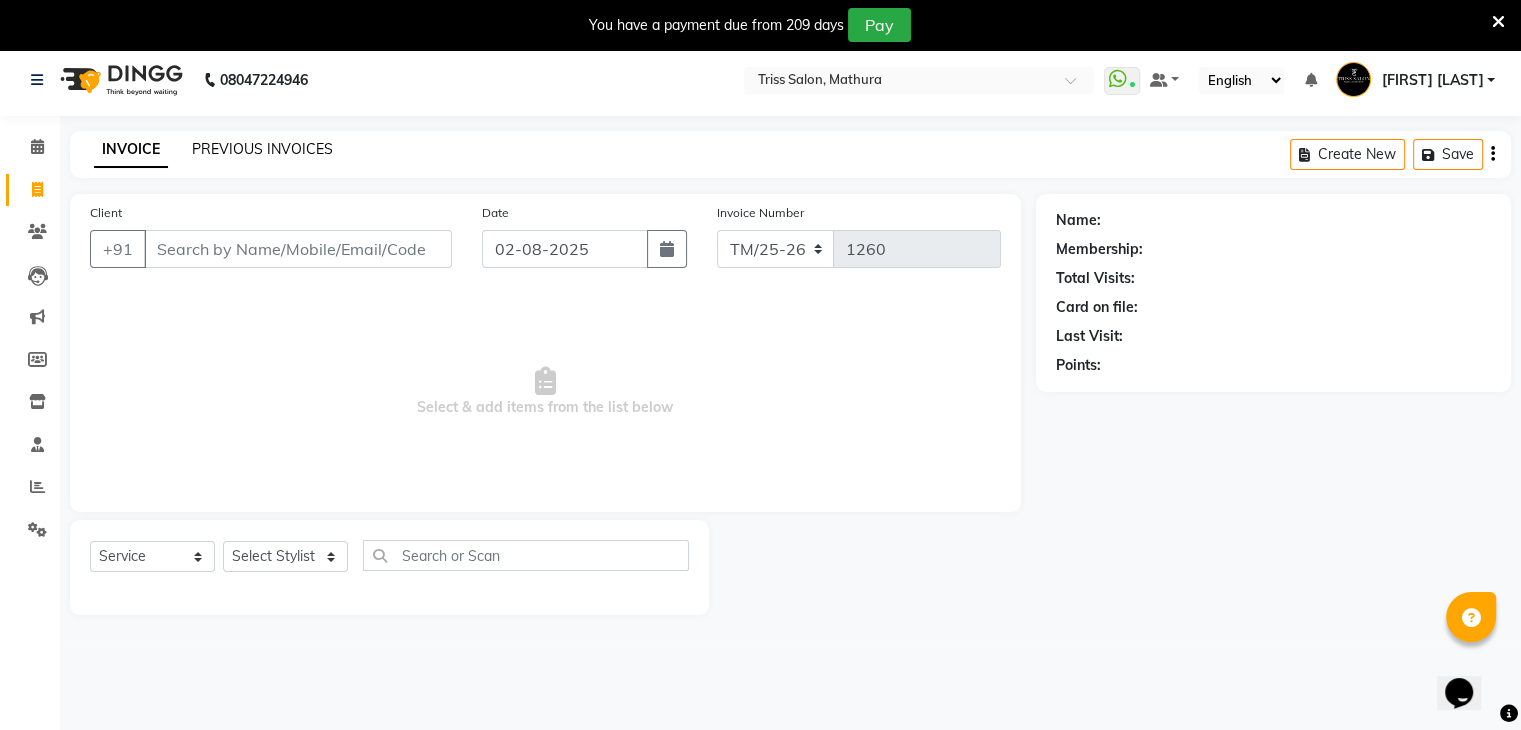 click on "PREVIOUS INVOICES" 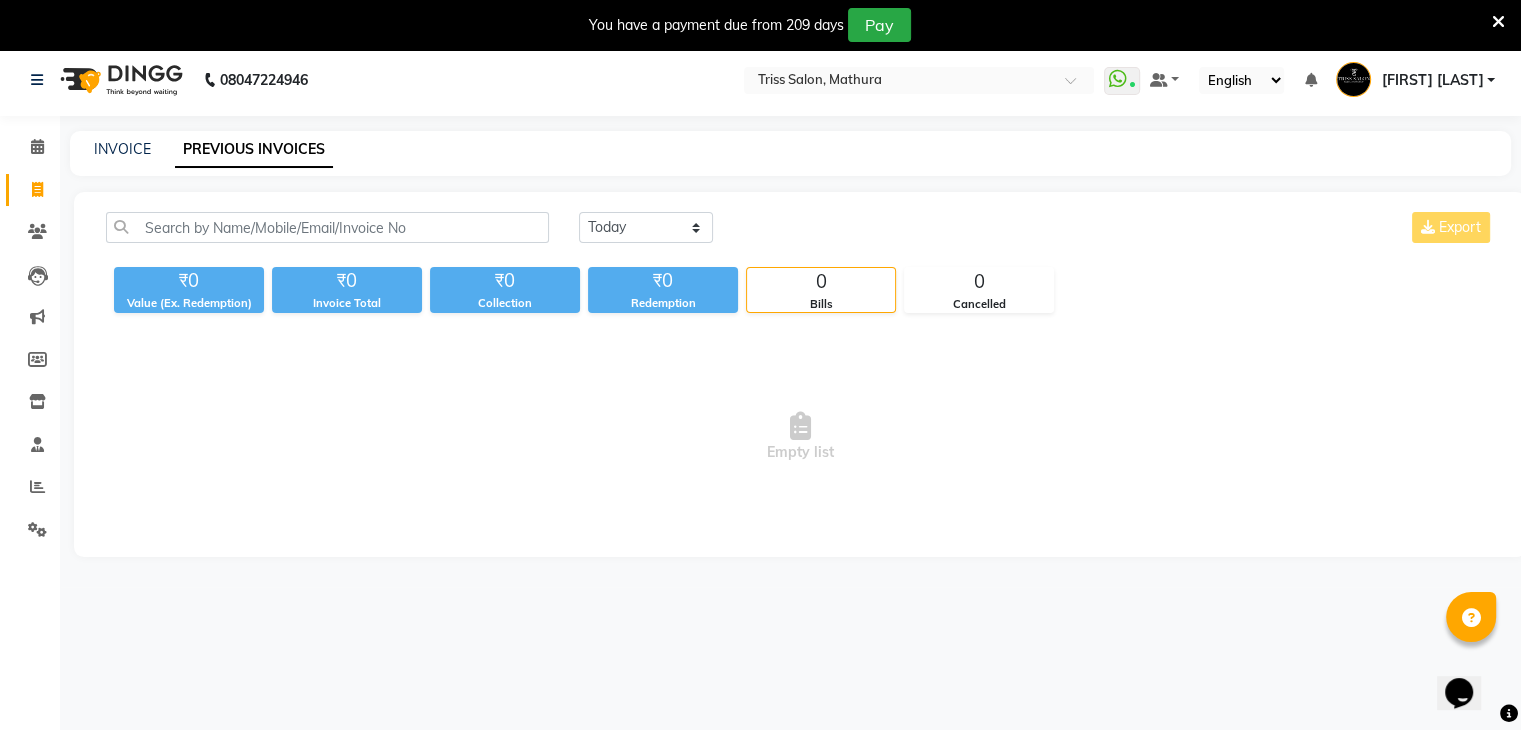 click on "Today Yesterday Custom Range Export" 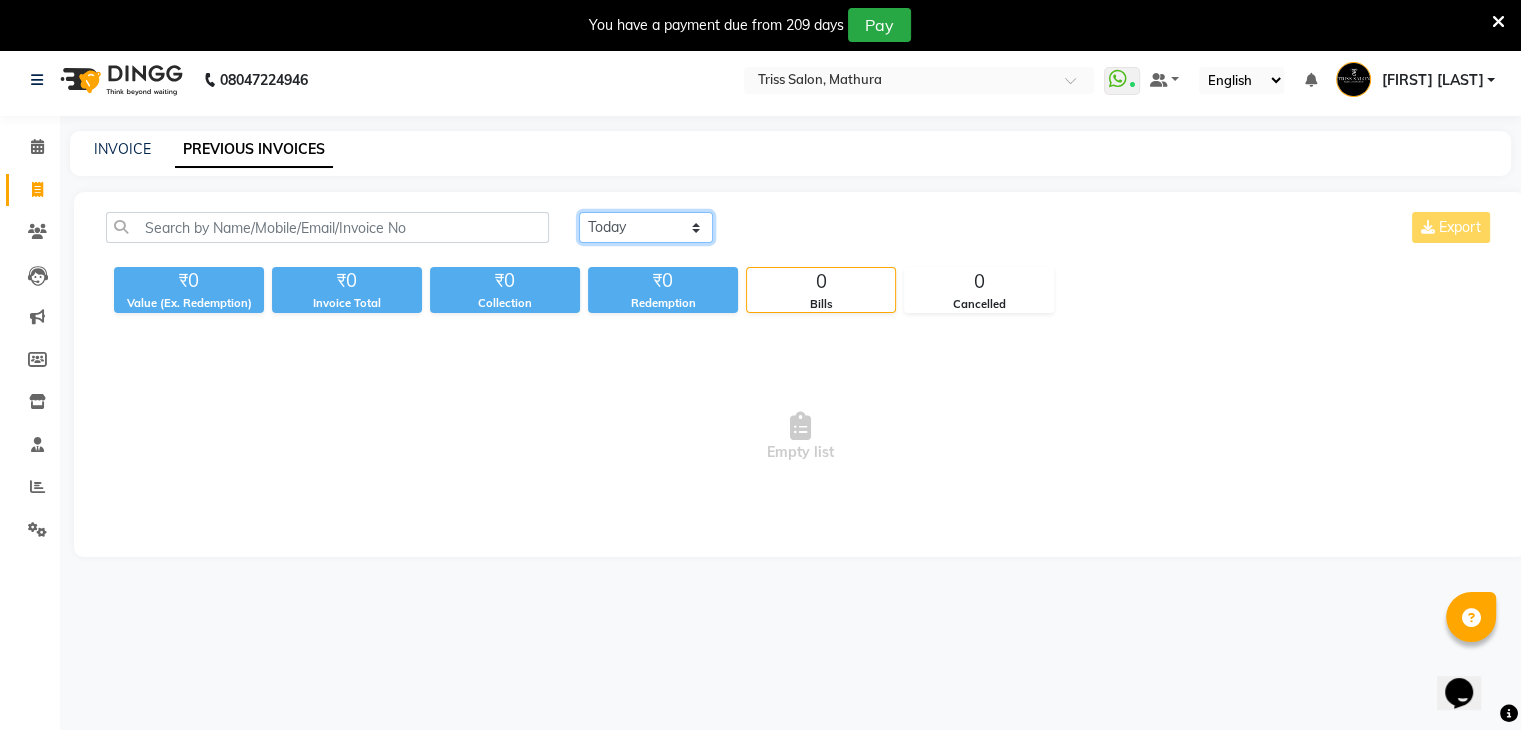 click on "Today Yesterday Custom Range" 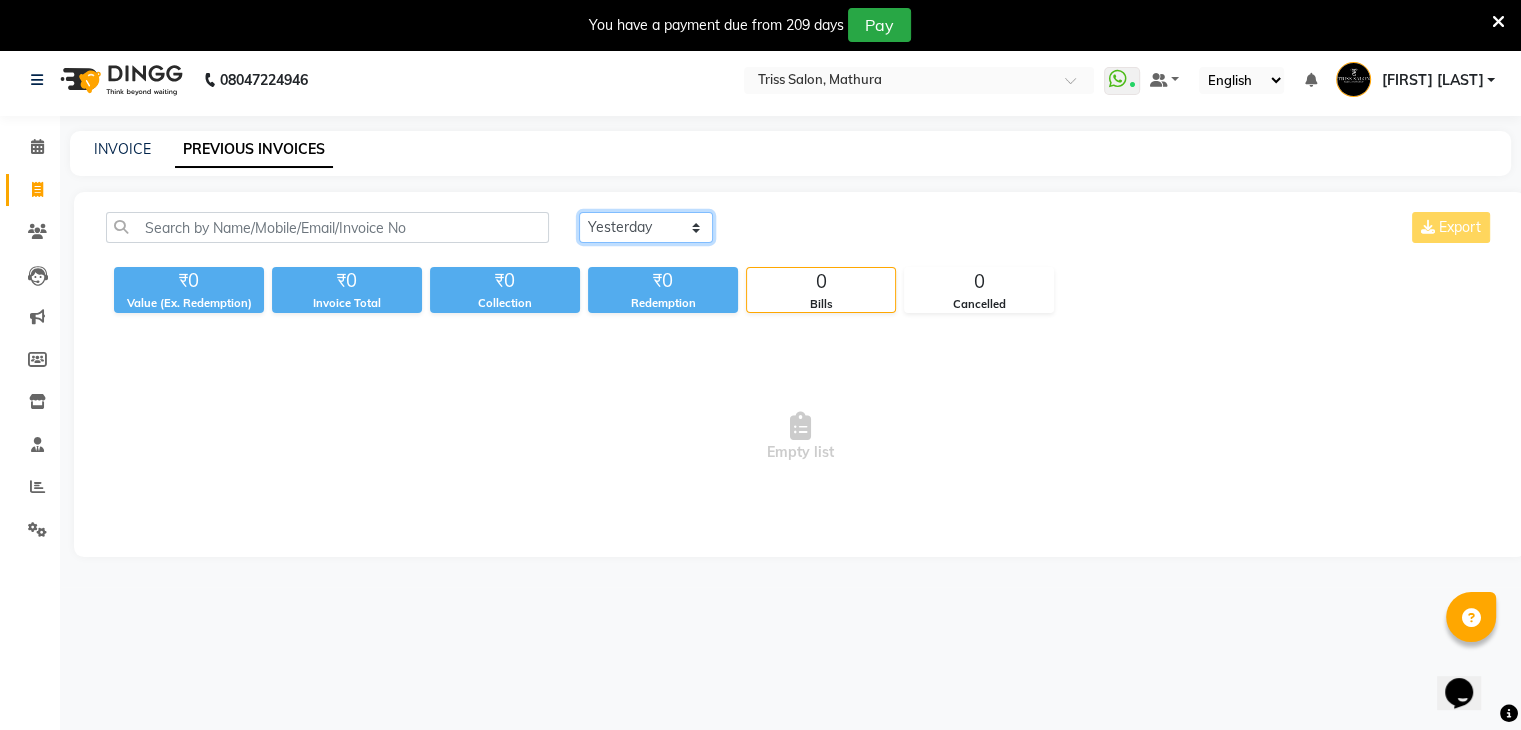 click on "Today Yesterday Custom Range" 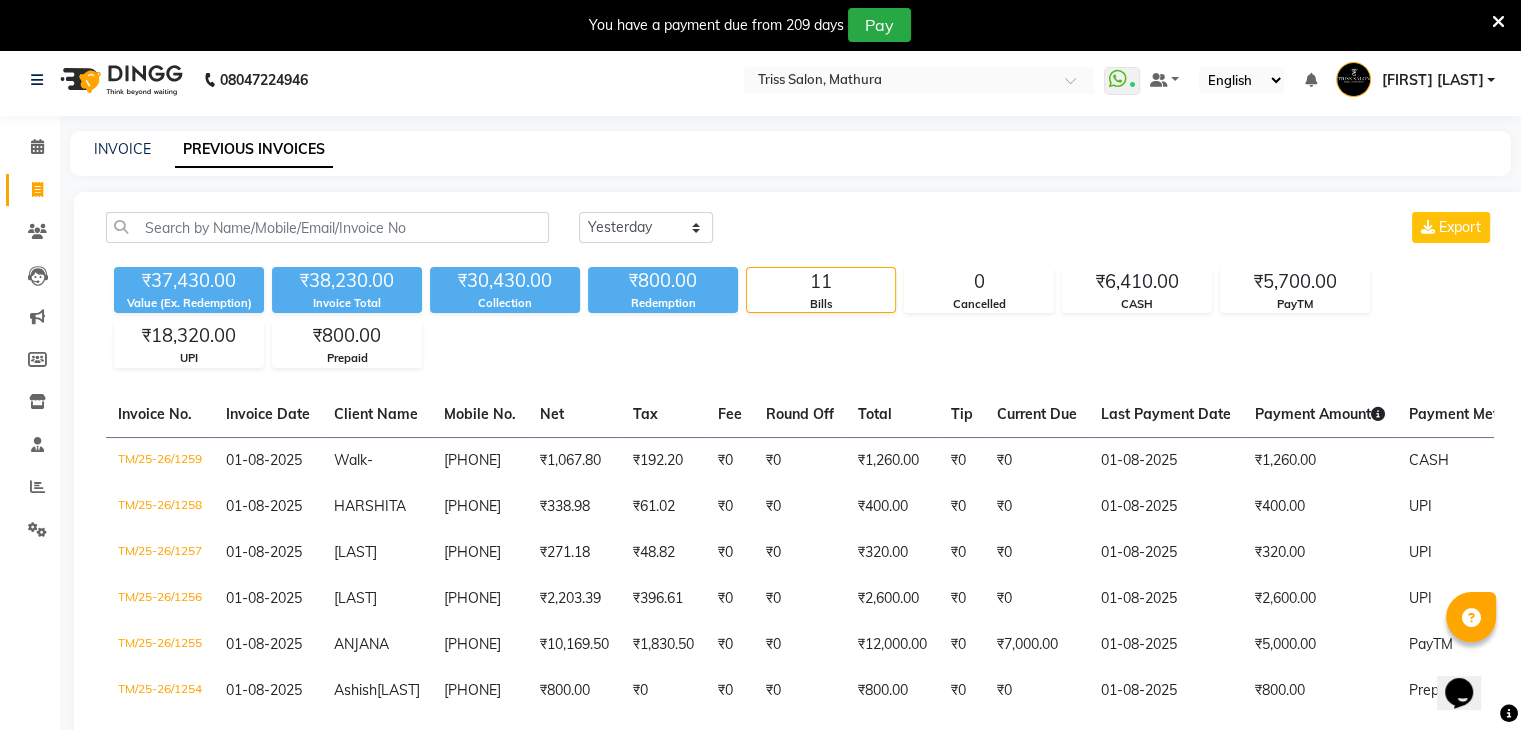 click on "Today Yesterday Custom Range Export" 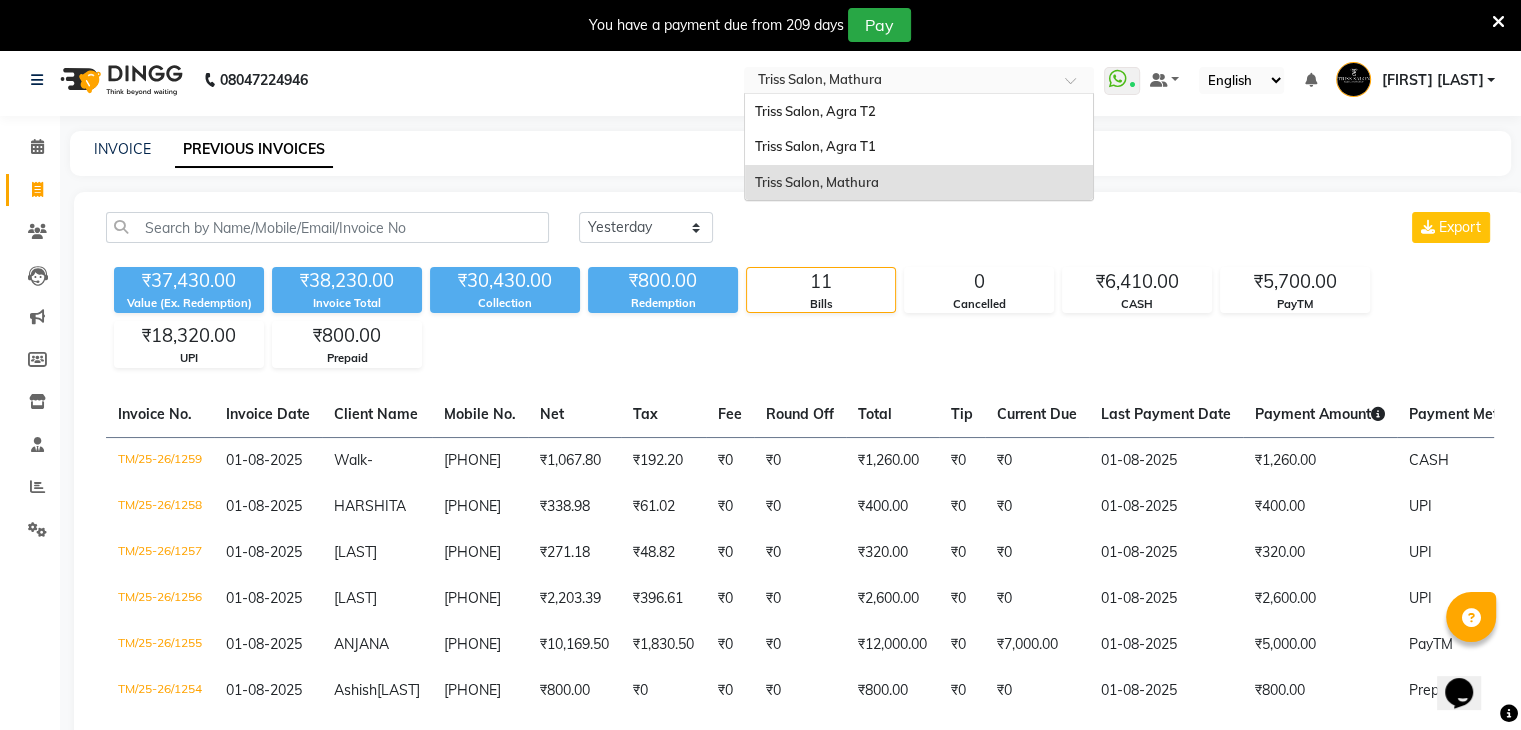 click at bounding box center (899, 82) 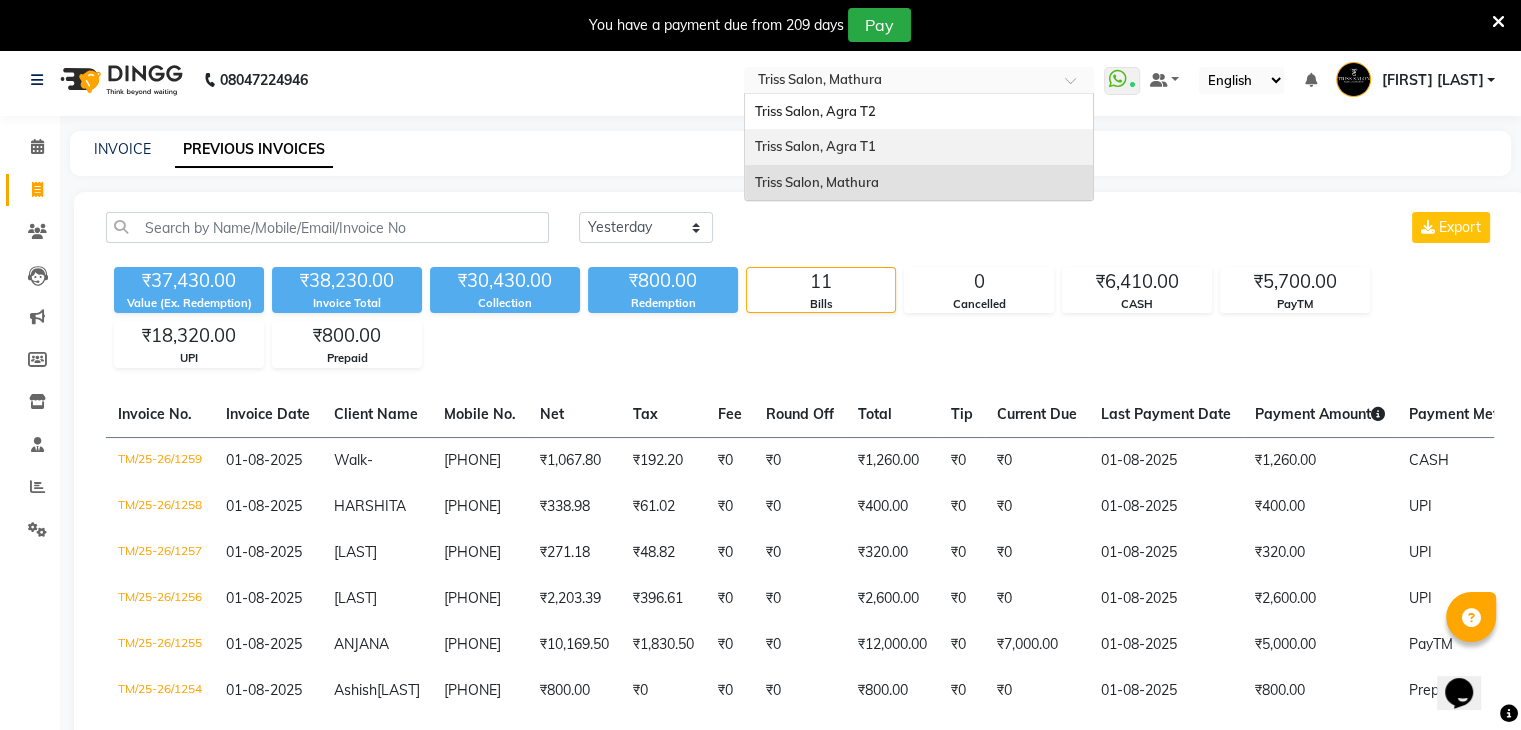 click on "Triss Salon, Agra T1" at bounding box center [919, 147] 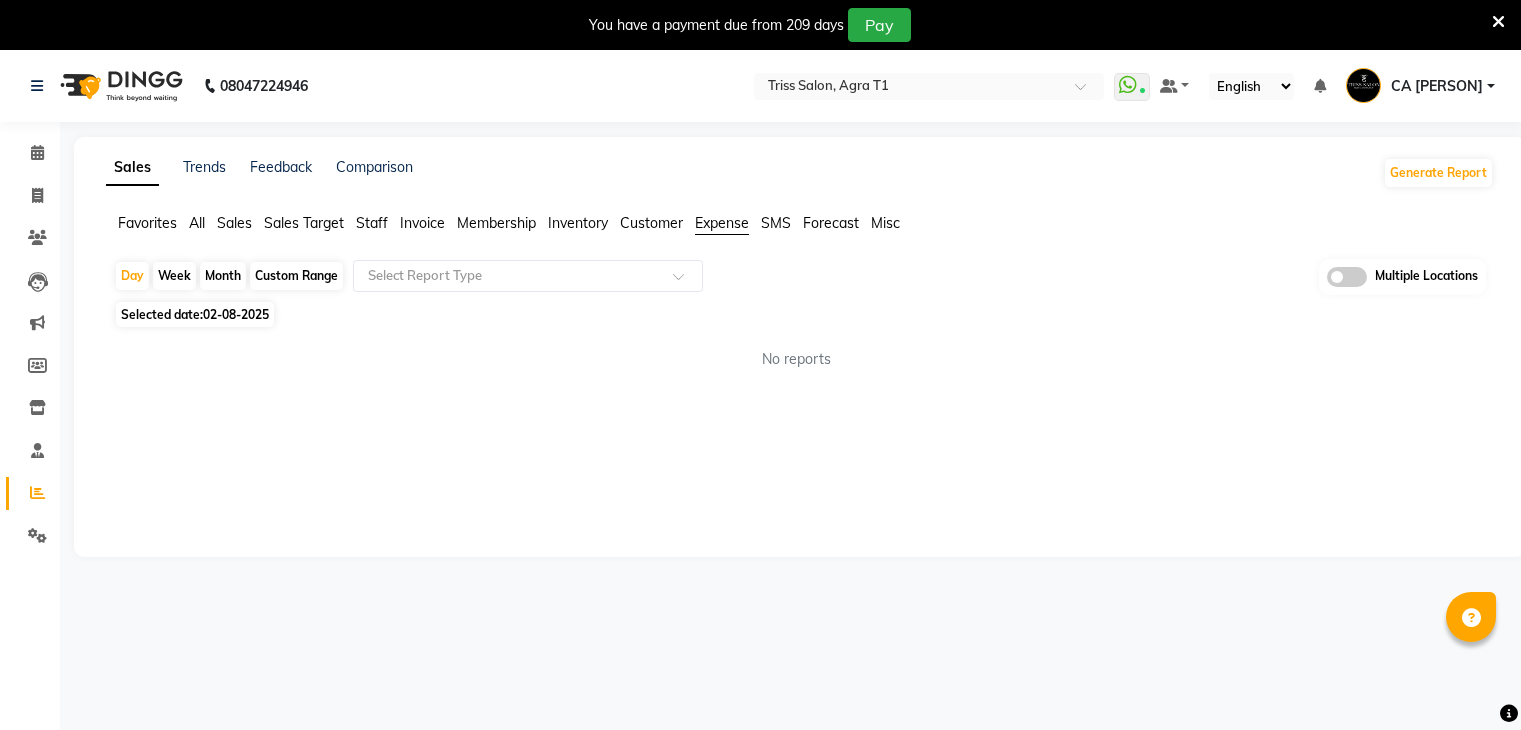 scroll, scrollTop: 0, scrollLeft: 0, axis: both 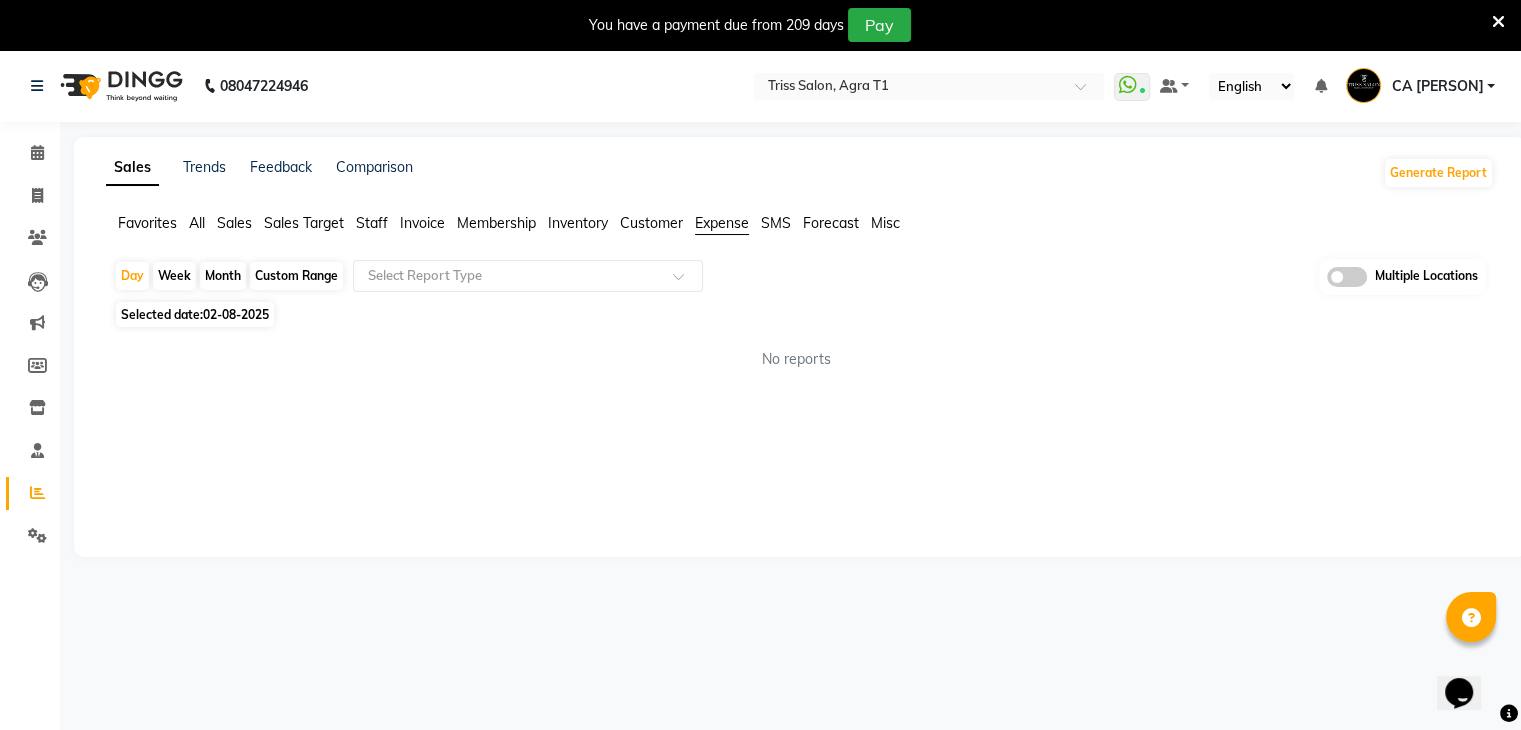 click on "Custom Range" 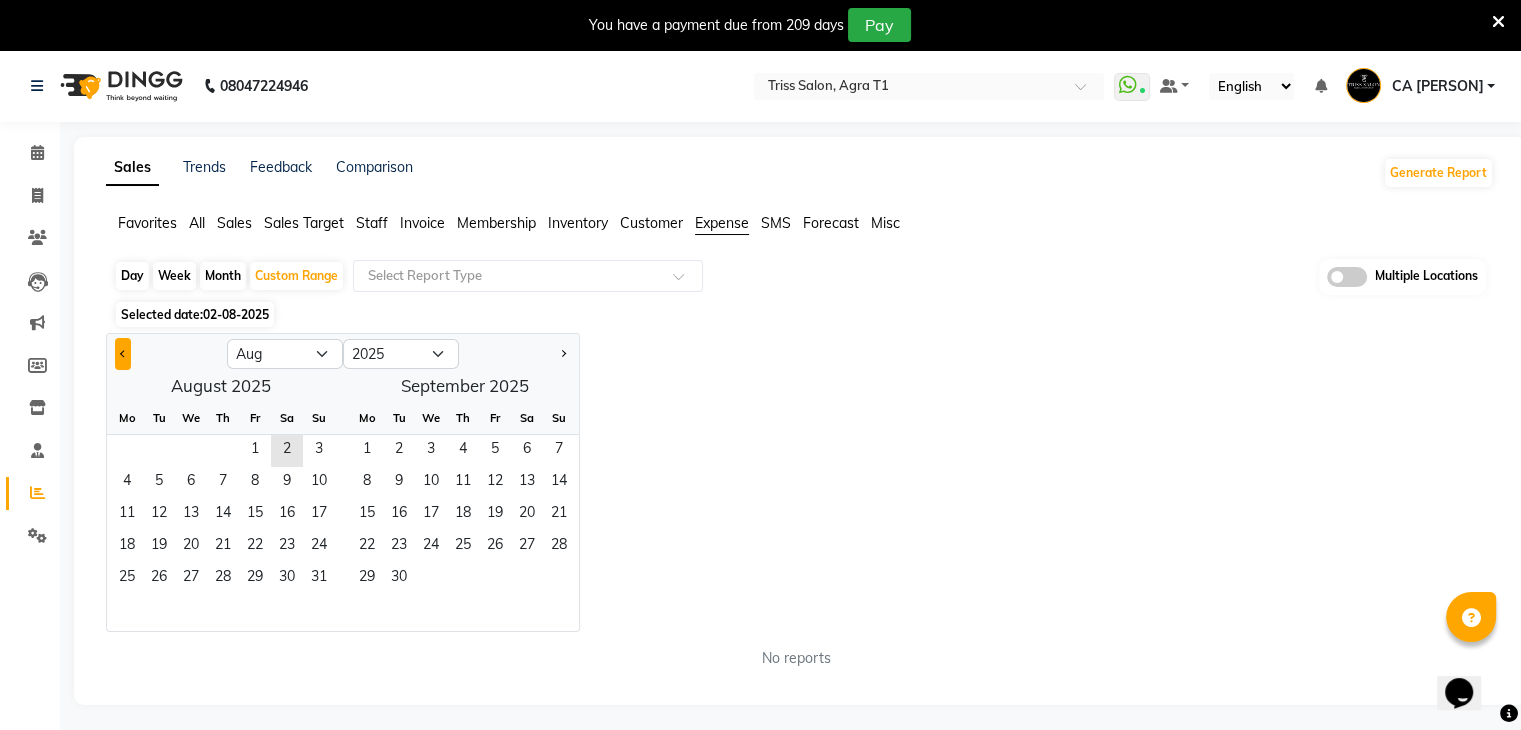click 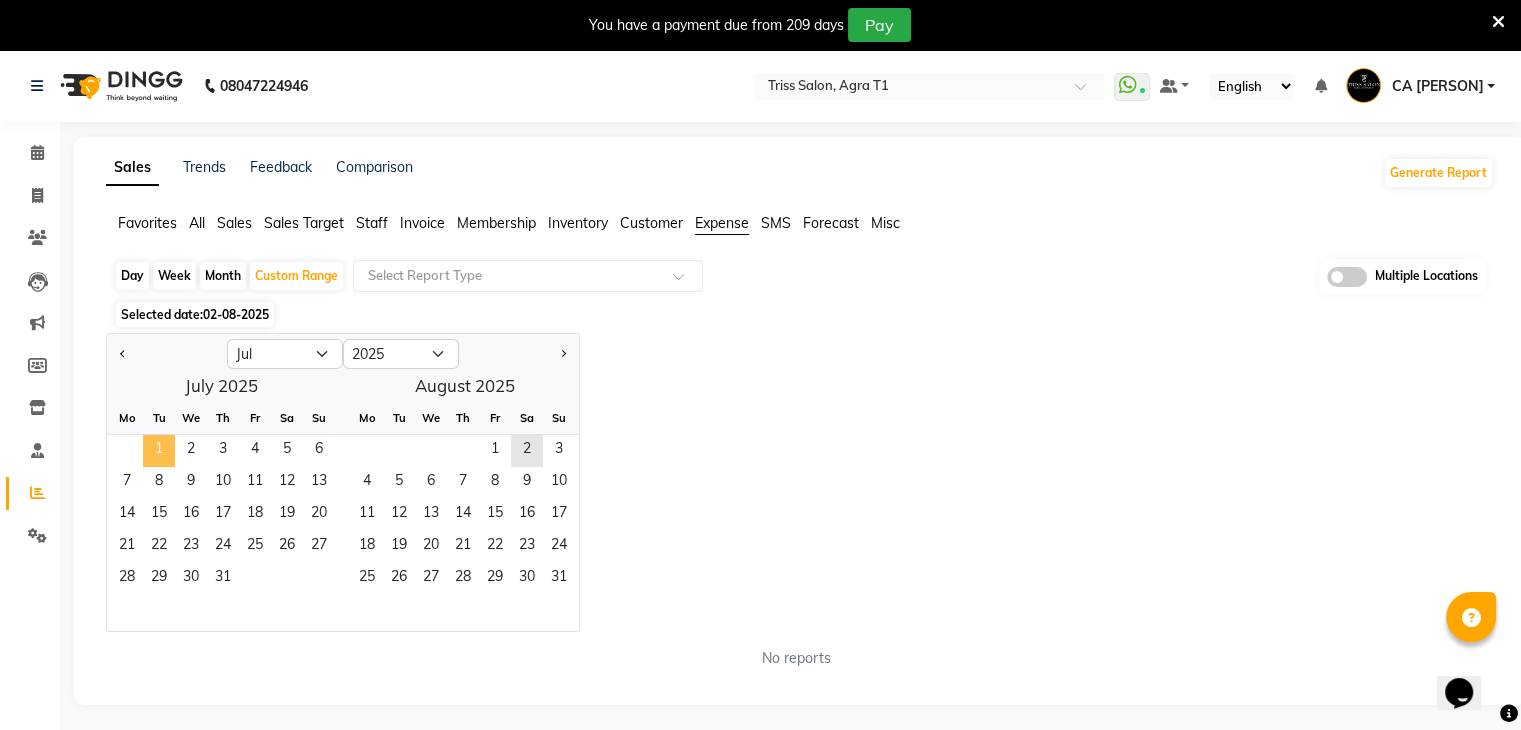 click on "1" 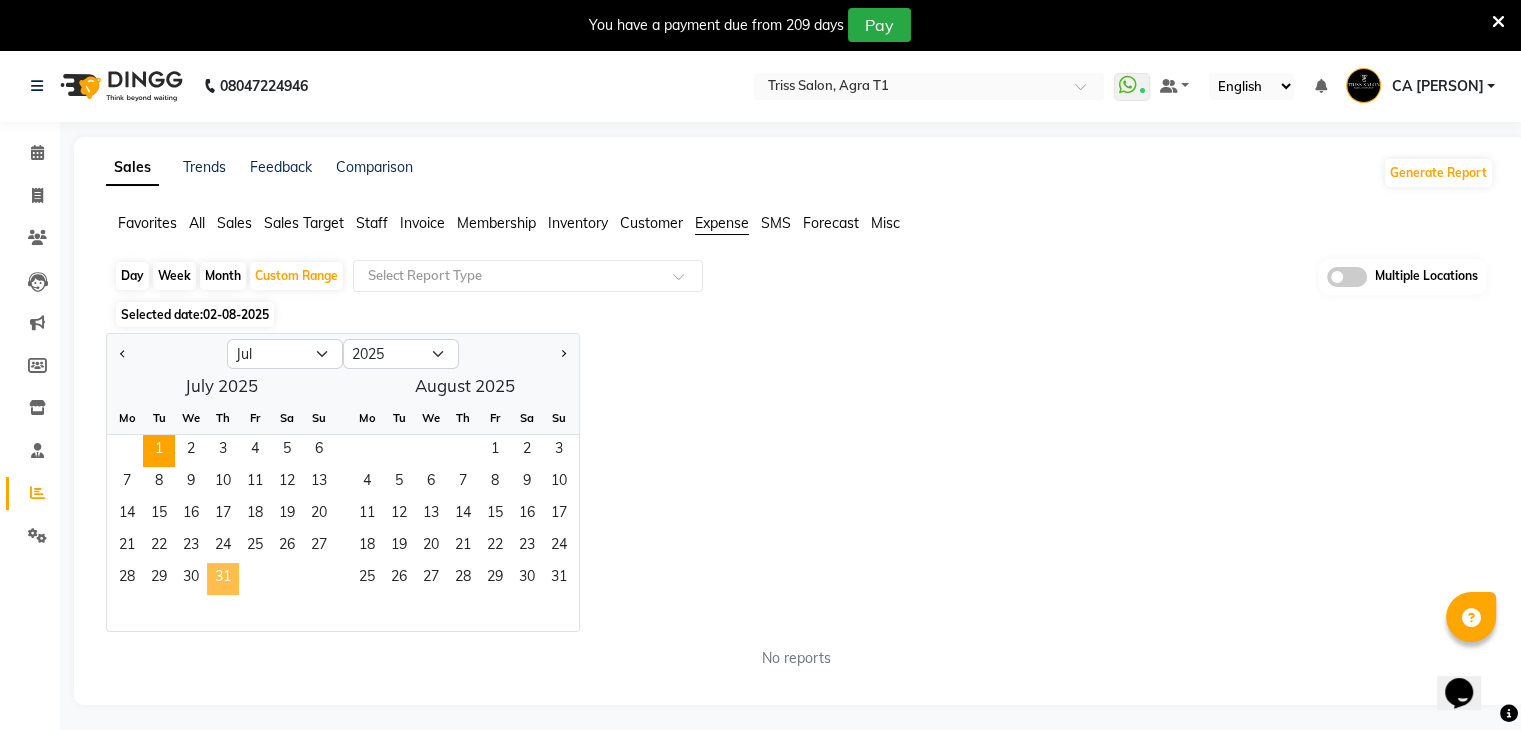 click on "31" 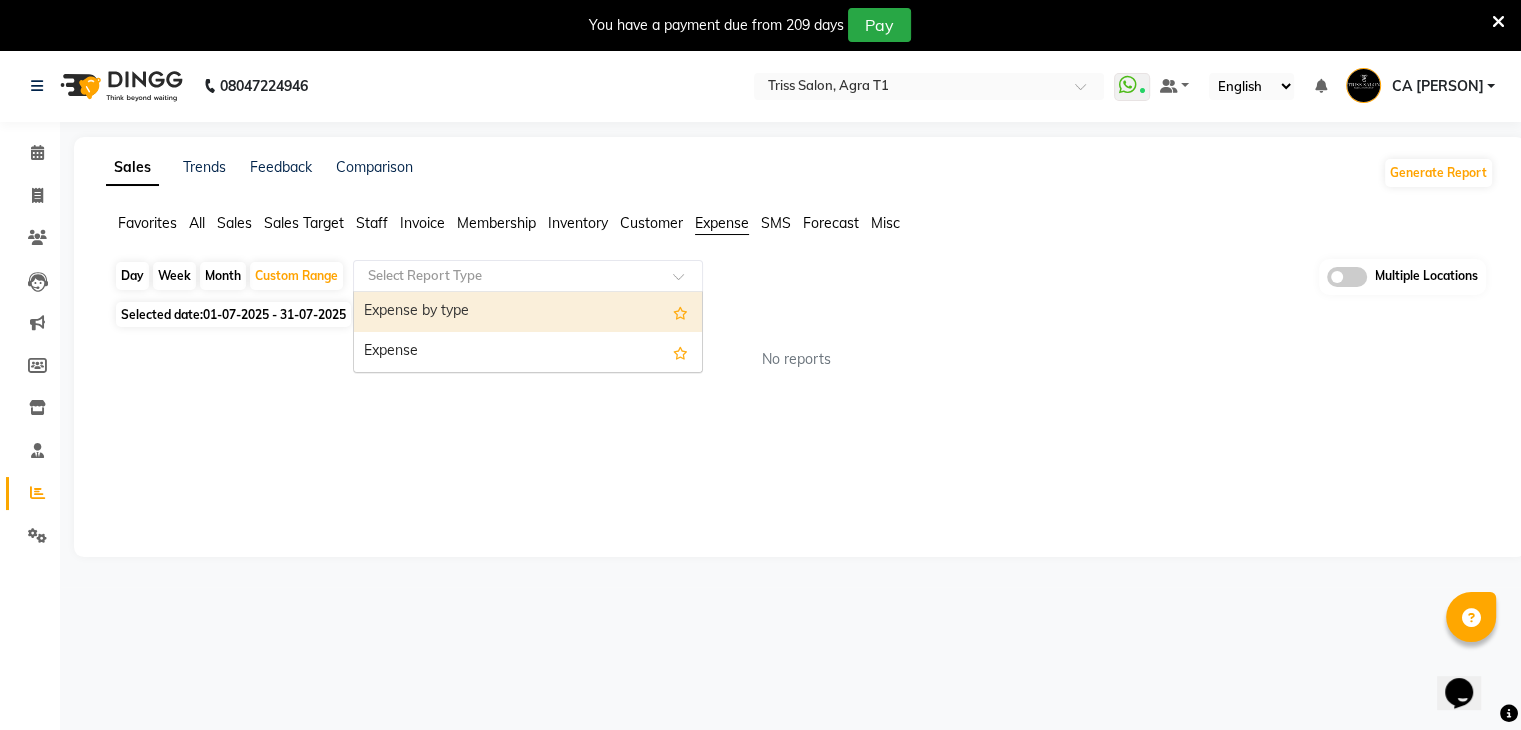 drag, startPoint x: 592, startPoint y: 273, endPoint x: 548, endPoint y: 360, distance: 97.49359 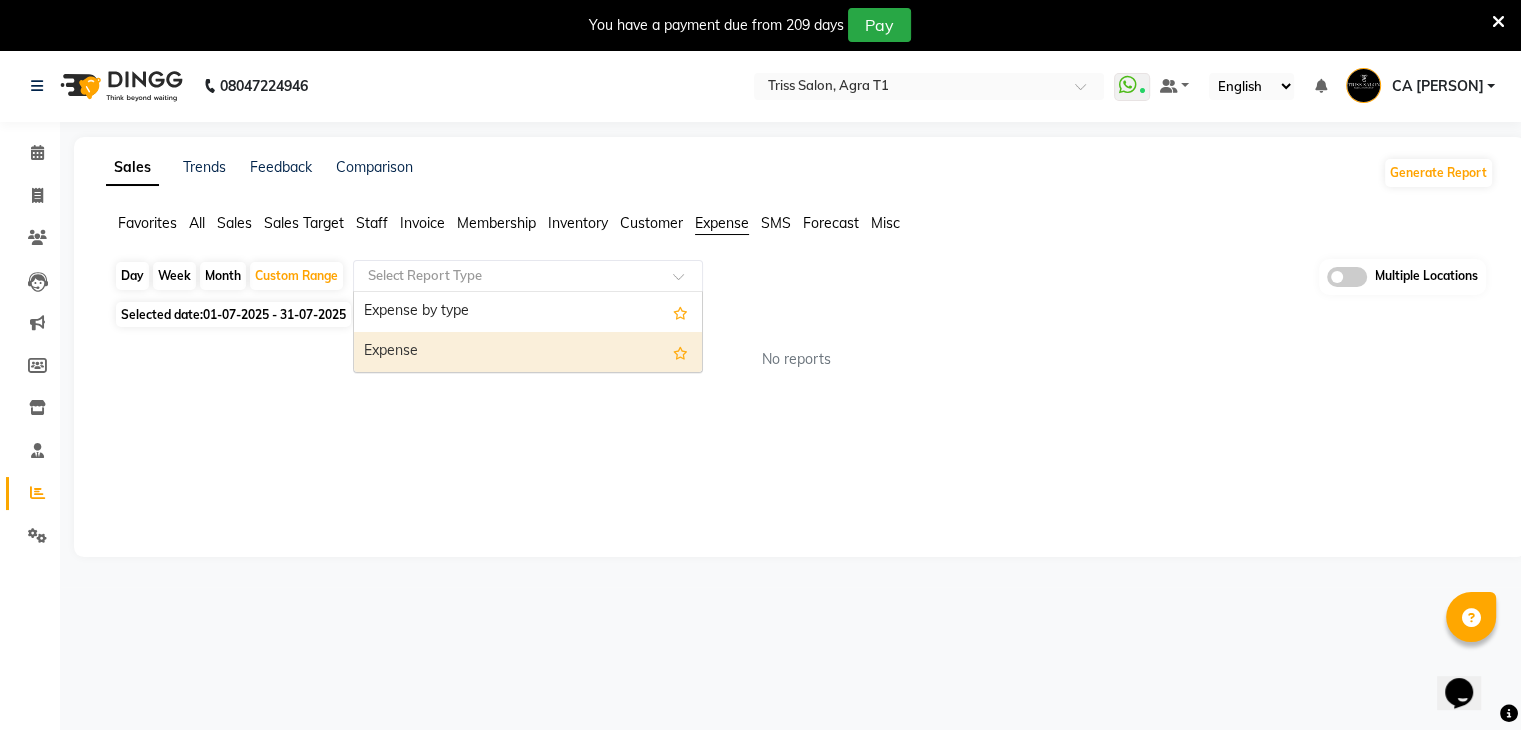 click on "Expense" at bounding box center (528, 352) 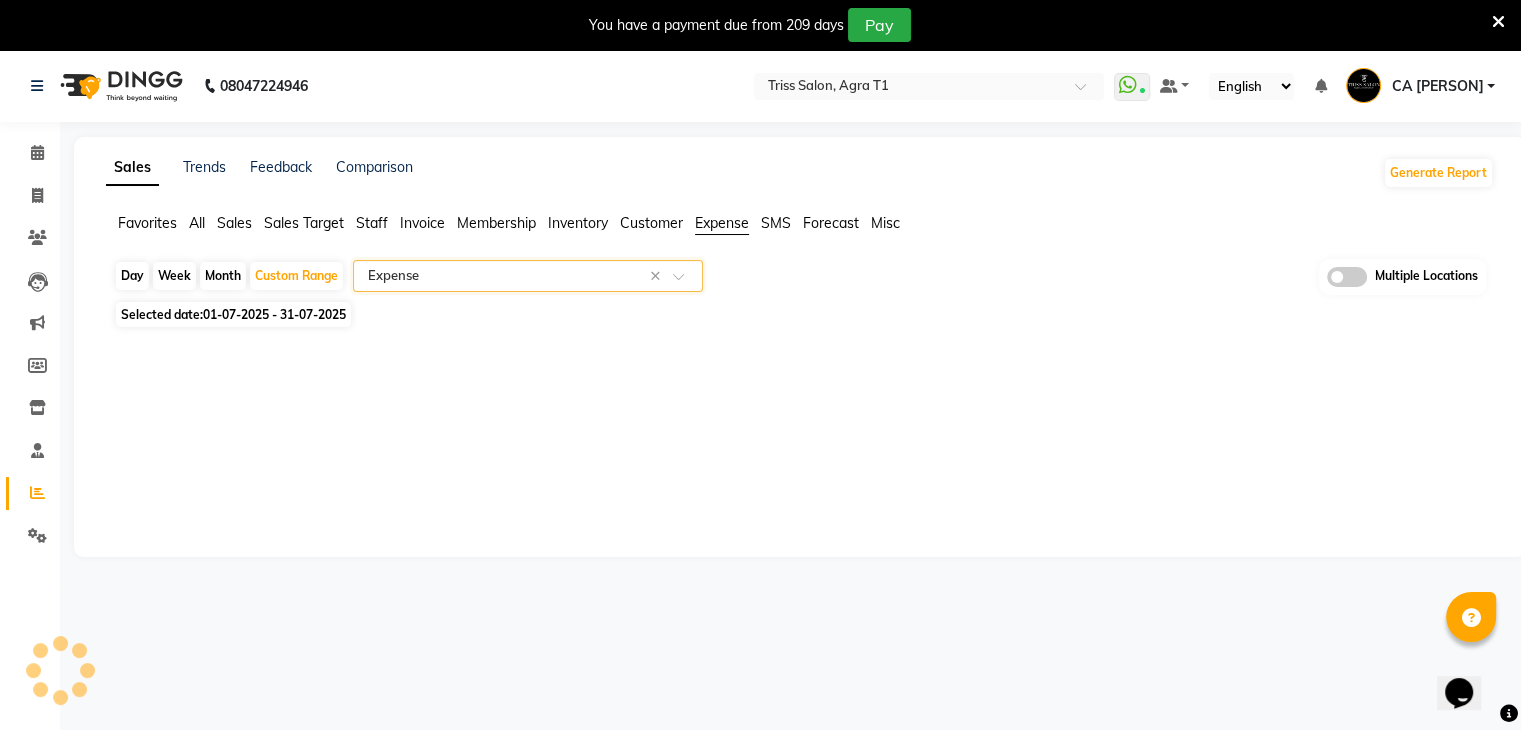select on "full_report" 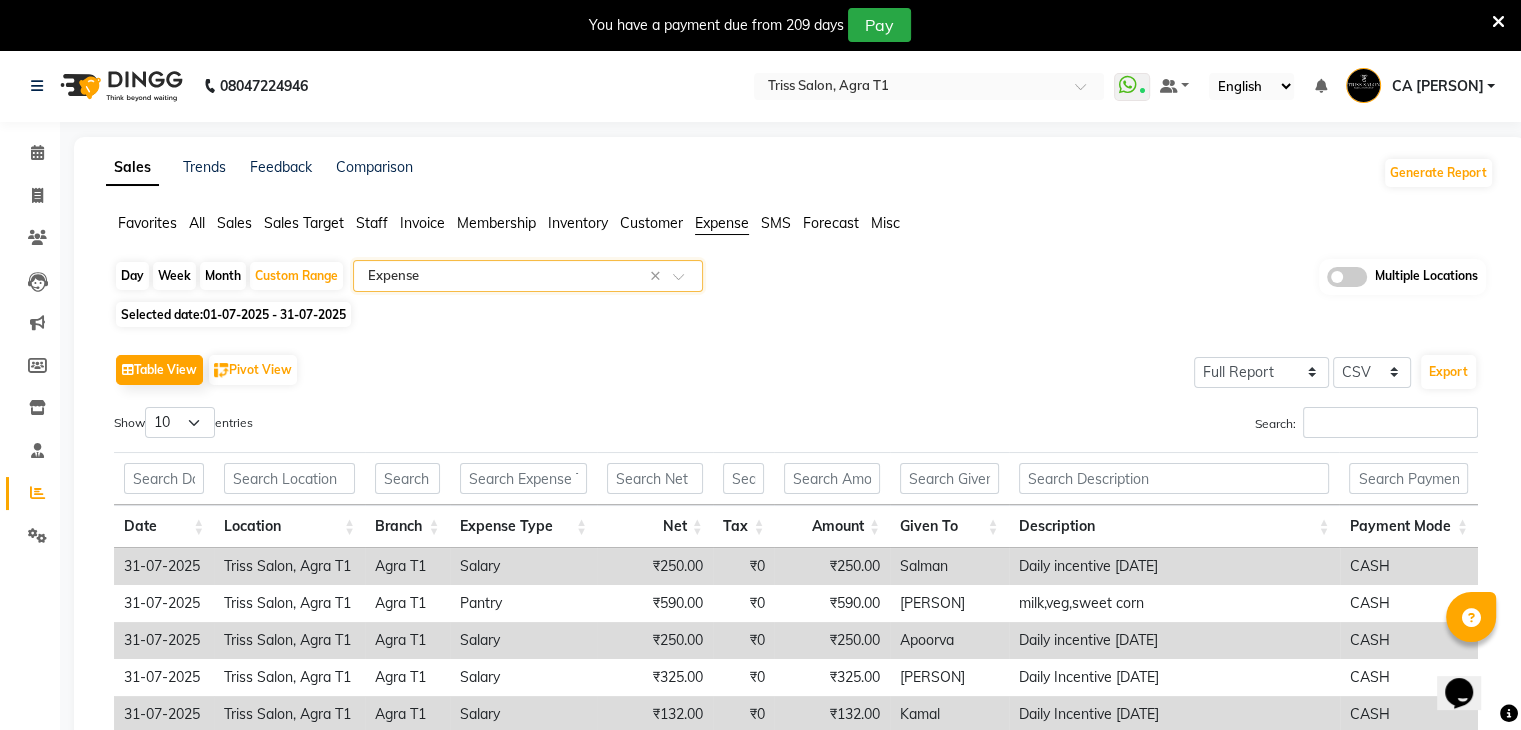 scroll, scrollTop: 352, scrollLeft: 0, axis: vertical 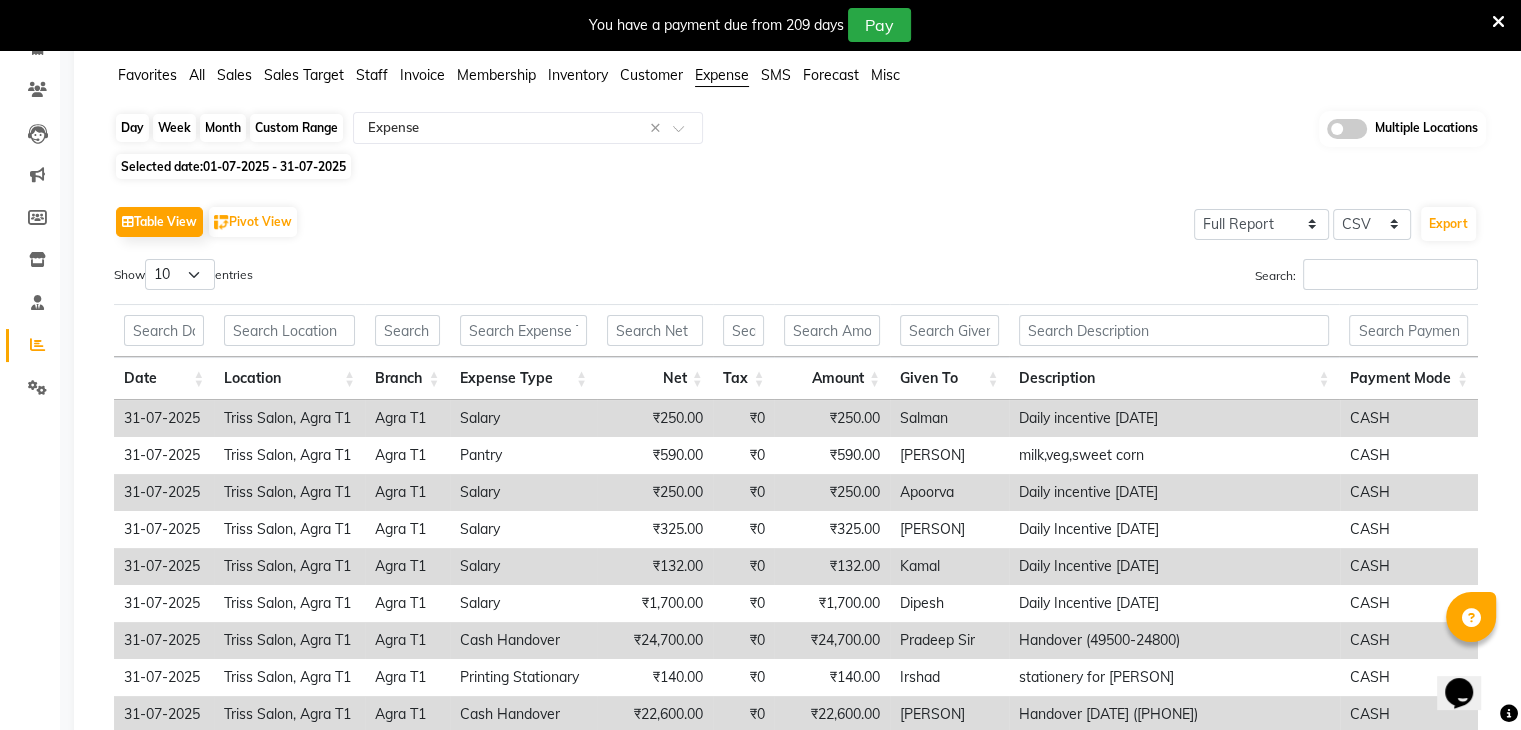 click on "Custom Range" 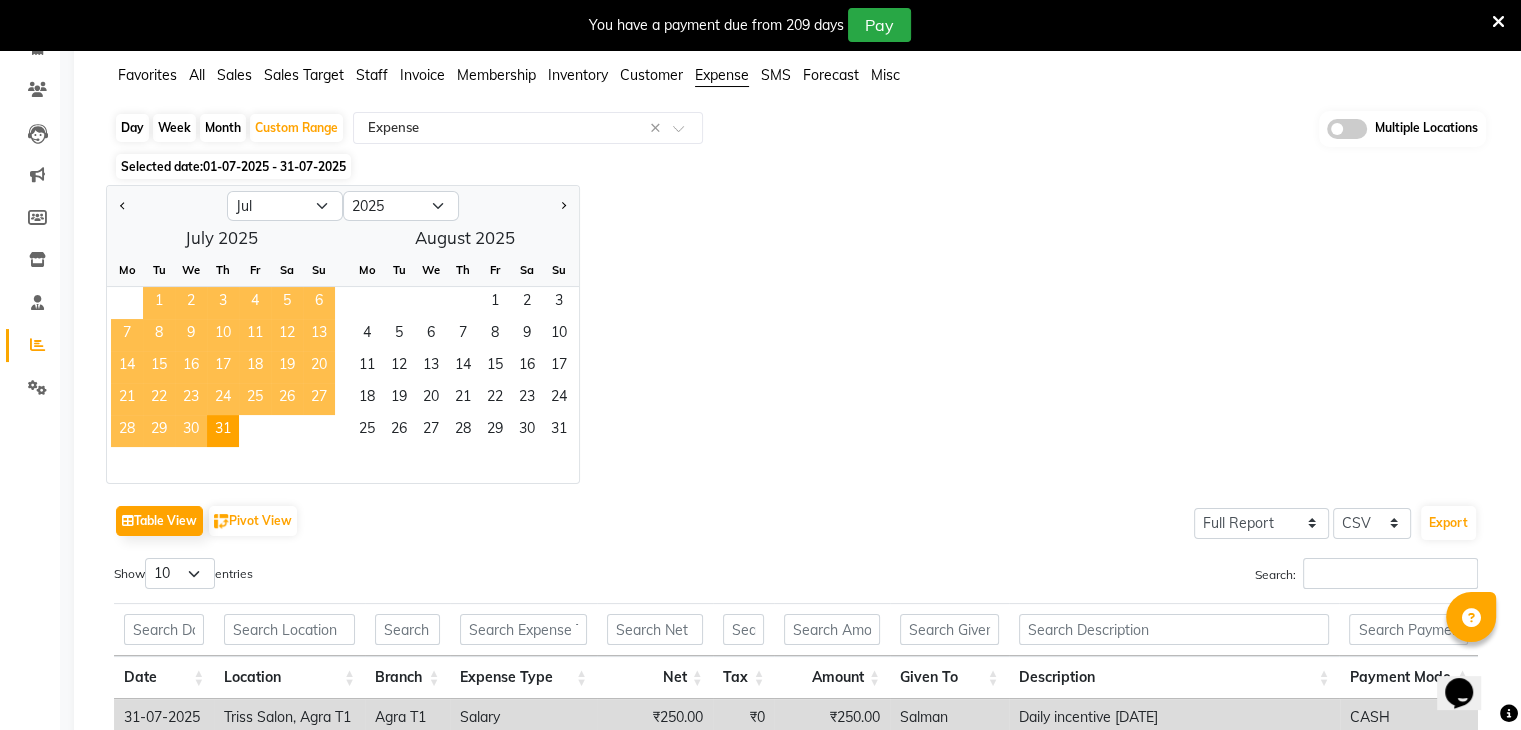 click on "1" 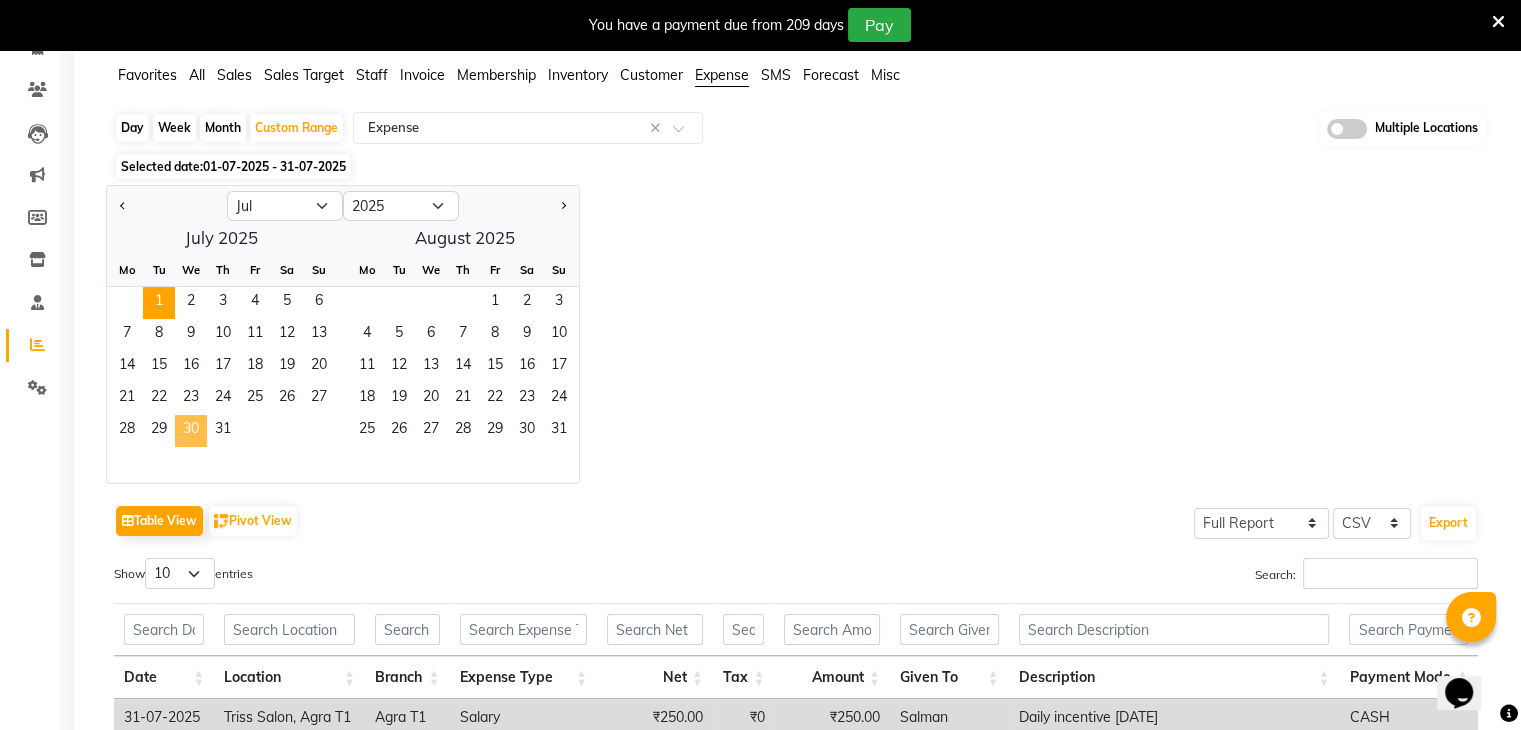 click on "30" 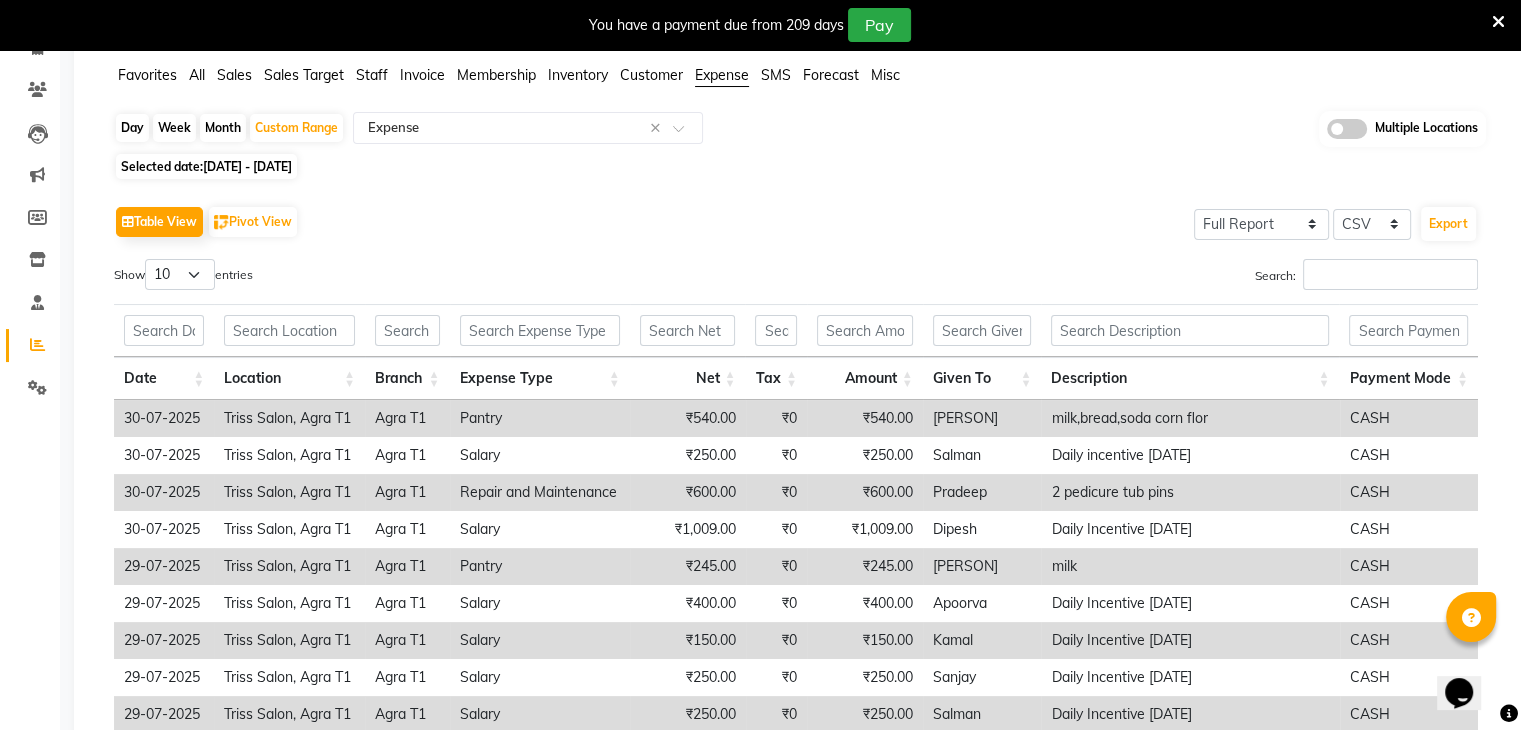 scroll, scrollTop: 352, scrollLeft: 0, axis: vertical 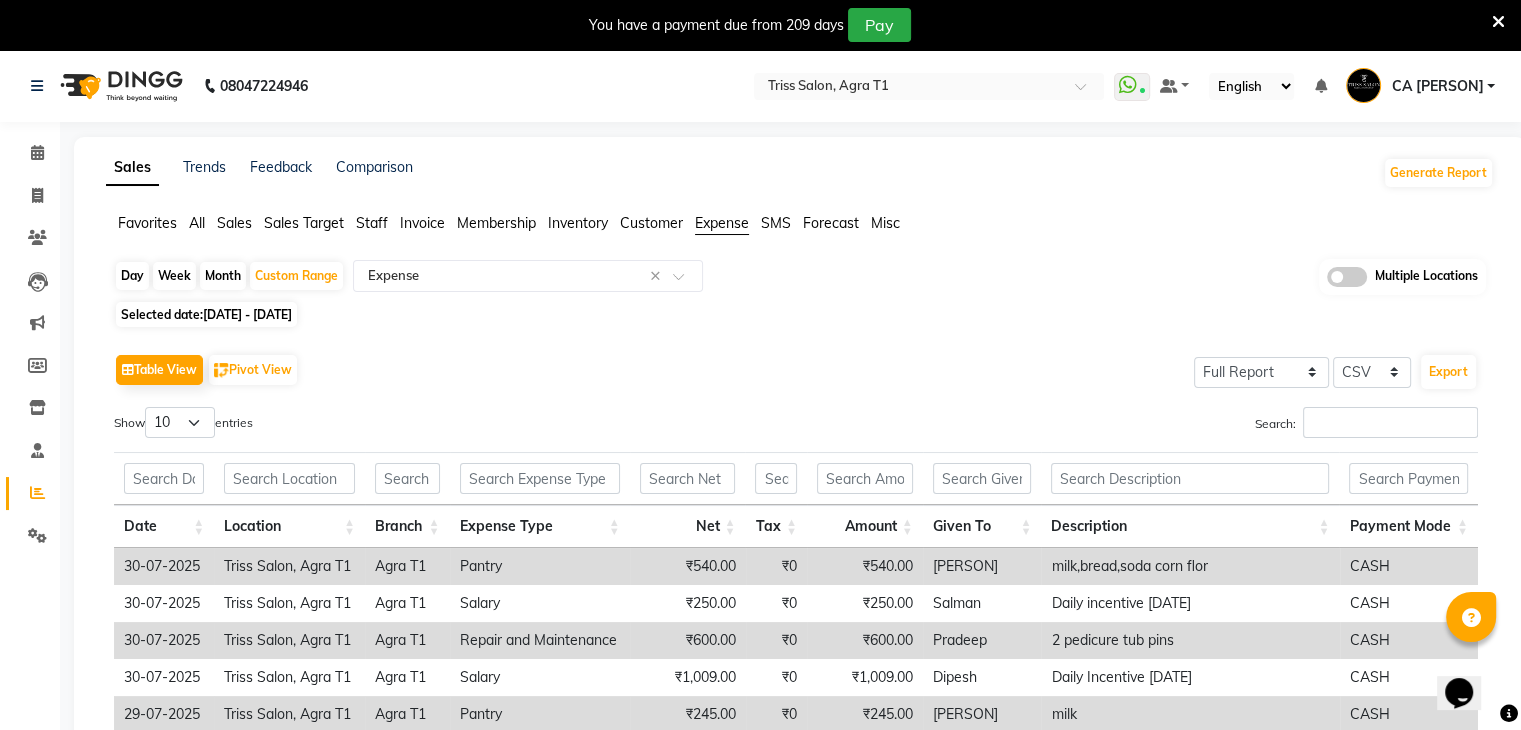 click on "Day" 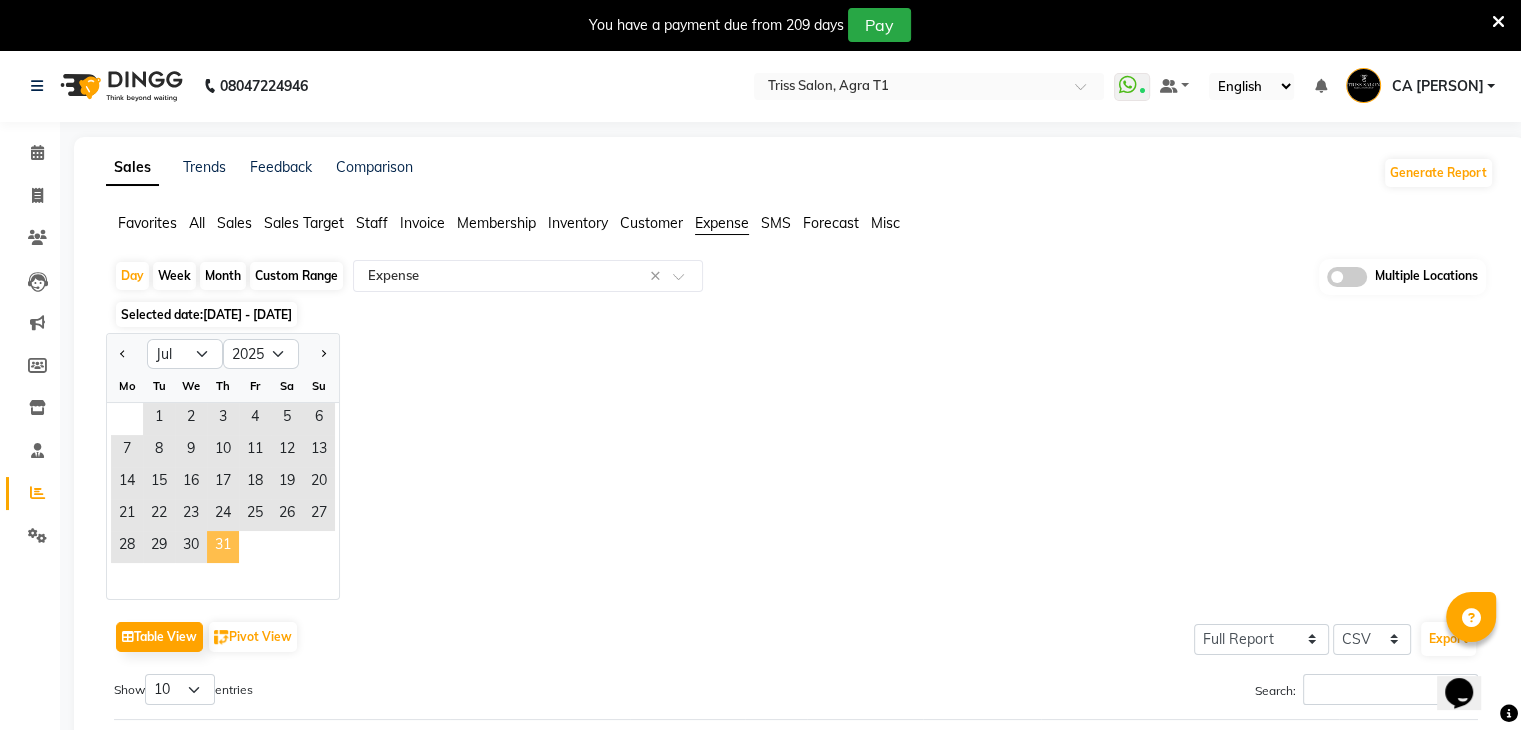click on "31" 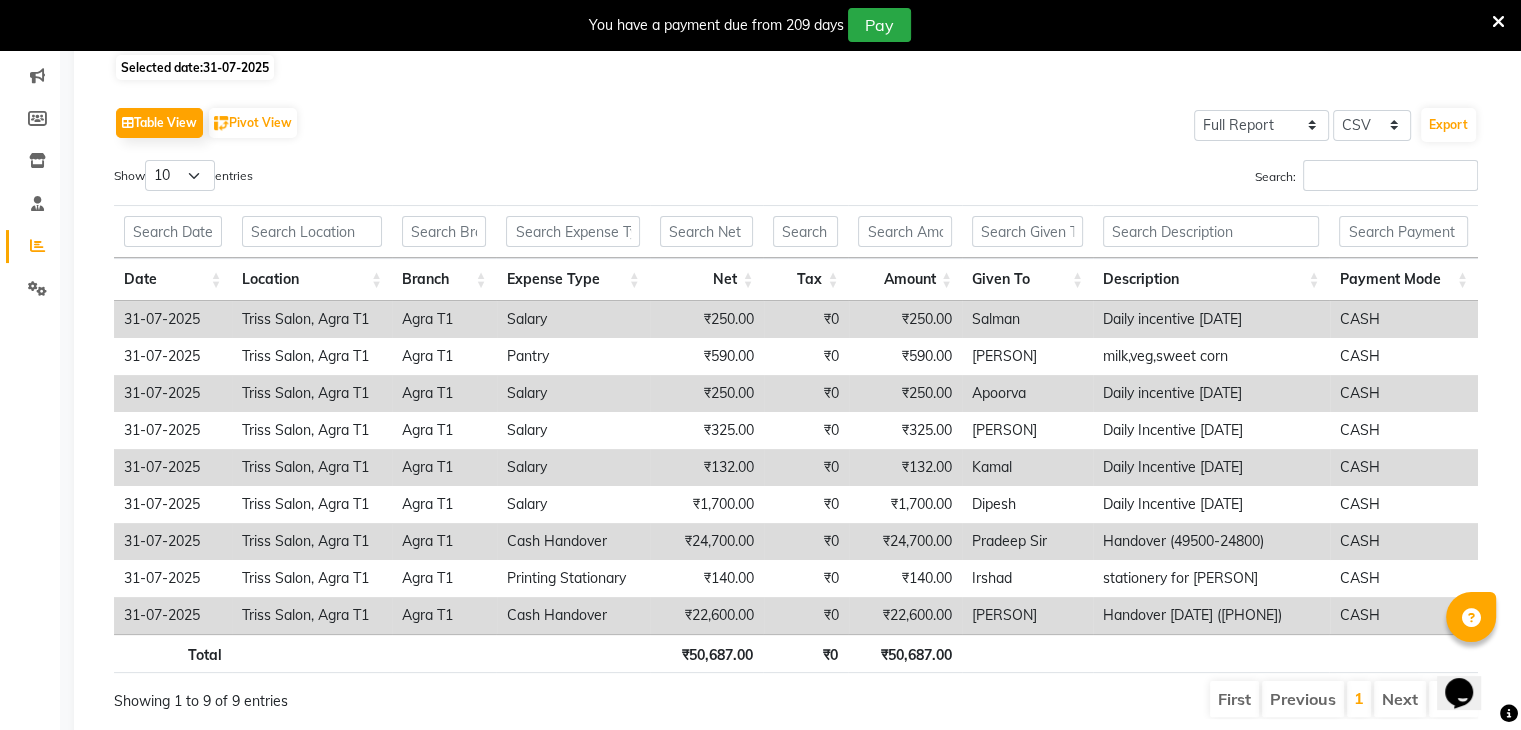 scroll, scrollTop: 248, scrollLeft: 0, axis: vertical 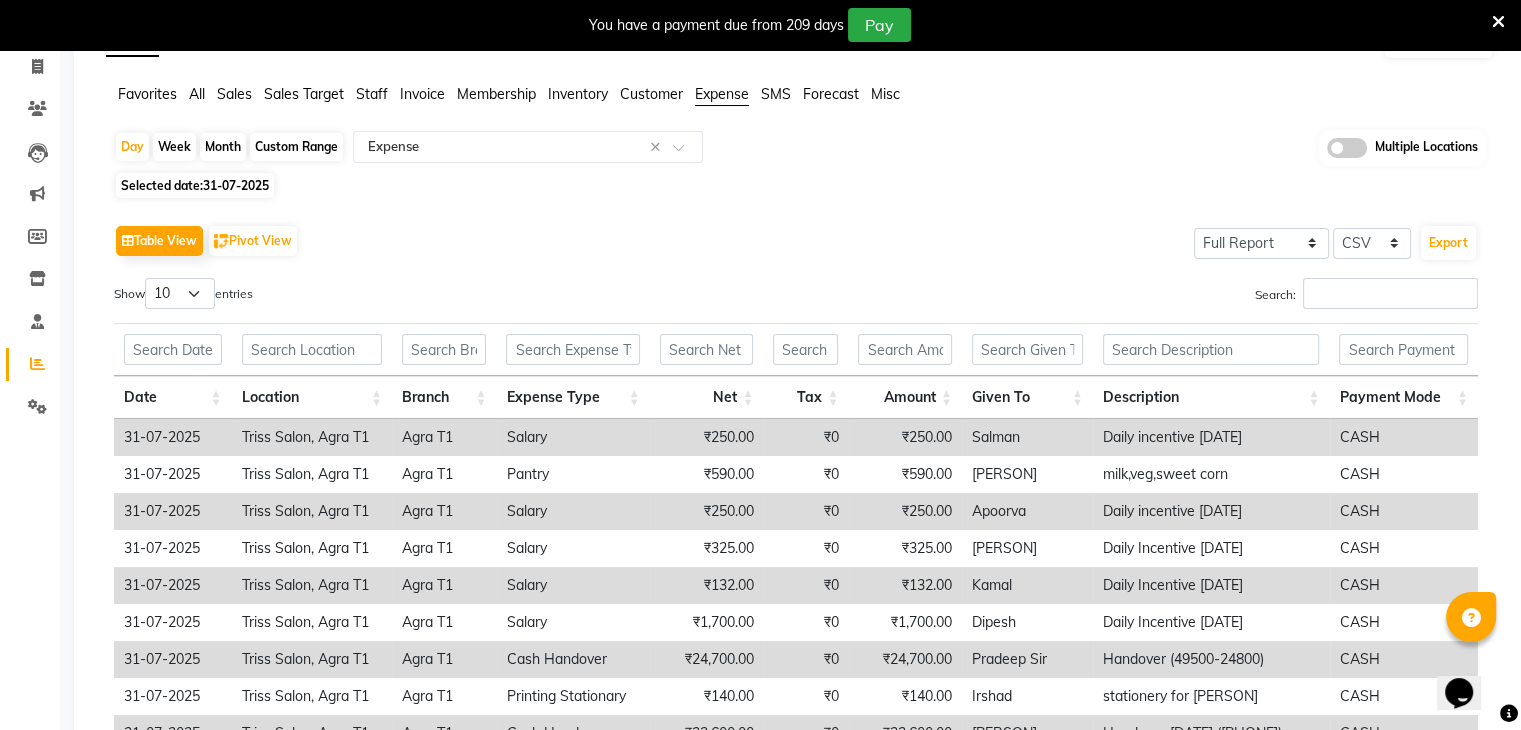 click on "Custom Range" 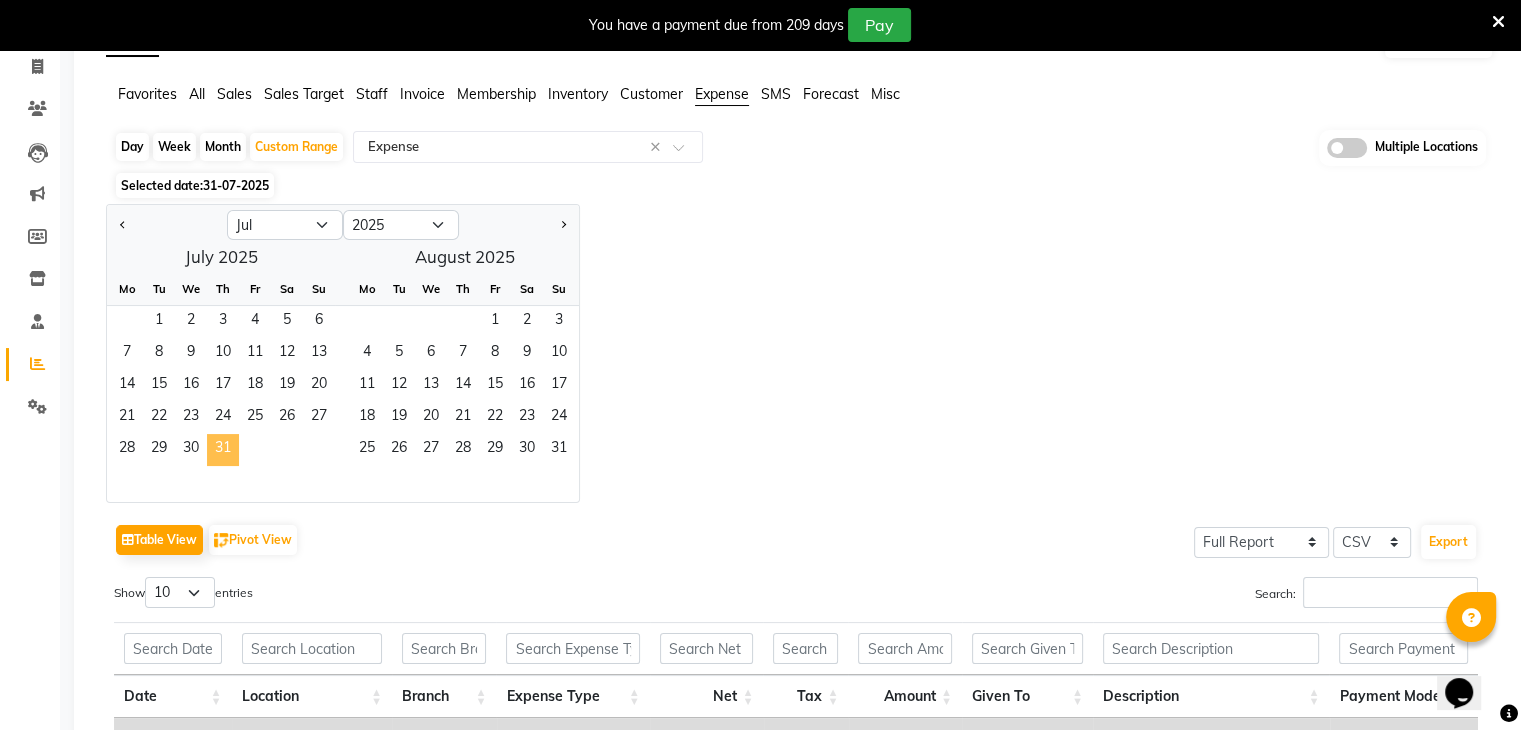 drag, startPoint x: 170, startPoint y: 329, endPoint x: 231, endPoint y: 450, distance: 135.50645 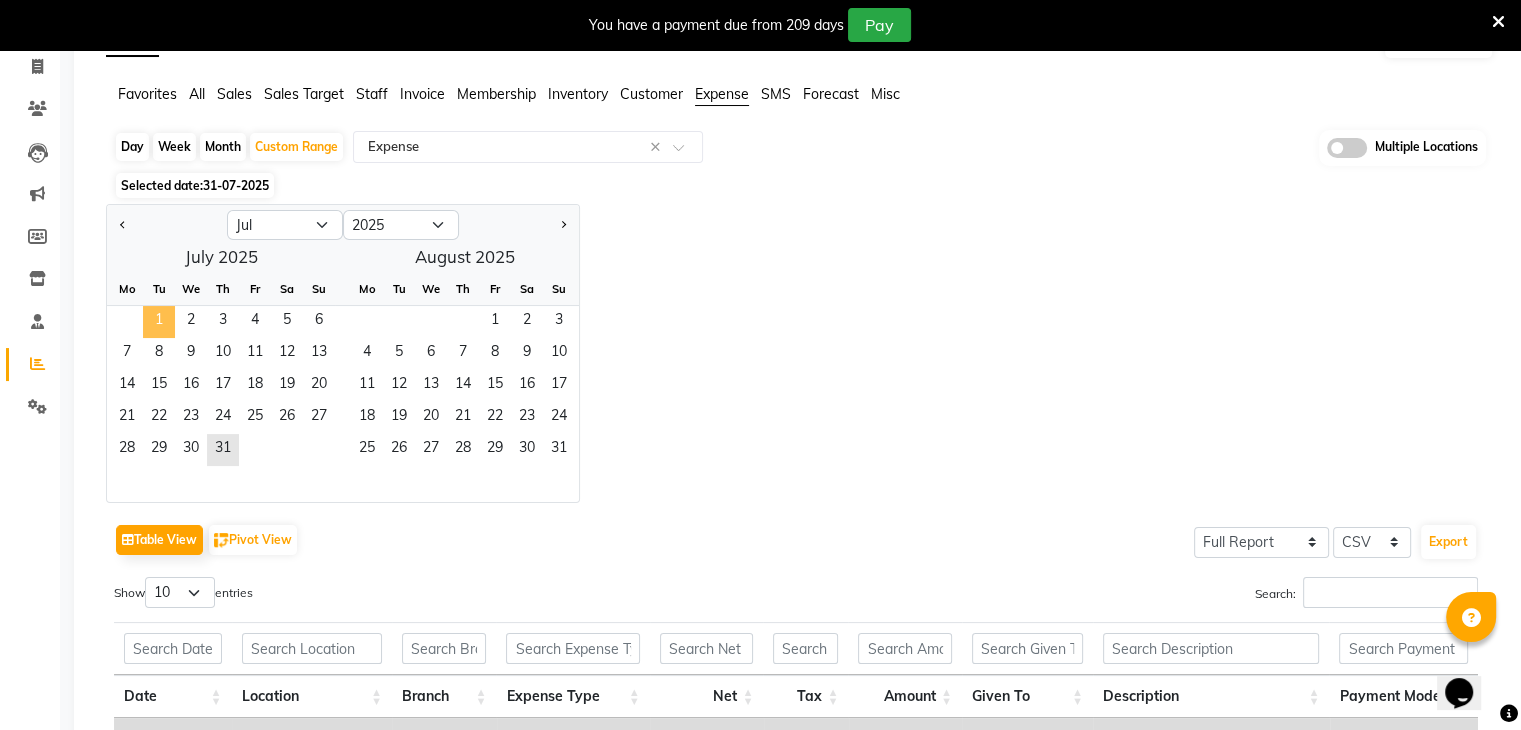 click on "1" 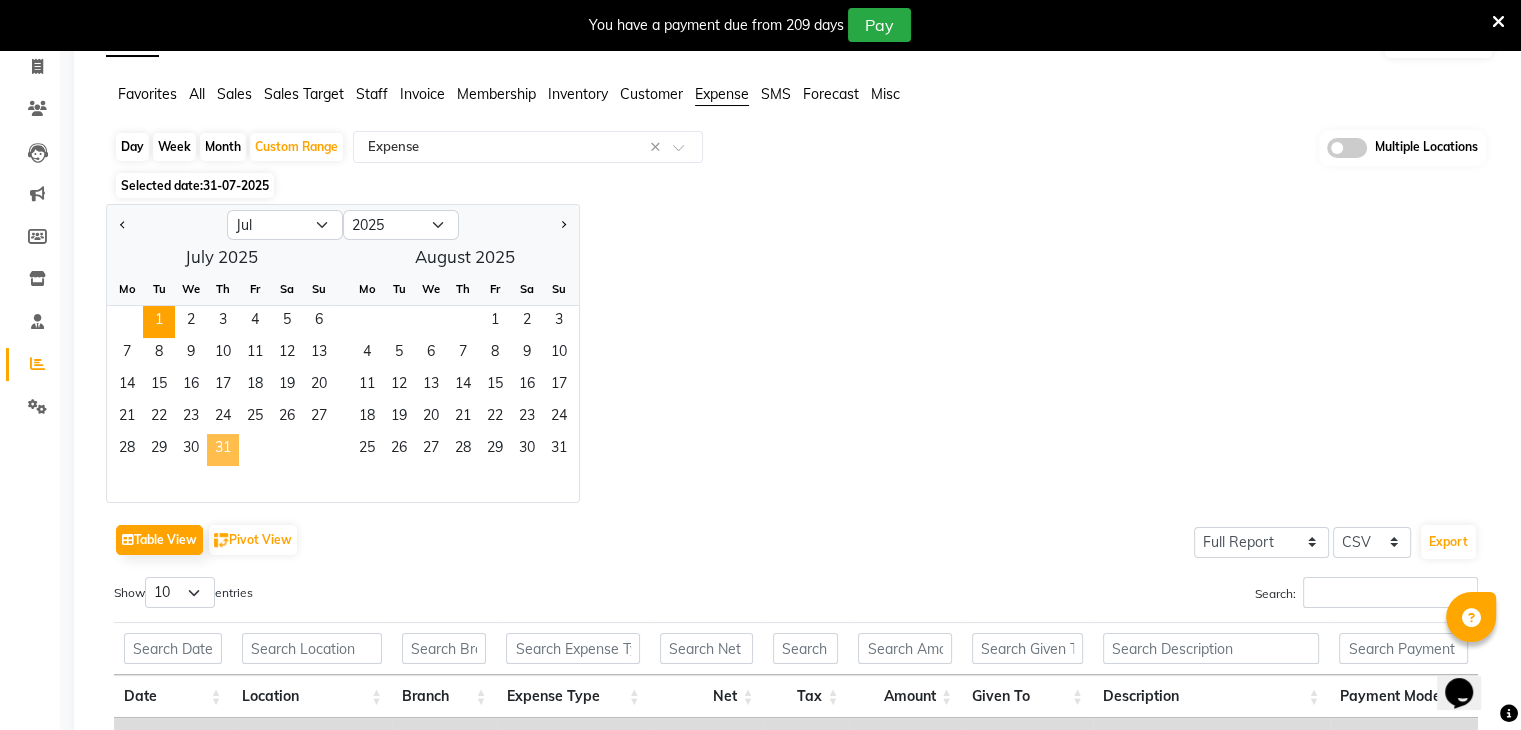 click on "31" 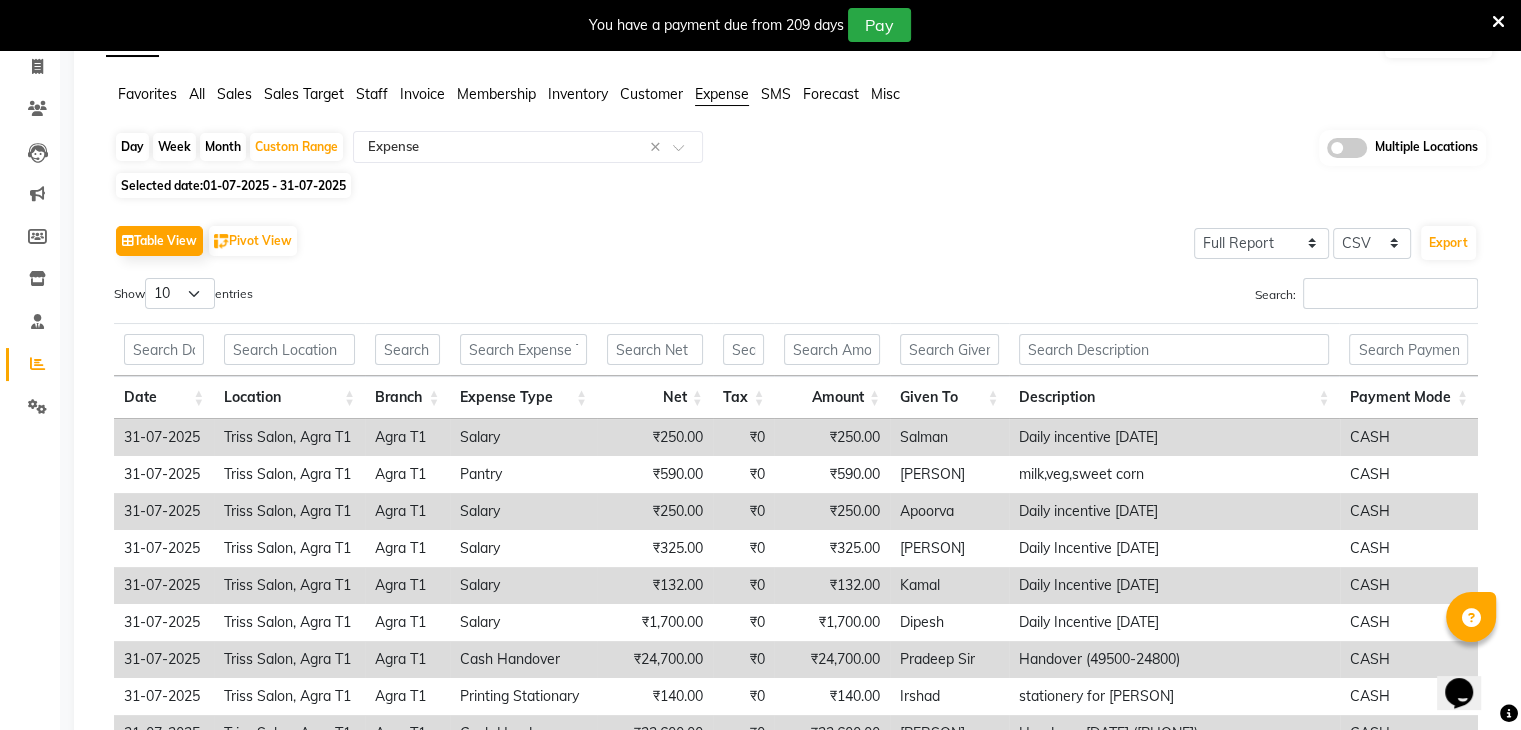 scroll, scrollTop: 352, scrollLeft: 0, axis: vertical 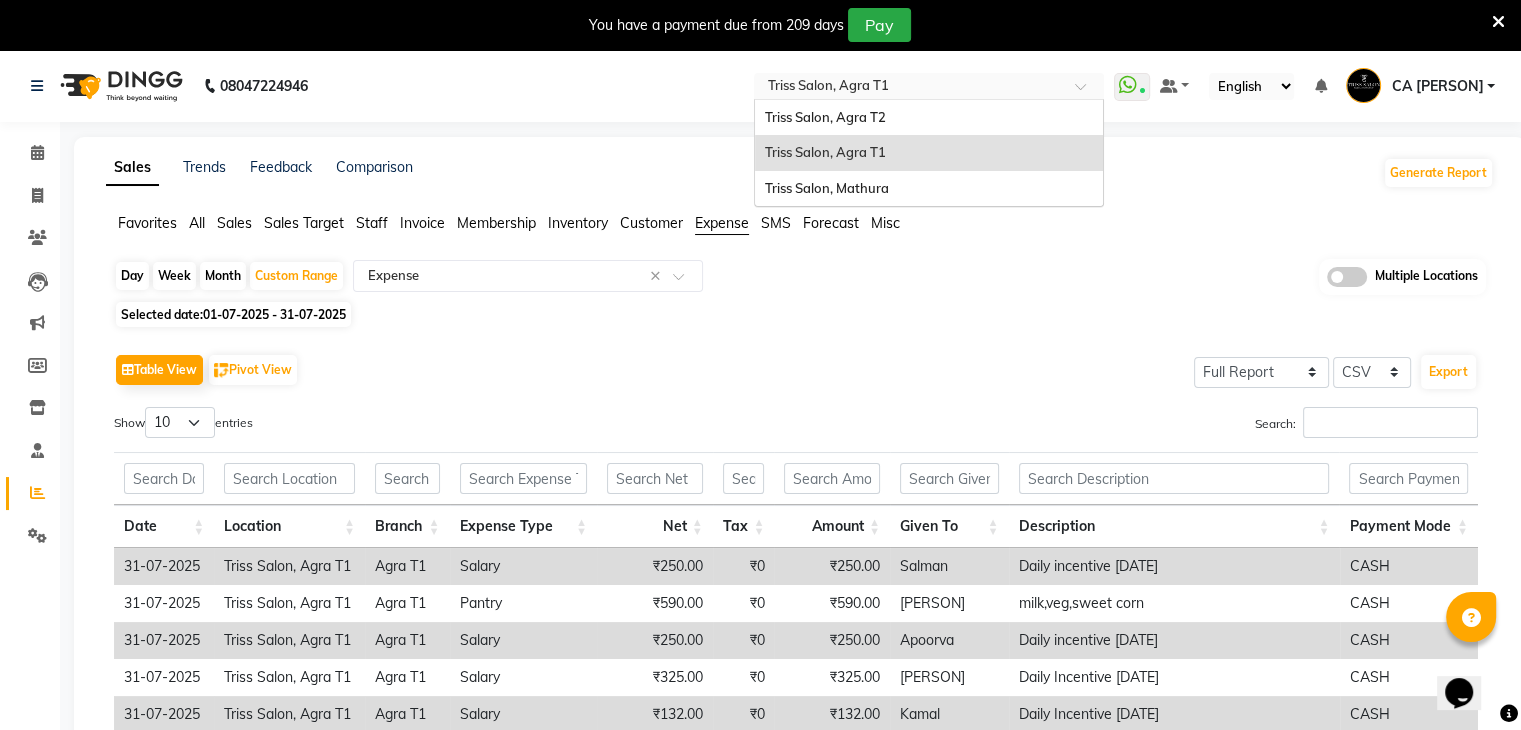 click at bounding box center (909, 88) 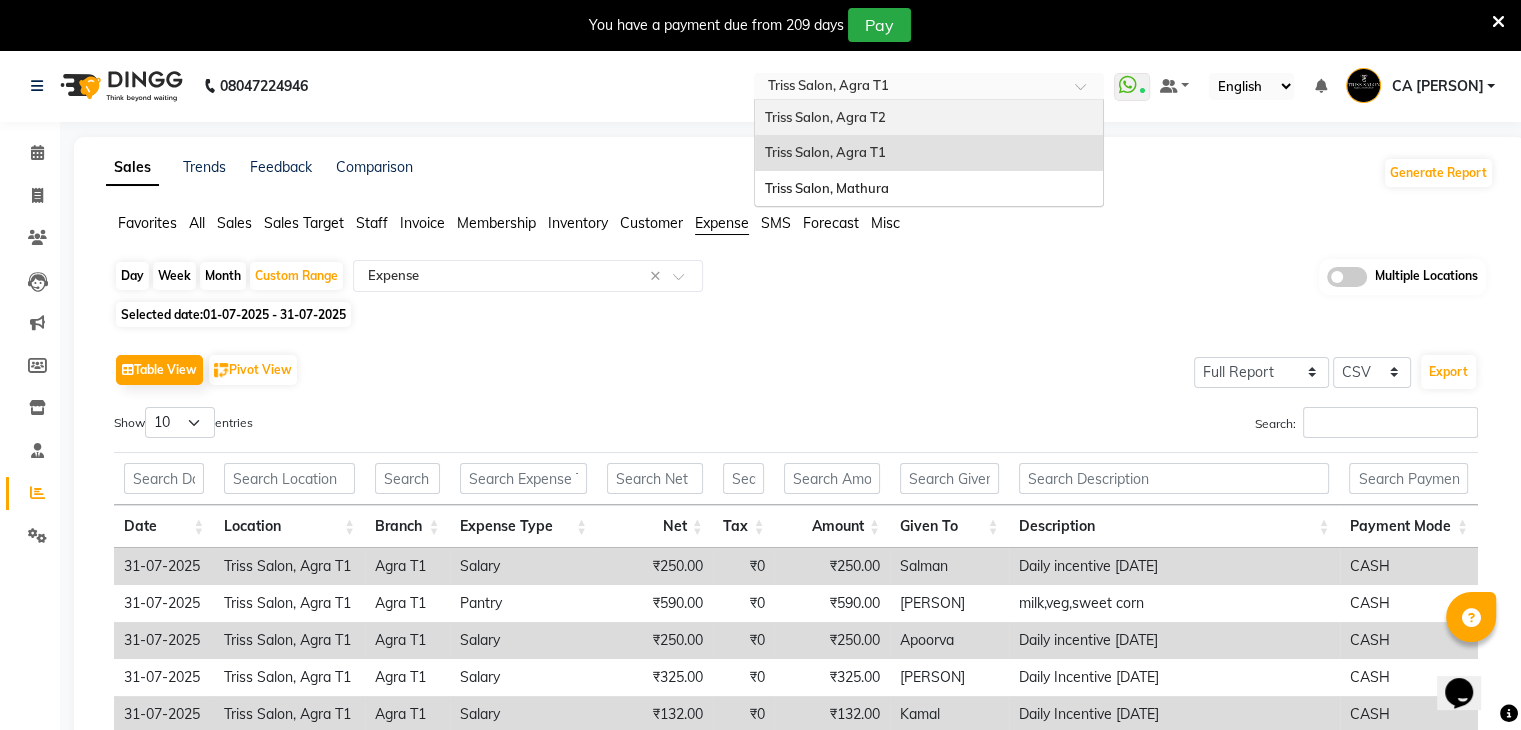 click on "Triss Salon, Agra T2" at bounding box center (929, 118) 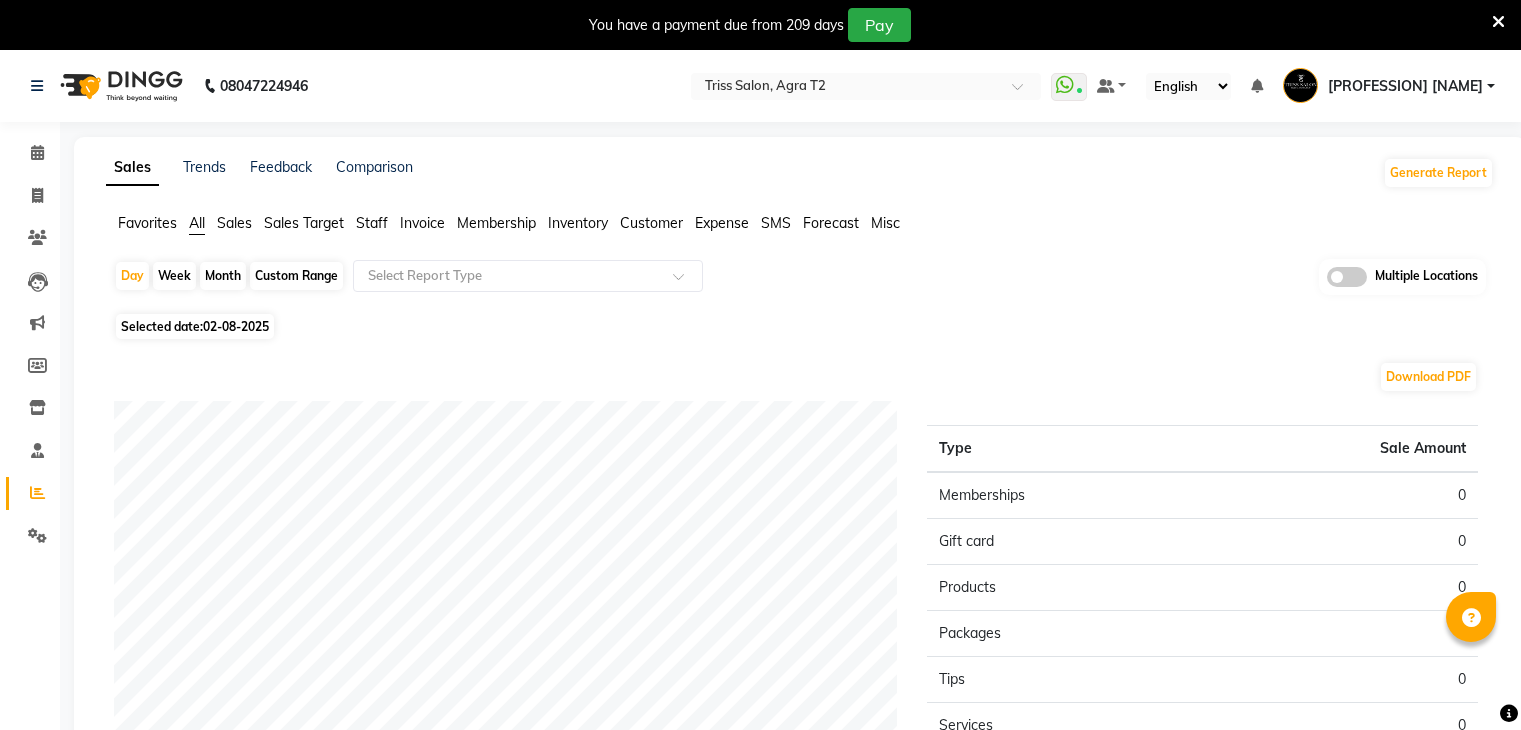 scroll, scrollTop: 0, scrollLeft: 0, axis: both 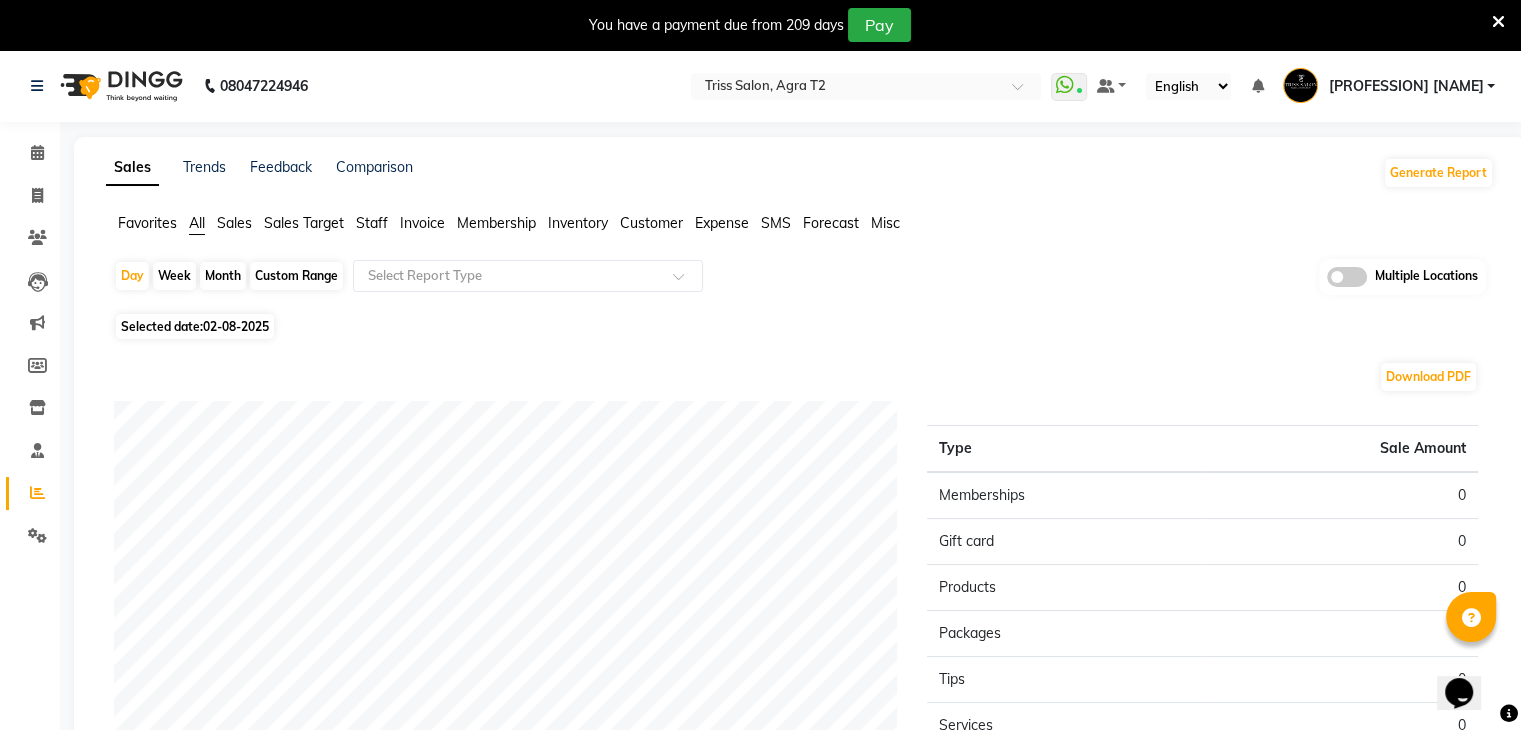 click on "Expense" 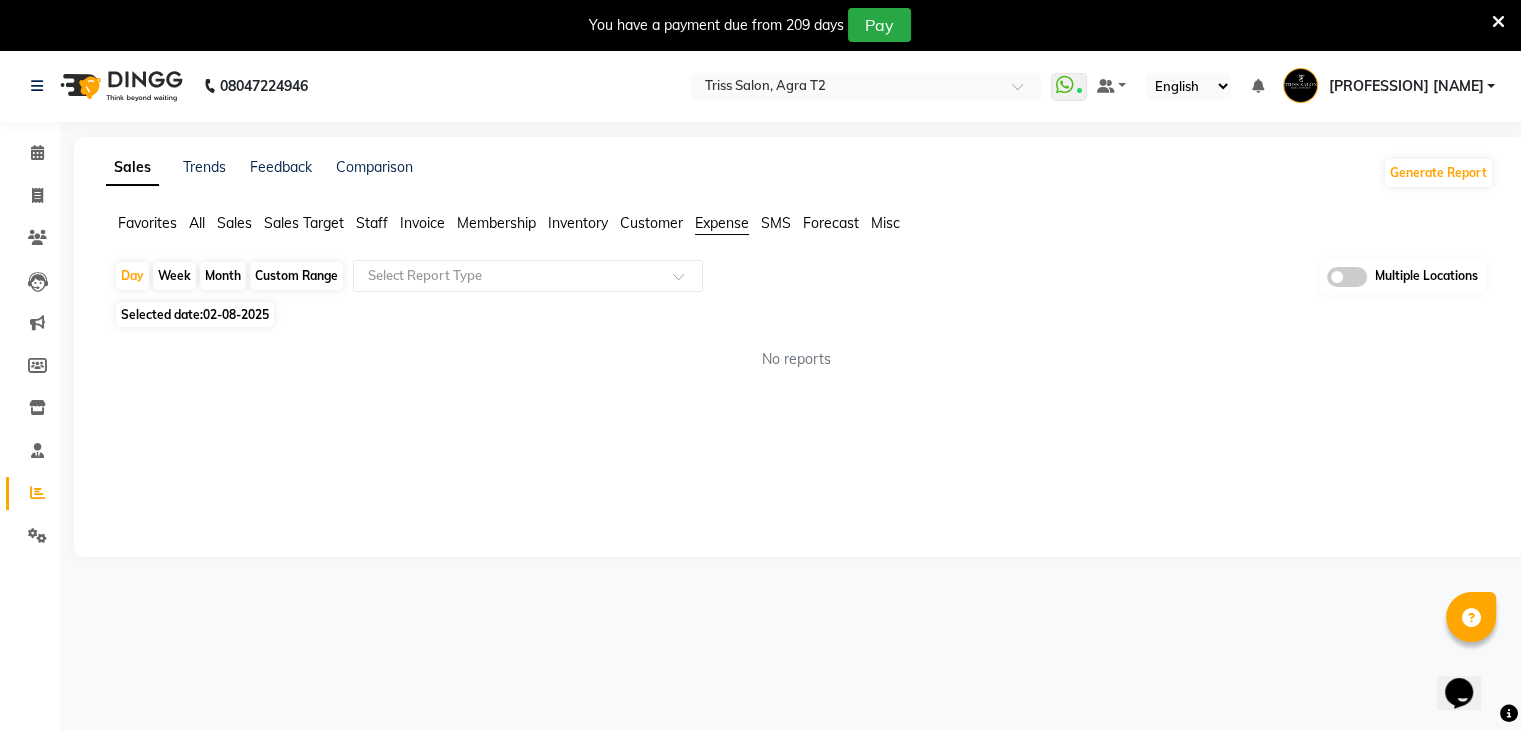 click on "Custom Range" 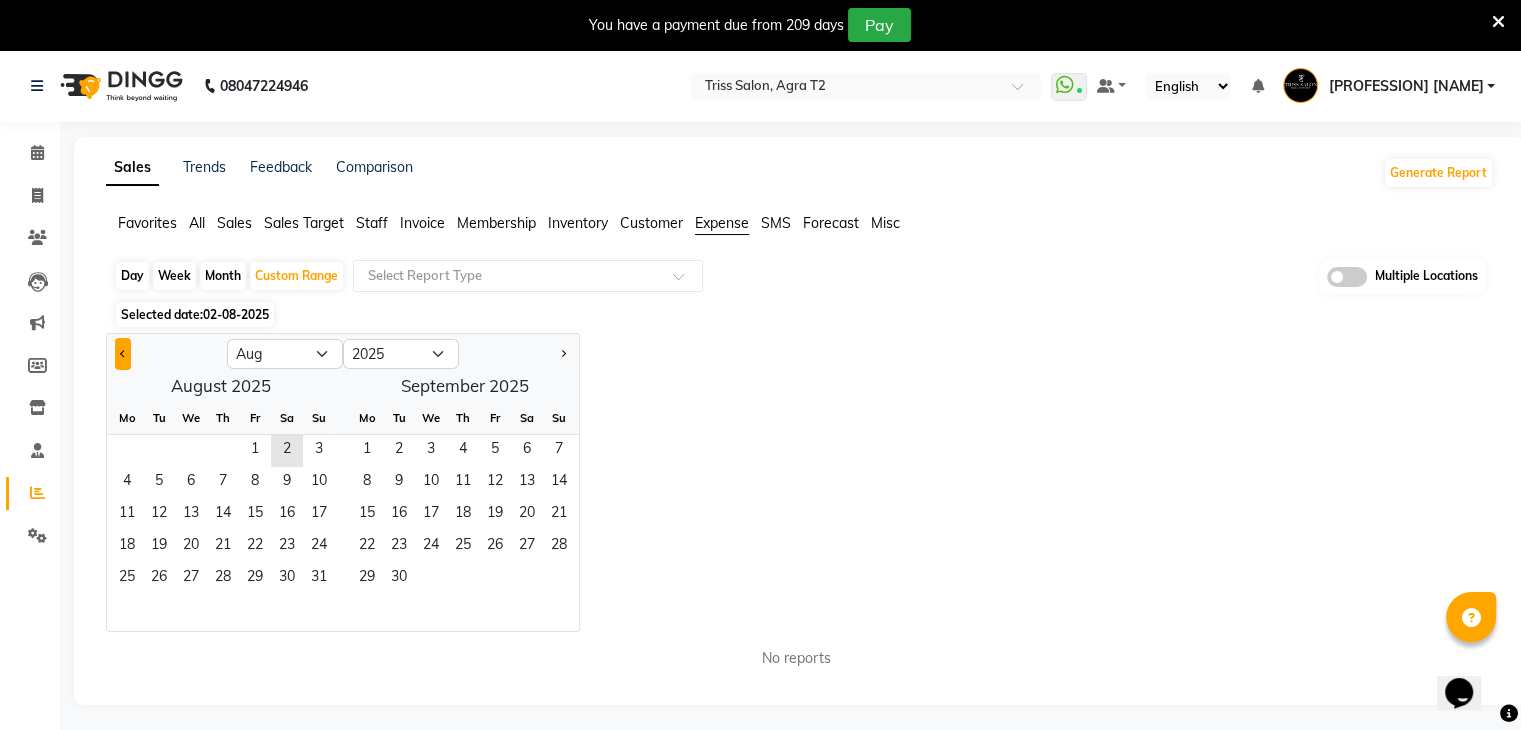 click 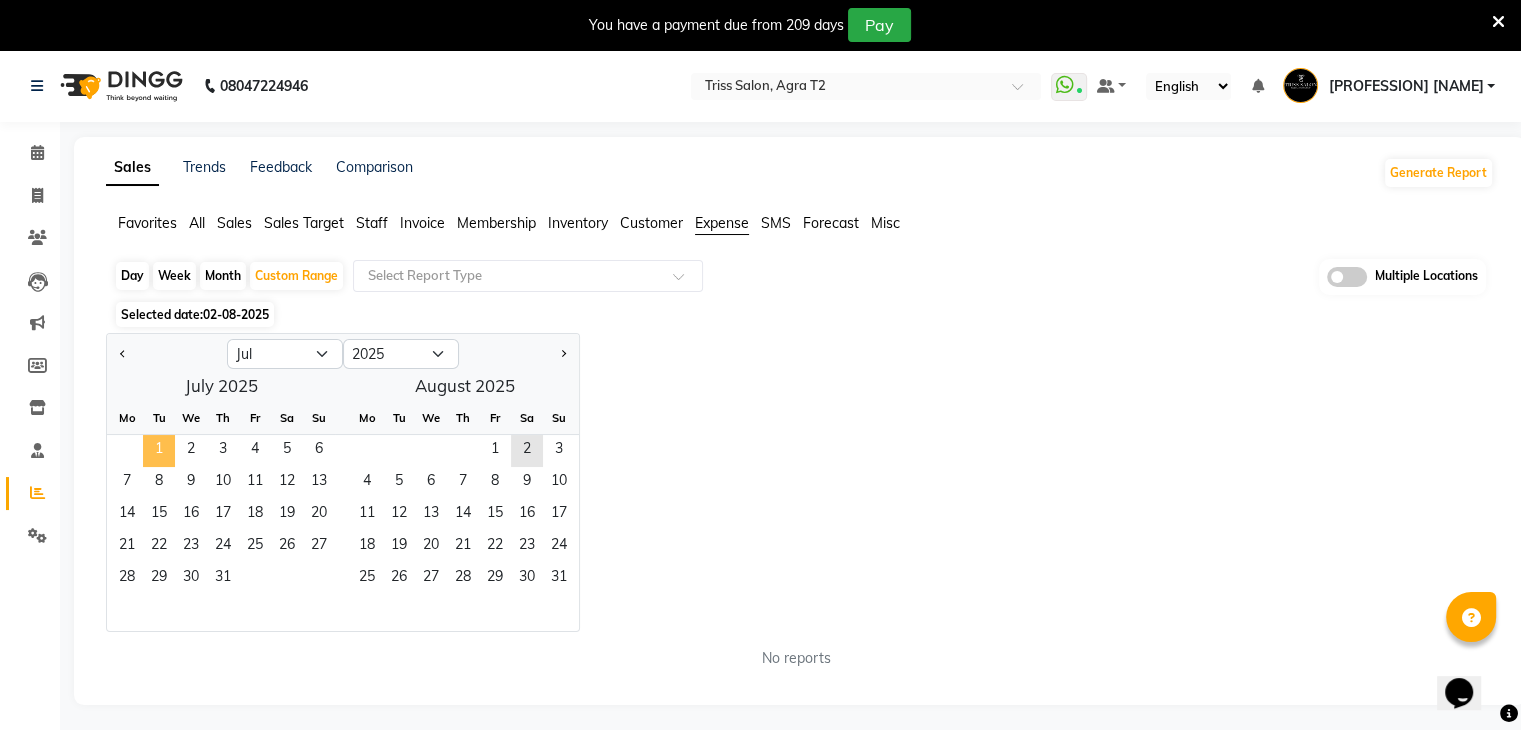 click on "1" 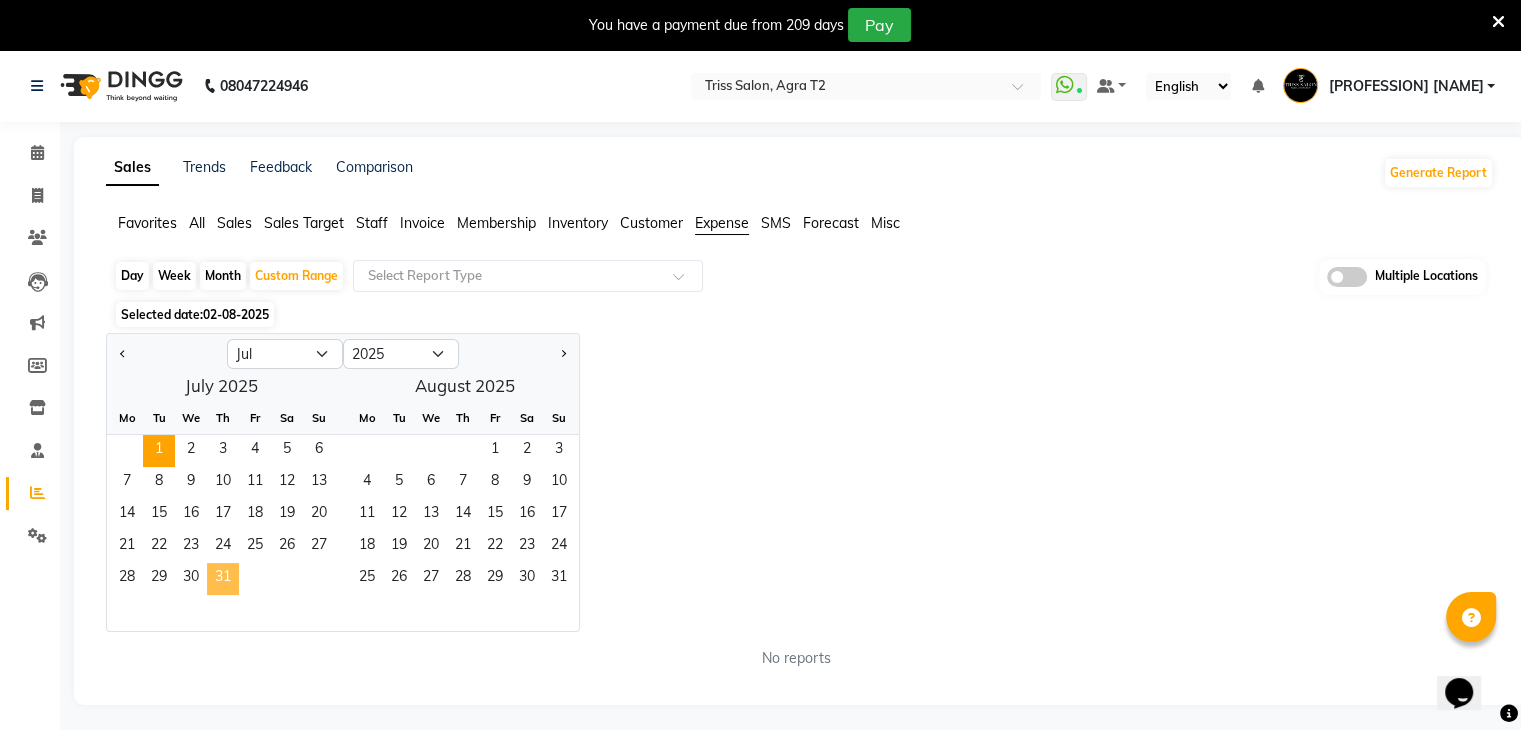click on "31" 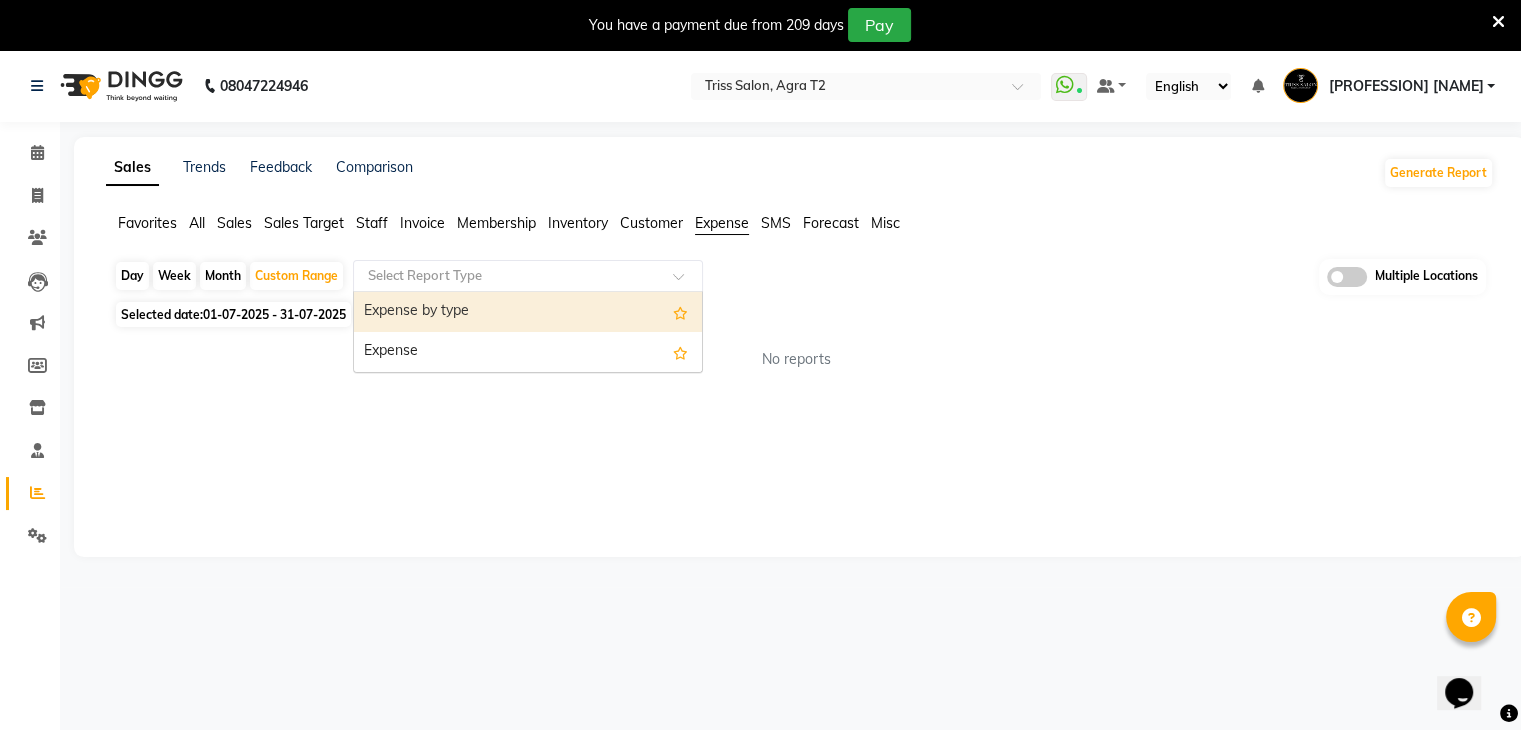 drag, startPoint x: 582, startPoint y: 284, endPoint x: 504, endPoint y: 349, distance: 101.53325 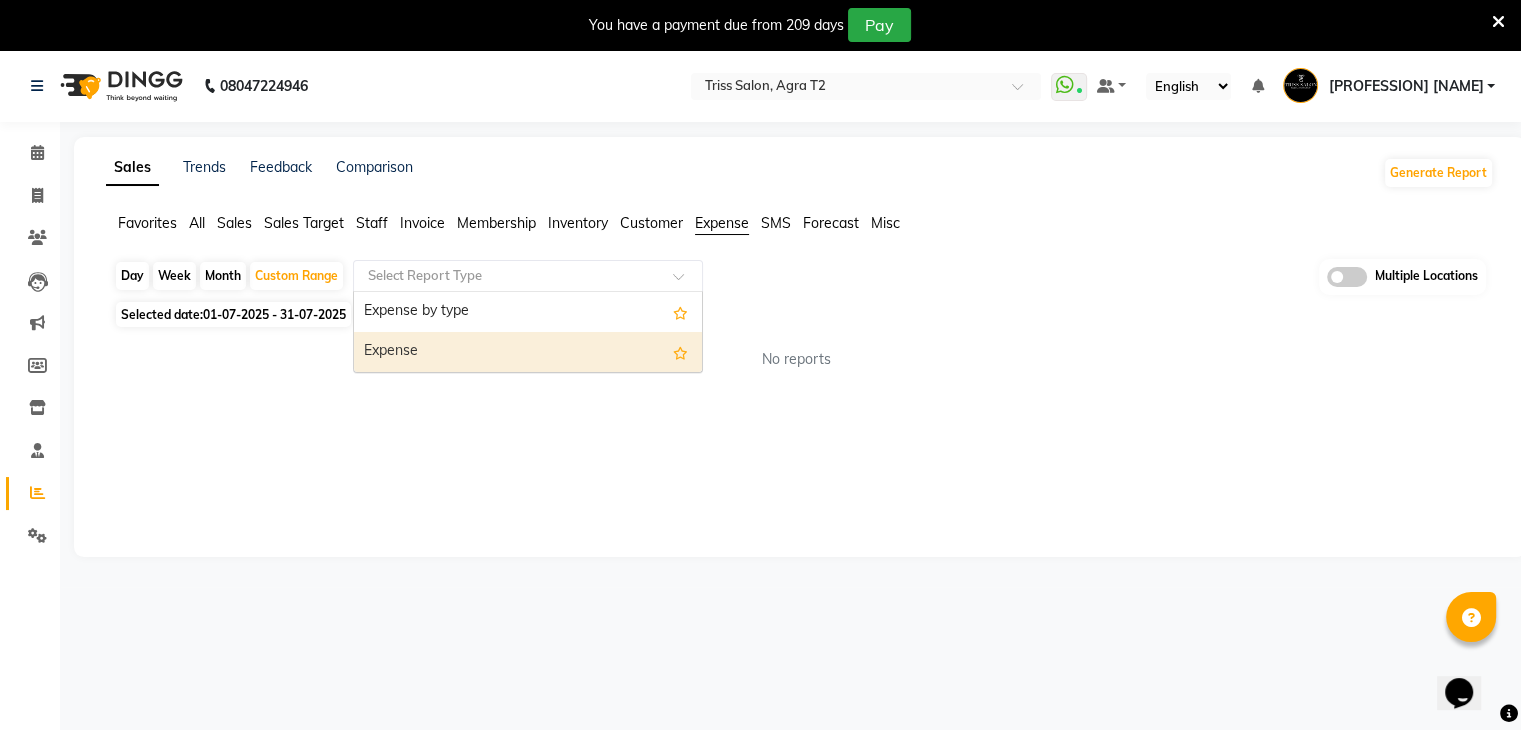 click on "Expense" at bounding box center (528, 352) 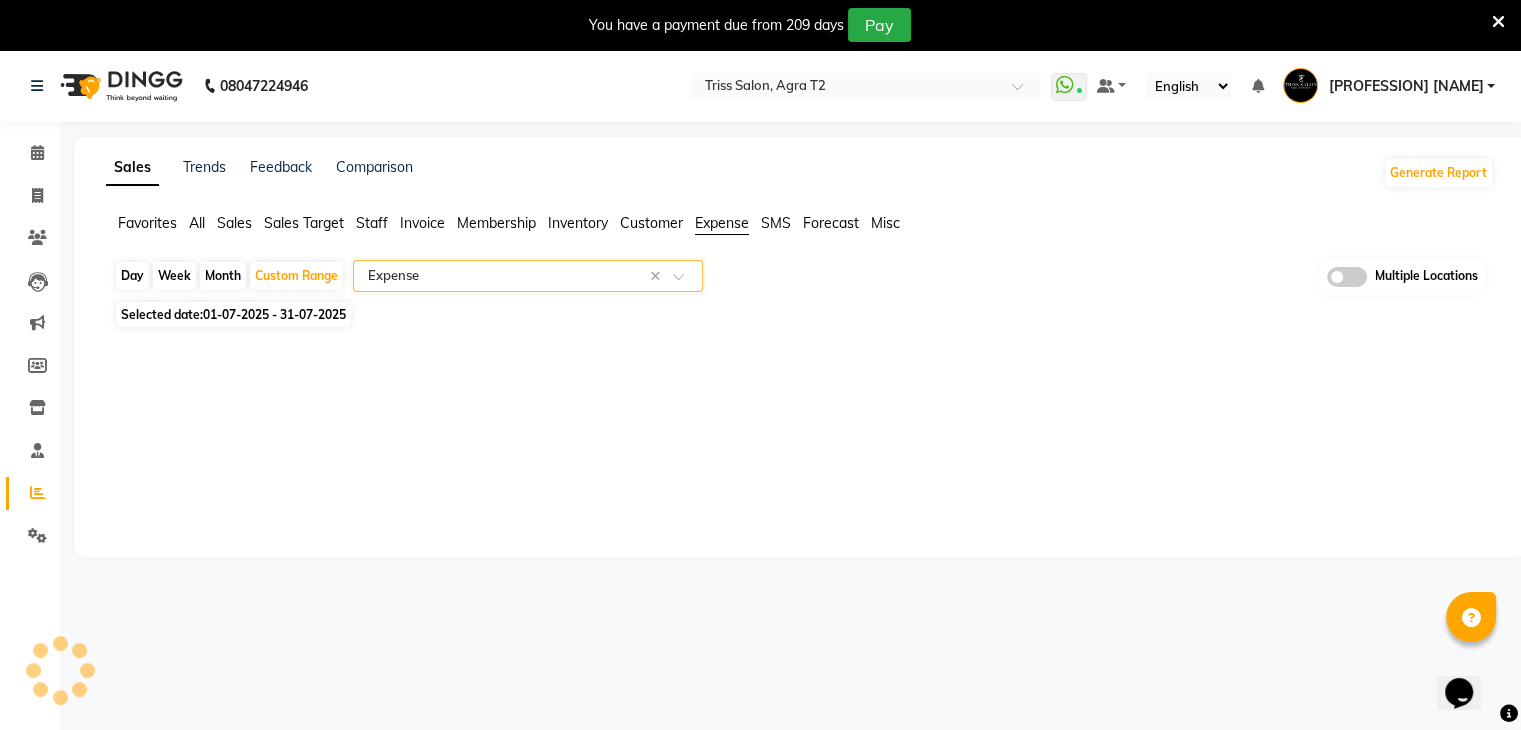 select on "full_report" 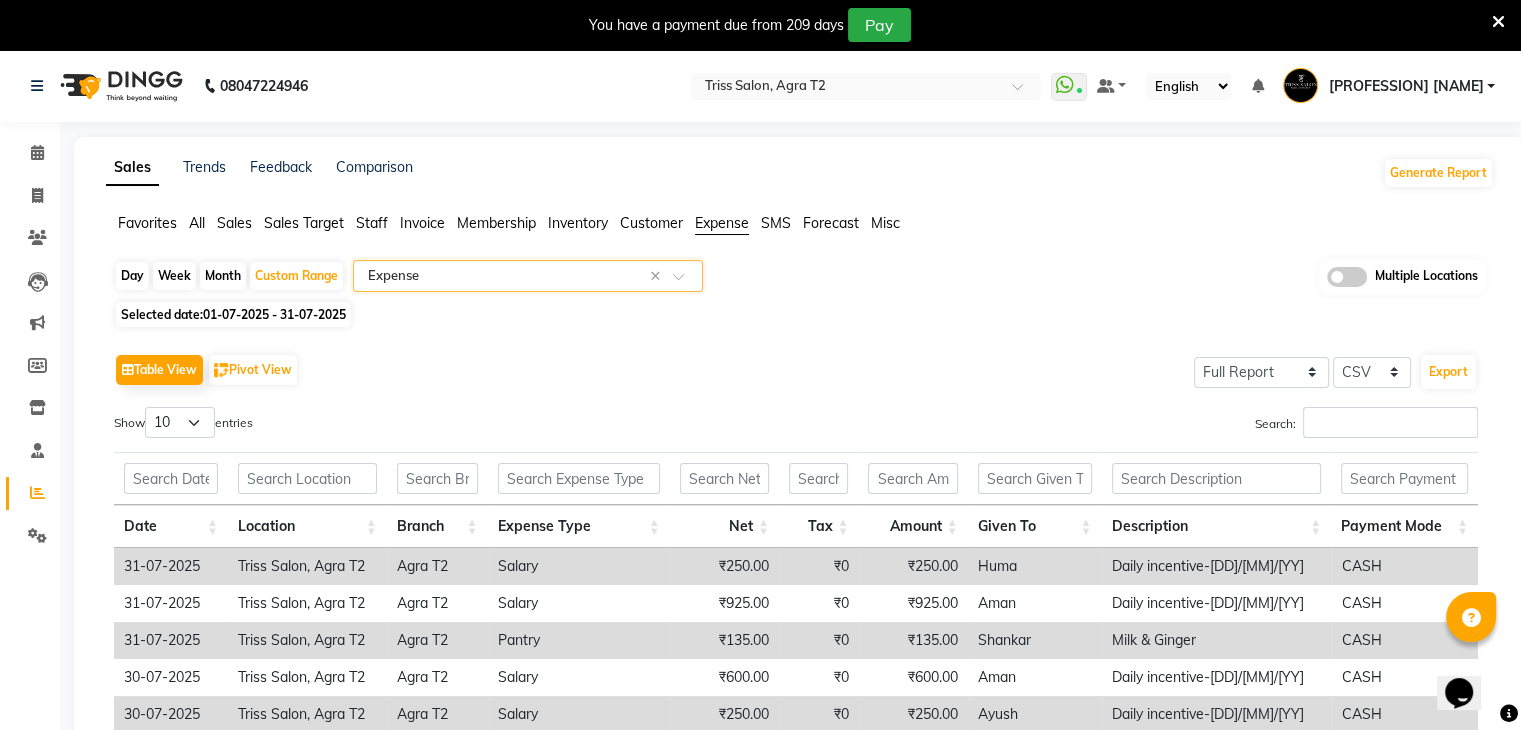 scroll, scrollTop: 352, scrollLeft: 0, axis: vertical 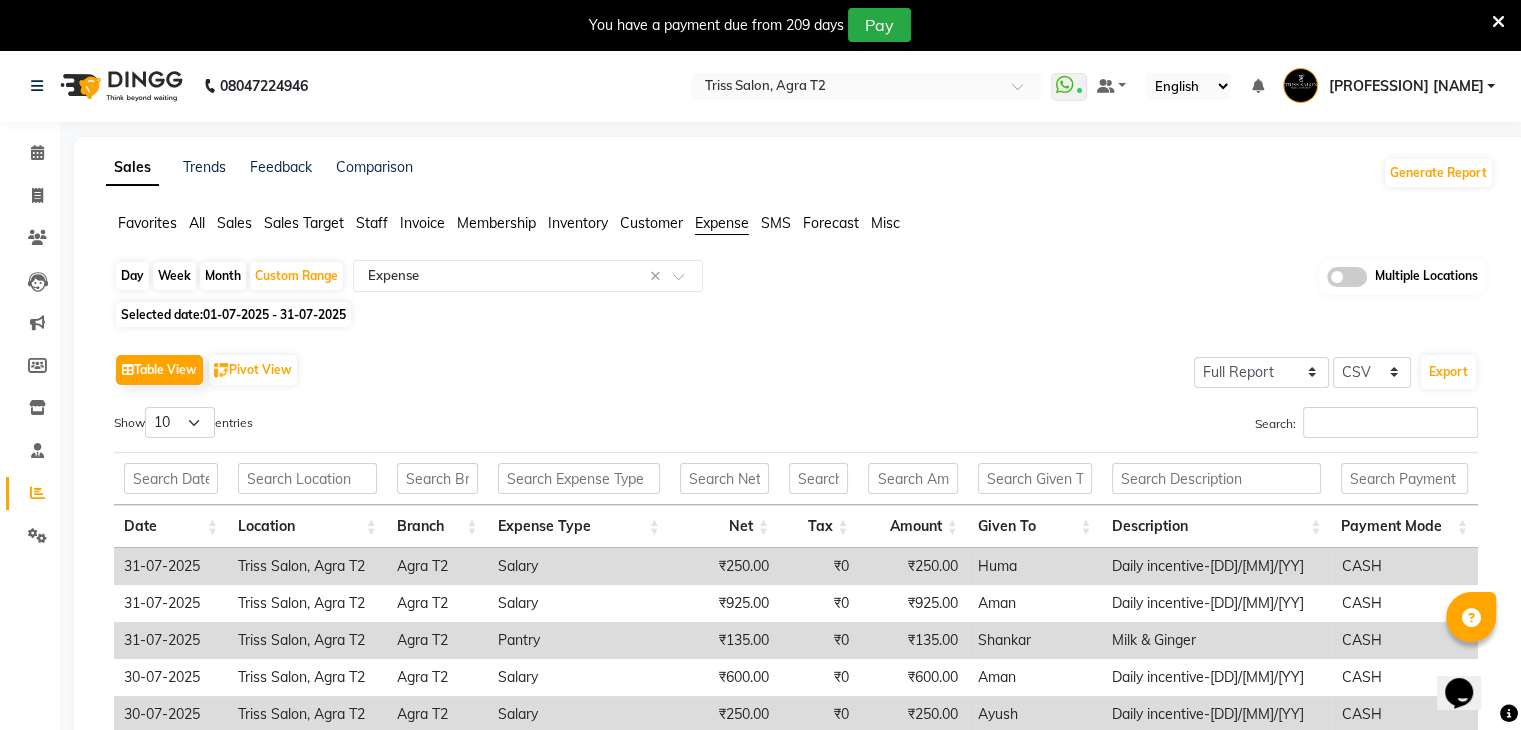 click on "Day" 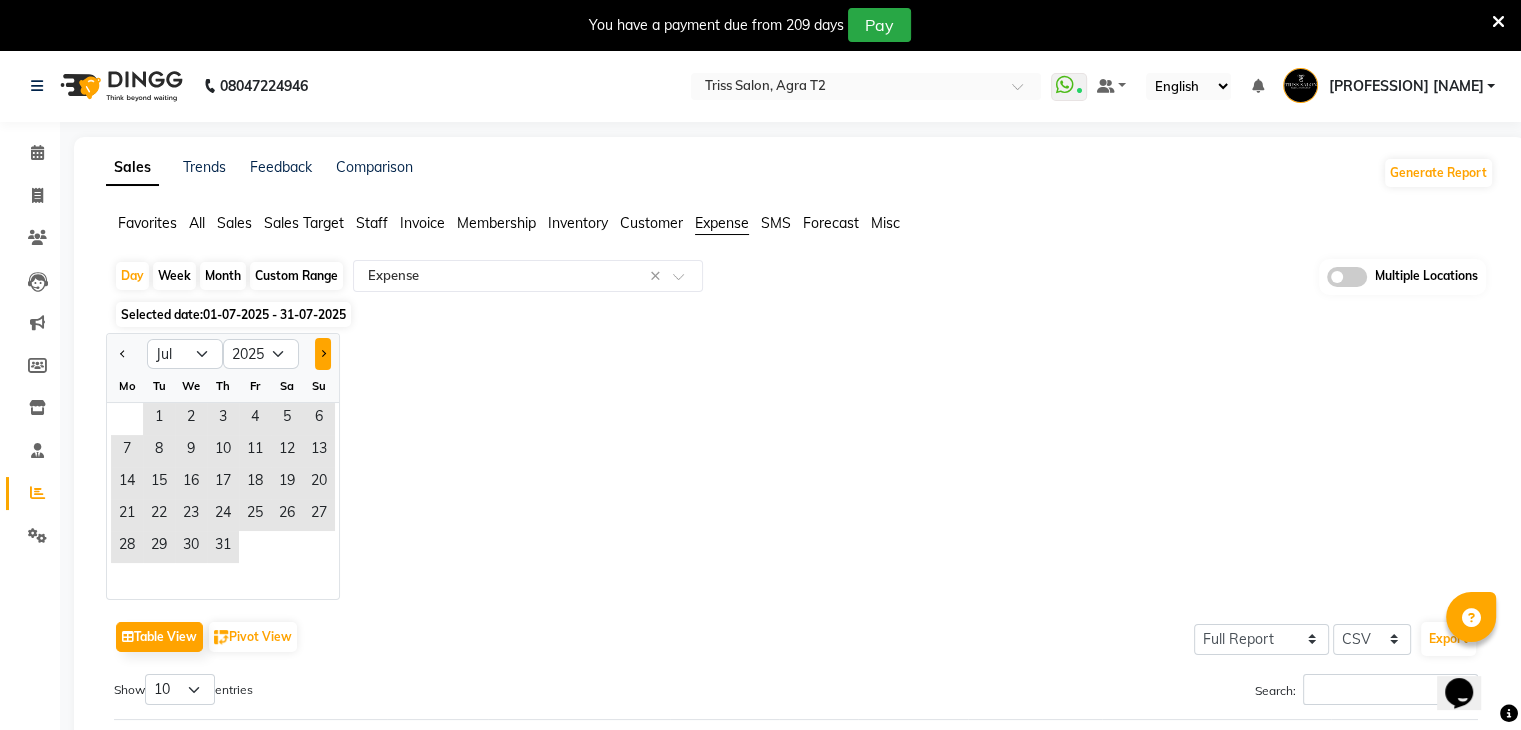 click 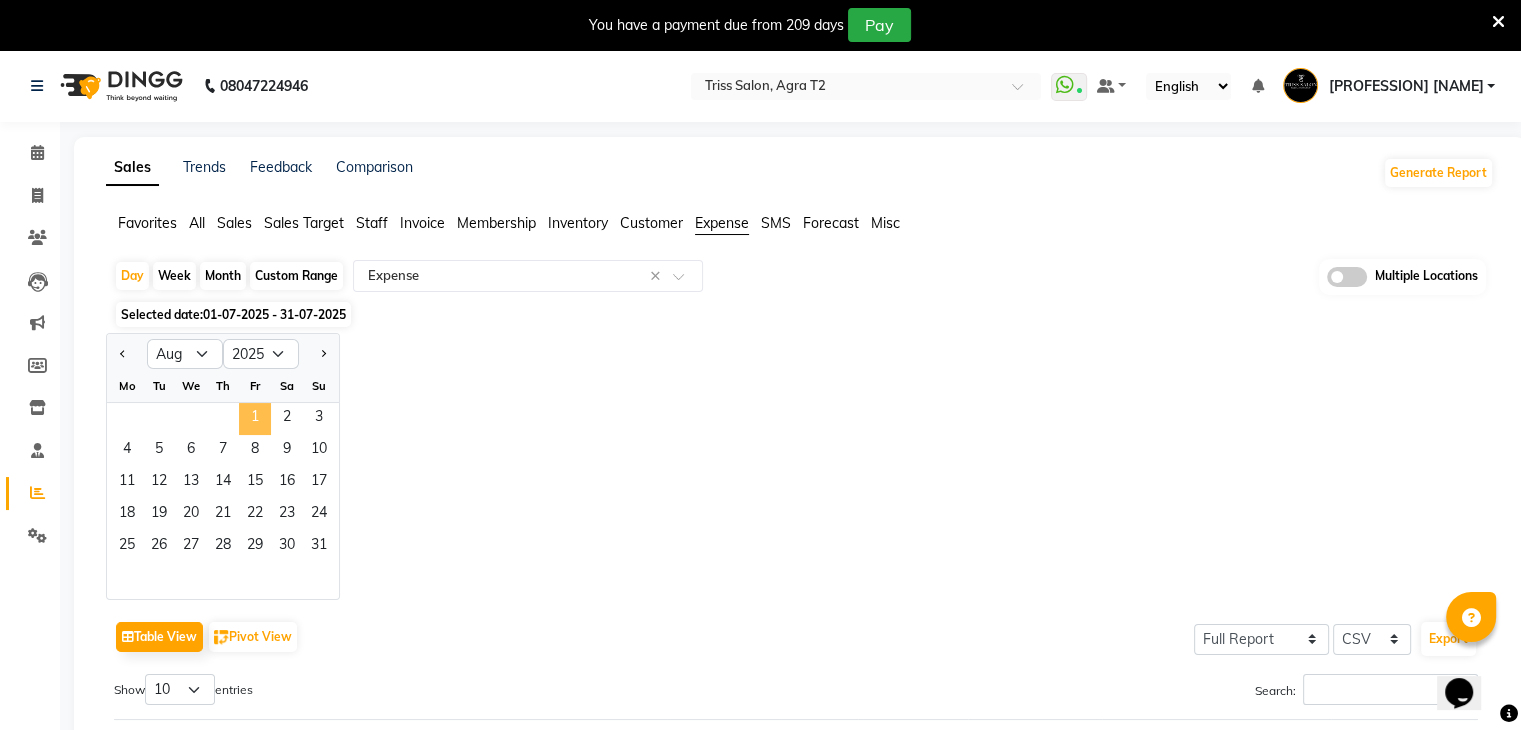 click on "1" 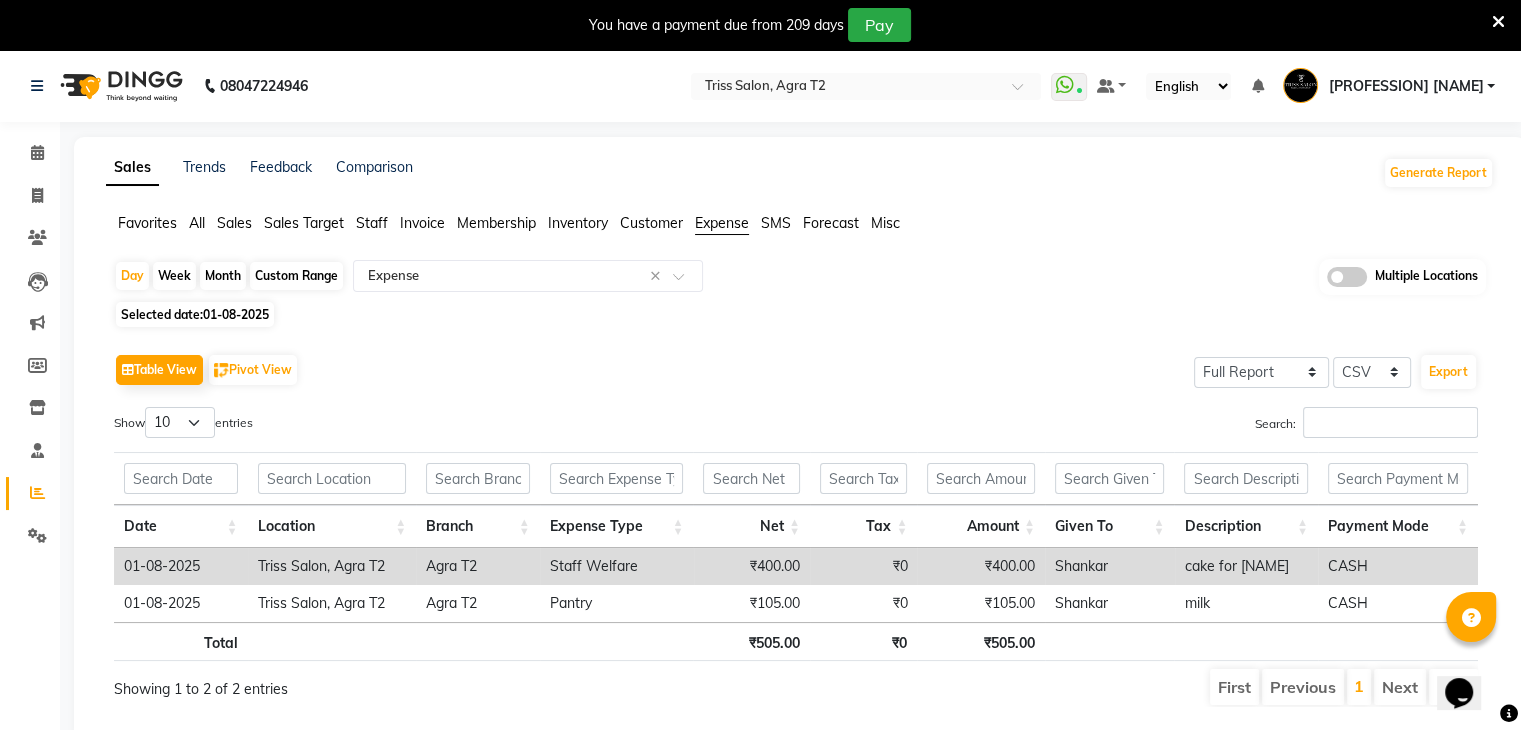 click on "Select Location × Triss Salon, Agra T2" at bounding box center (866, 86) 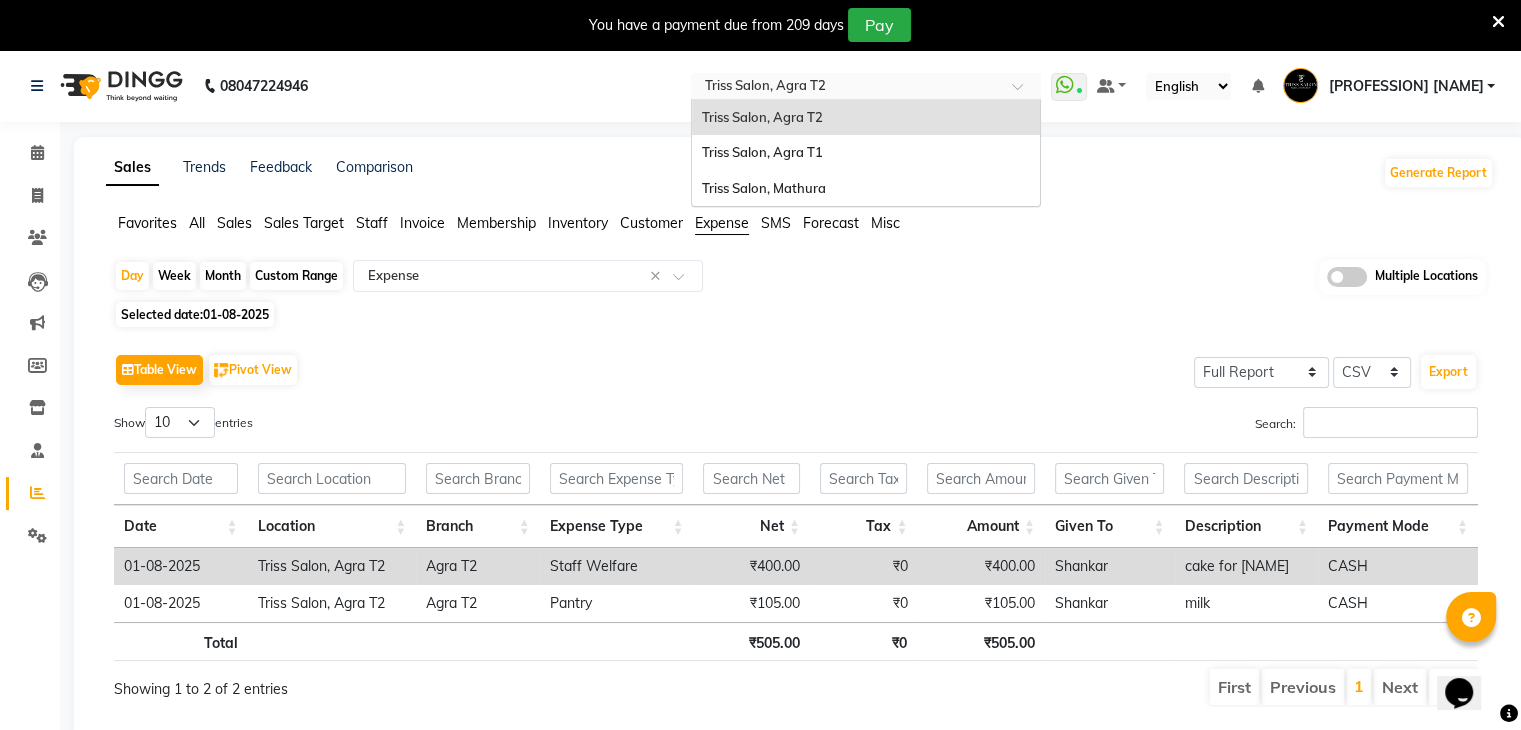 click on "Select Location × Triss Salon, Agra T2 Triss Salon, Agra T2 Triss Salon, Agra T1 Triss Salon, Mathura" at bounding box center (866, 86) 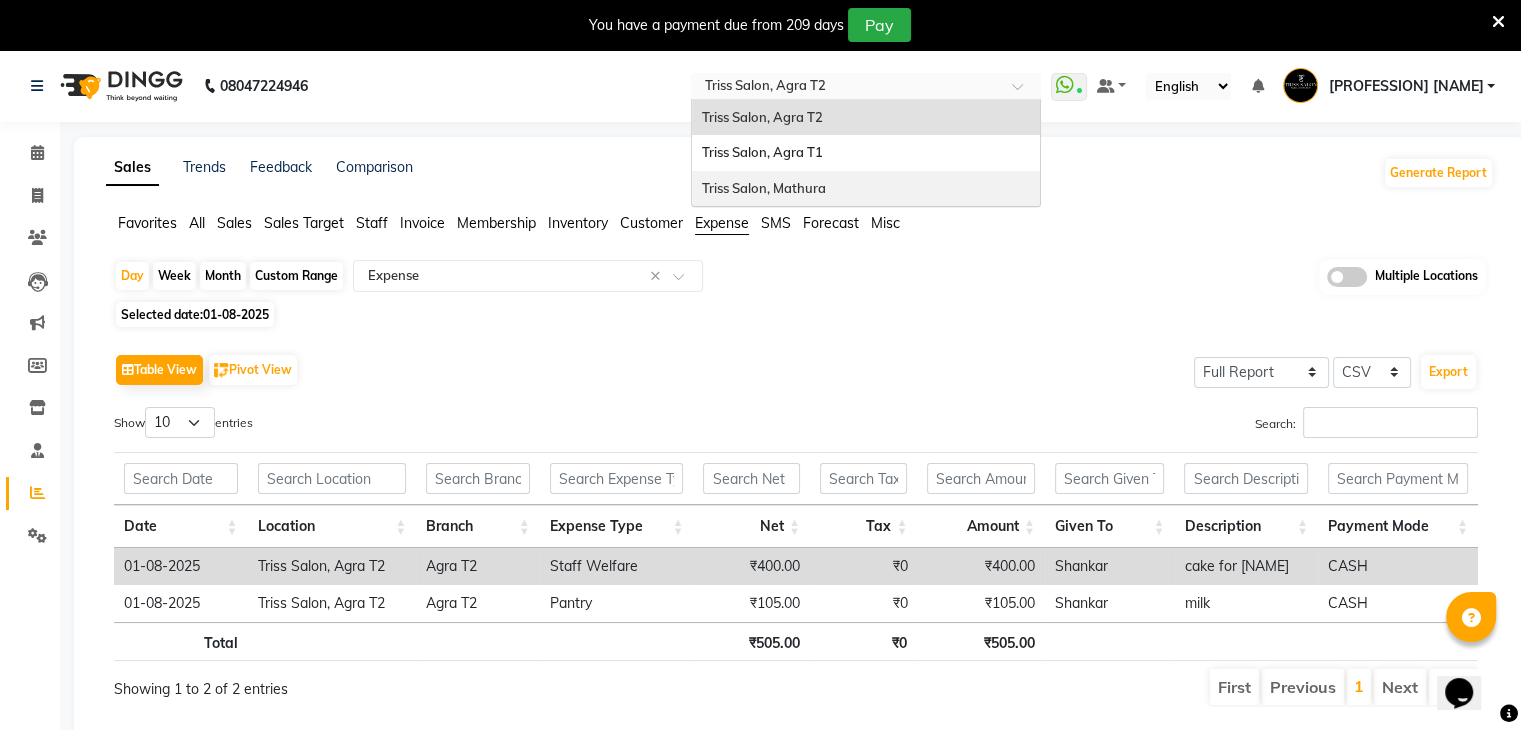 click on "Triss Salon, Mathura" at bounding box center [866, 189] 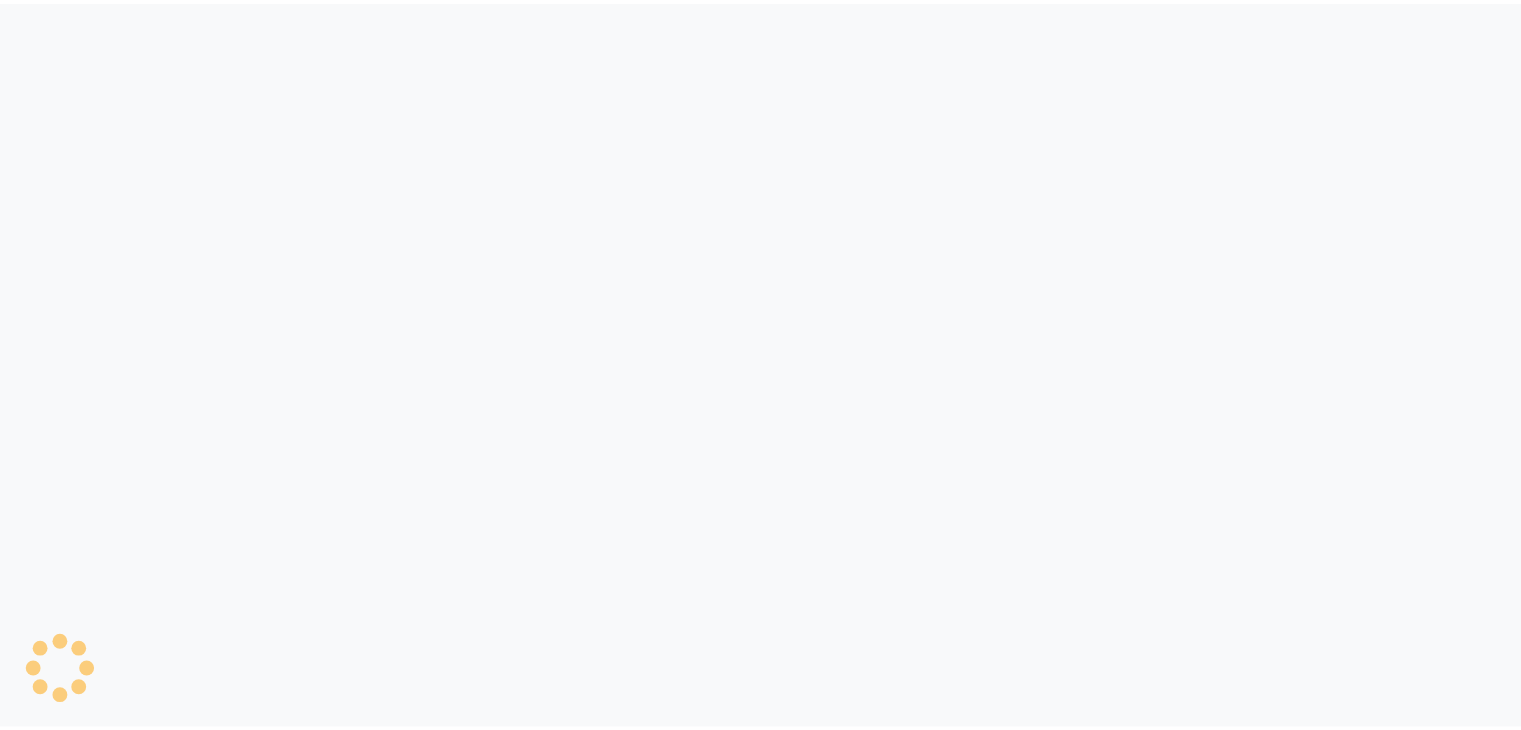 scroll, scrollTop: 0, scrollLeft: 0, axis: both 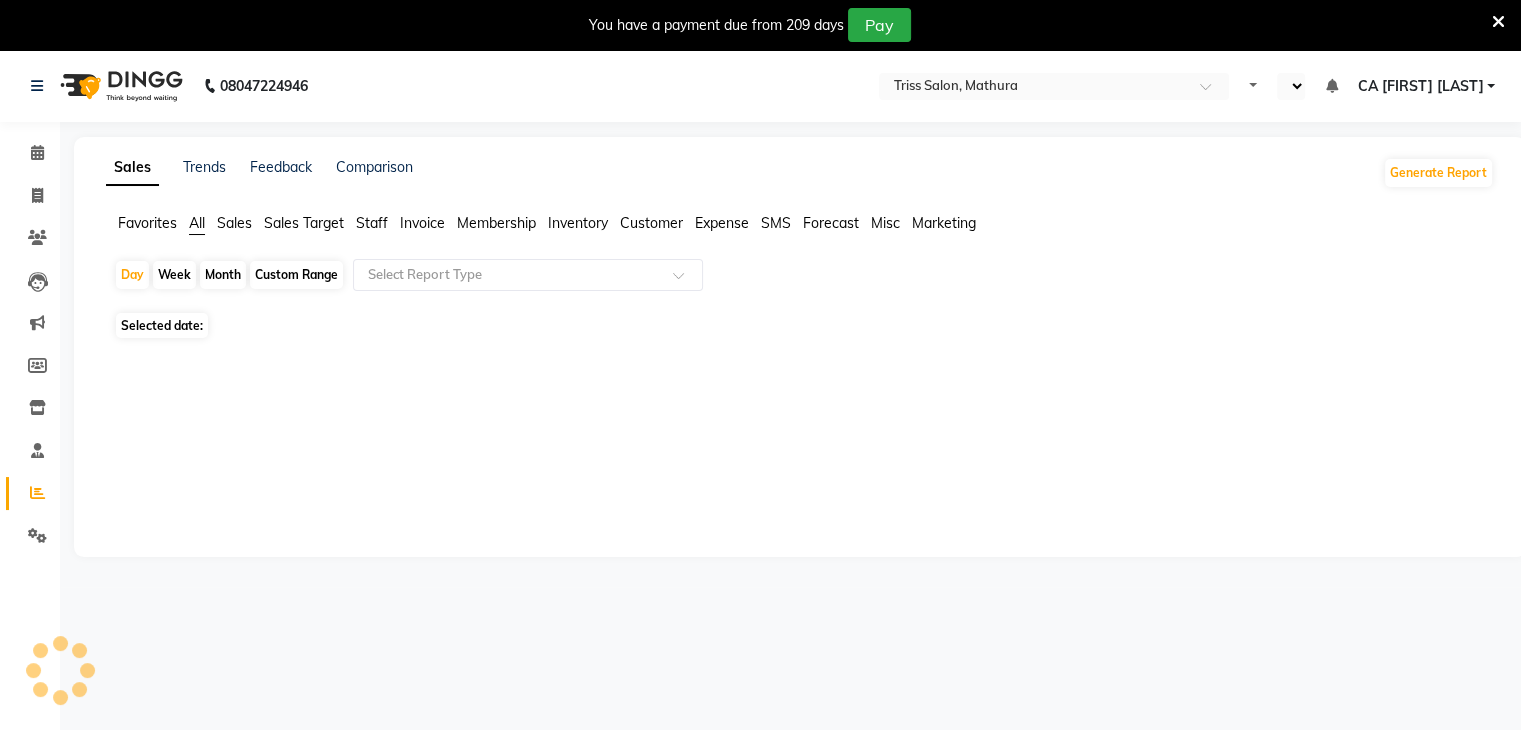 select on "en" 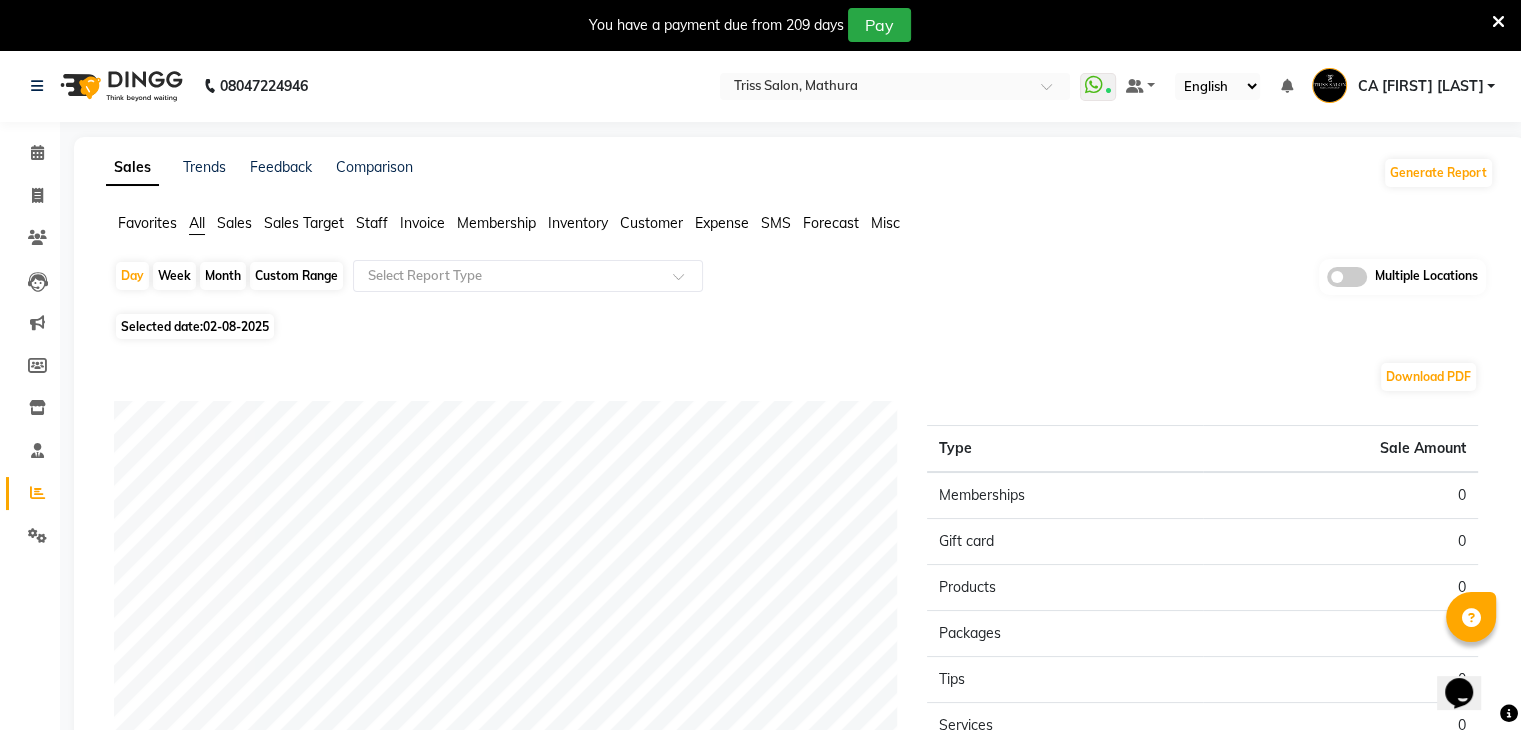 scroll, scrollTop: 0, scrollLeft: 0, axis: both 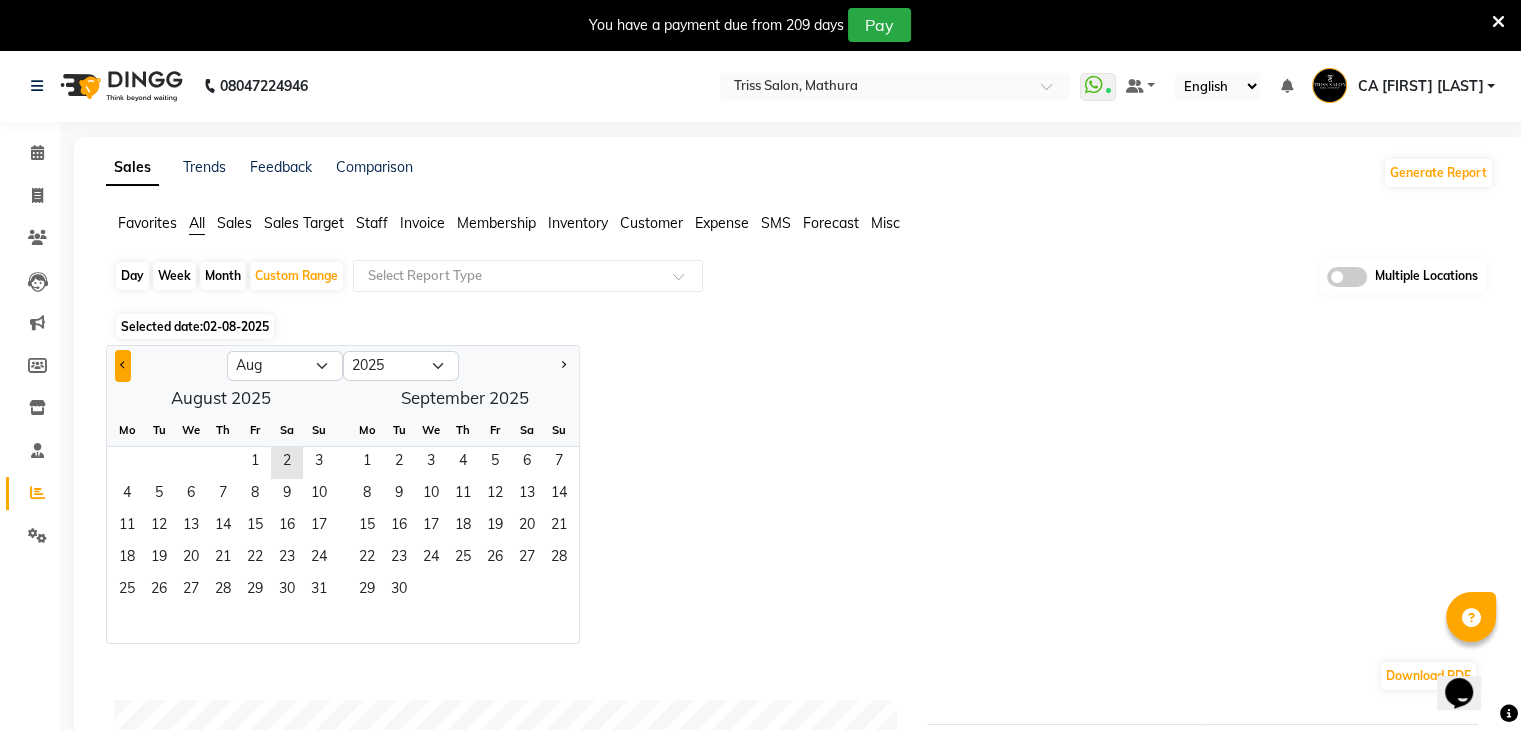 click 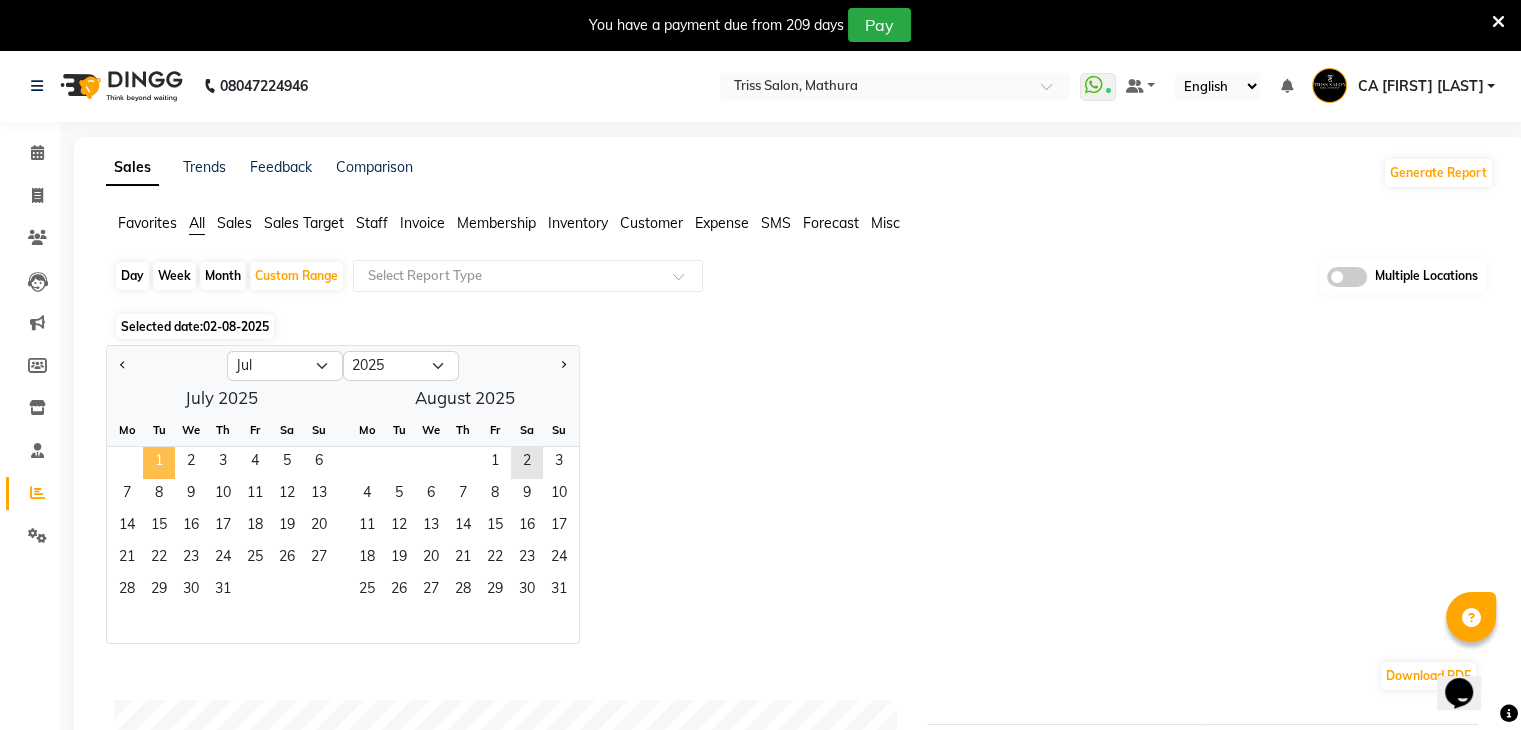 click on "1" 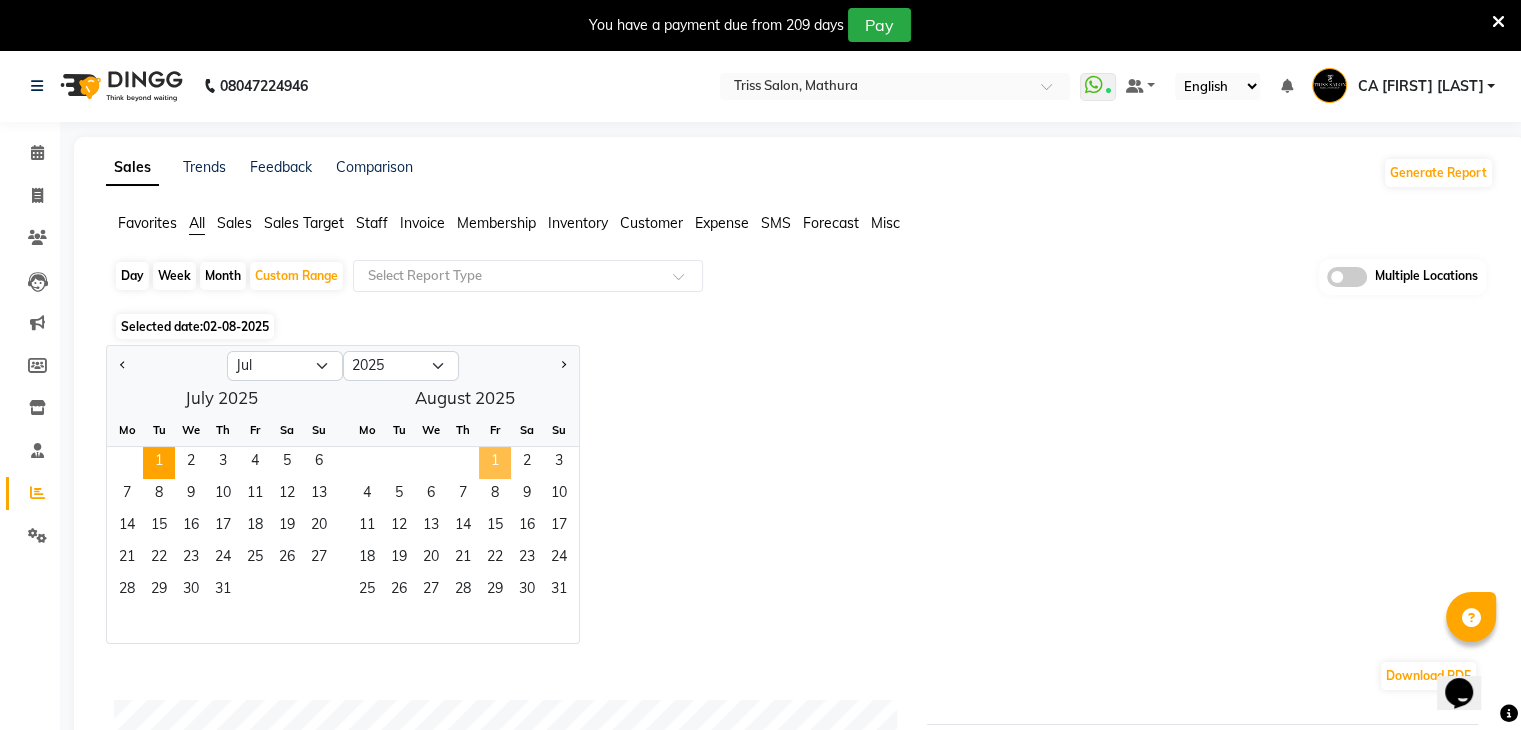 click on "1" 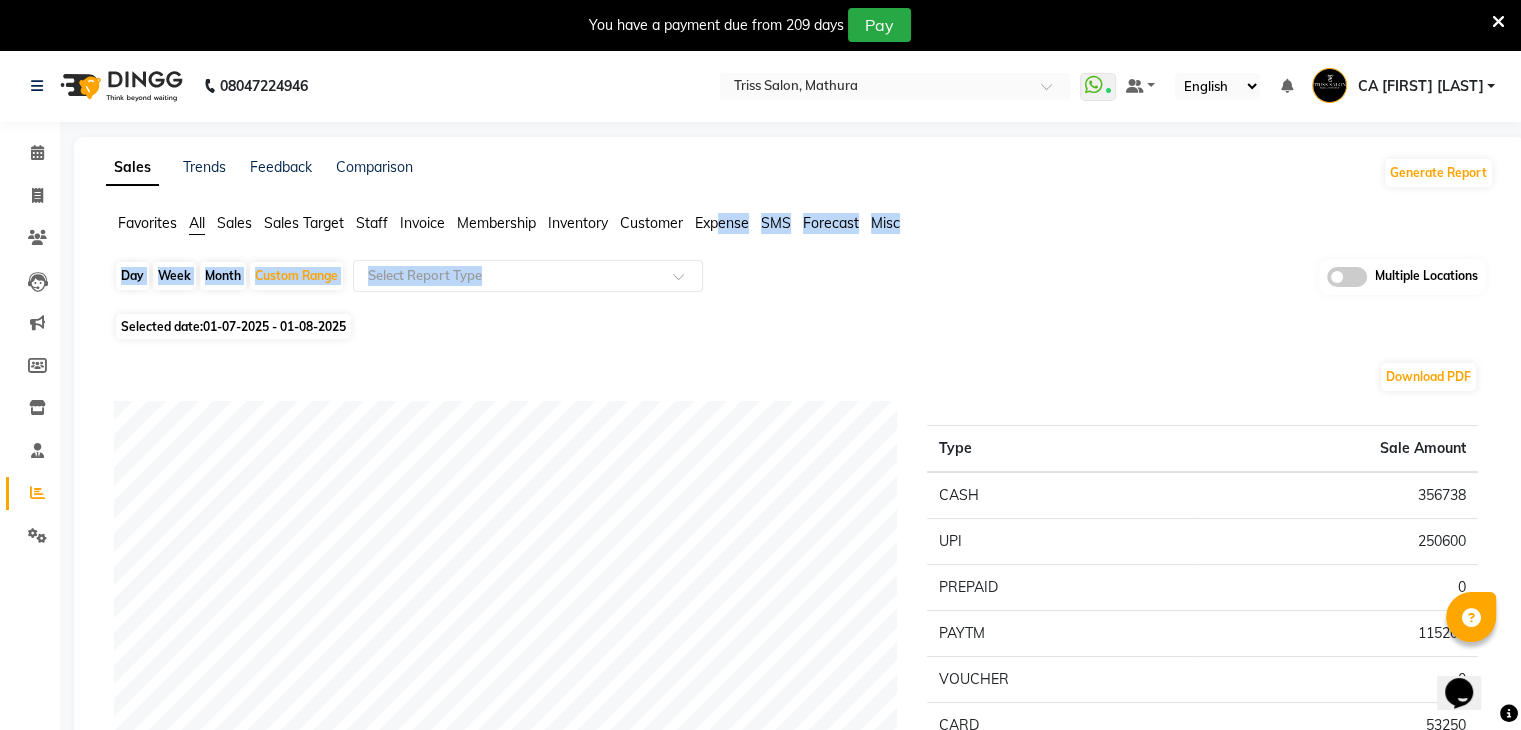 drag, startPoint x: 644, startPoint y: 255, endPoint x: 719, endPoint y: 231, distance: 78.74643 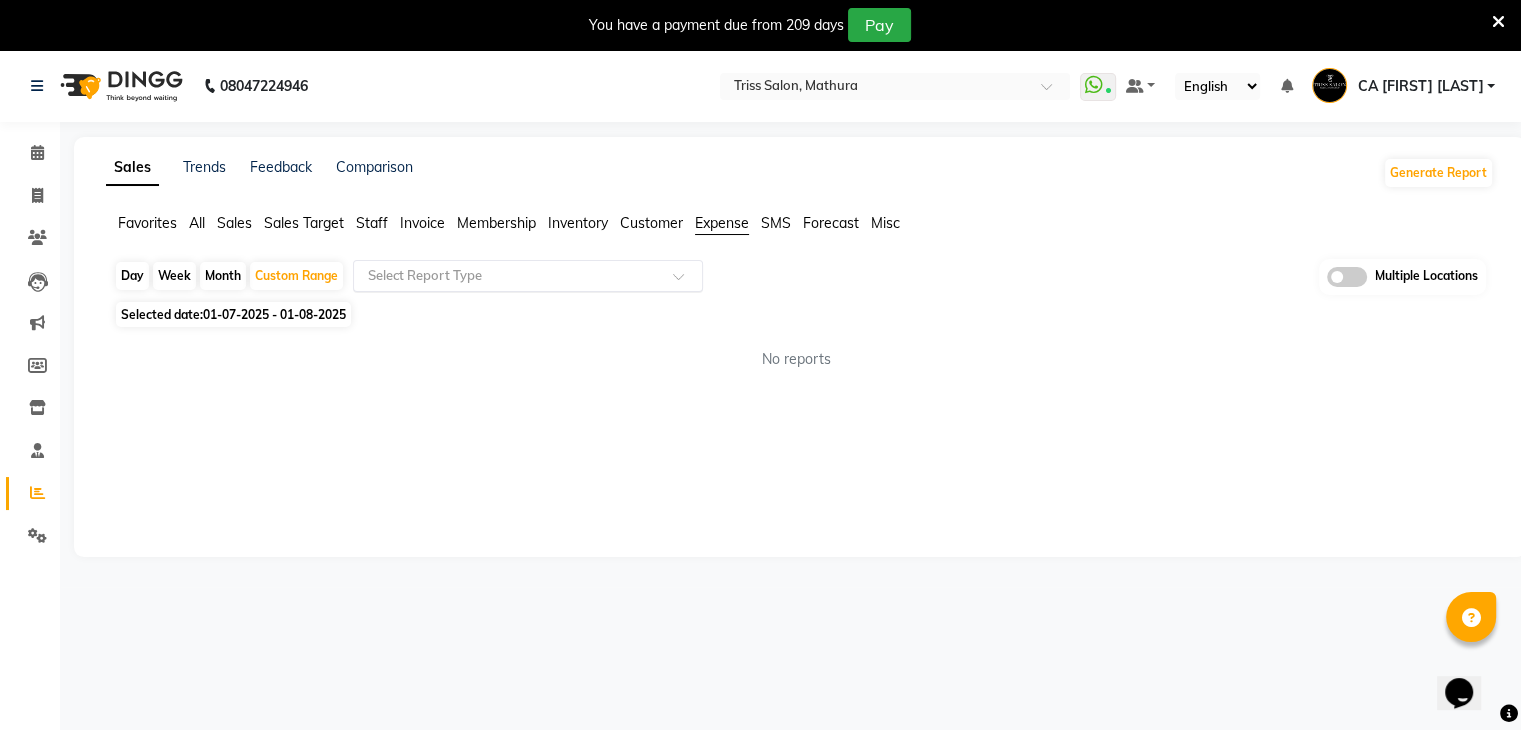 click 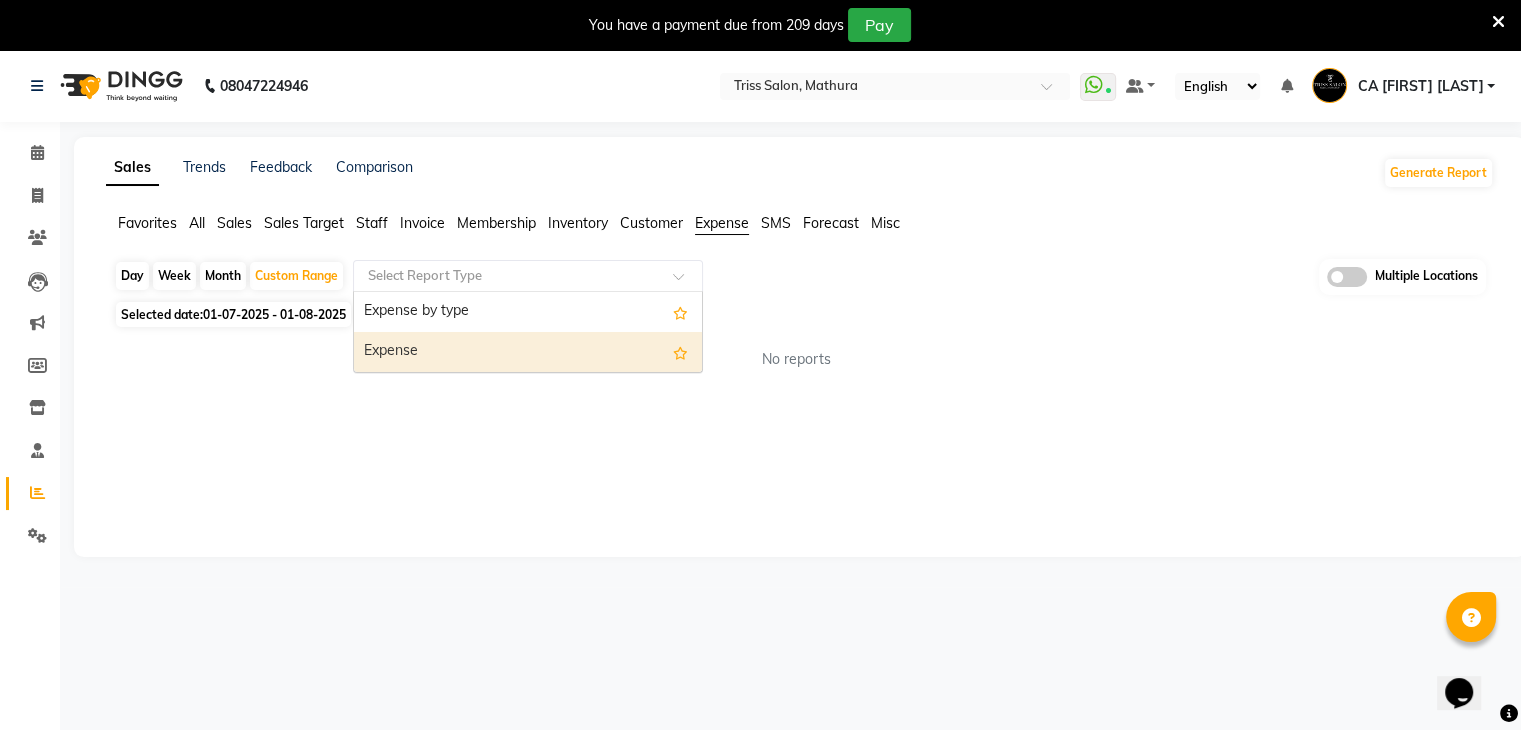 click on "Expense" at bounding box center (528, 352) 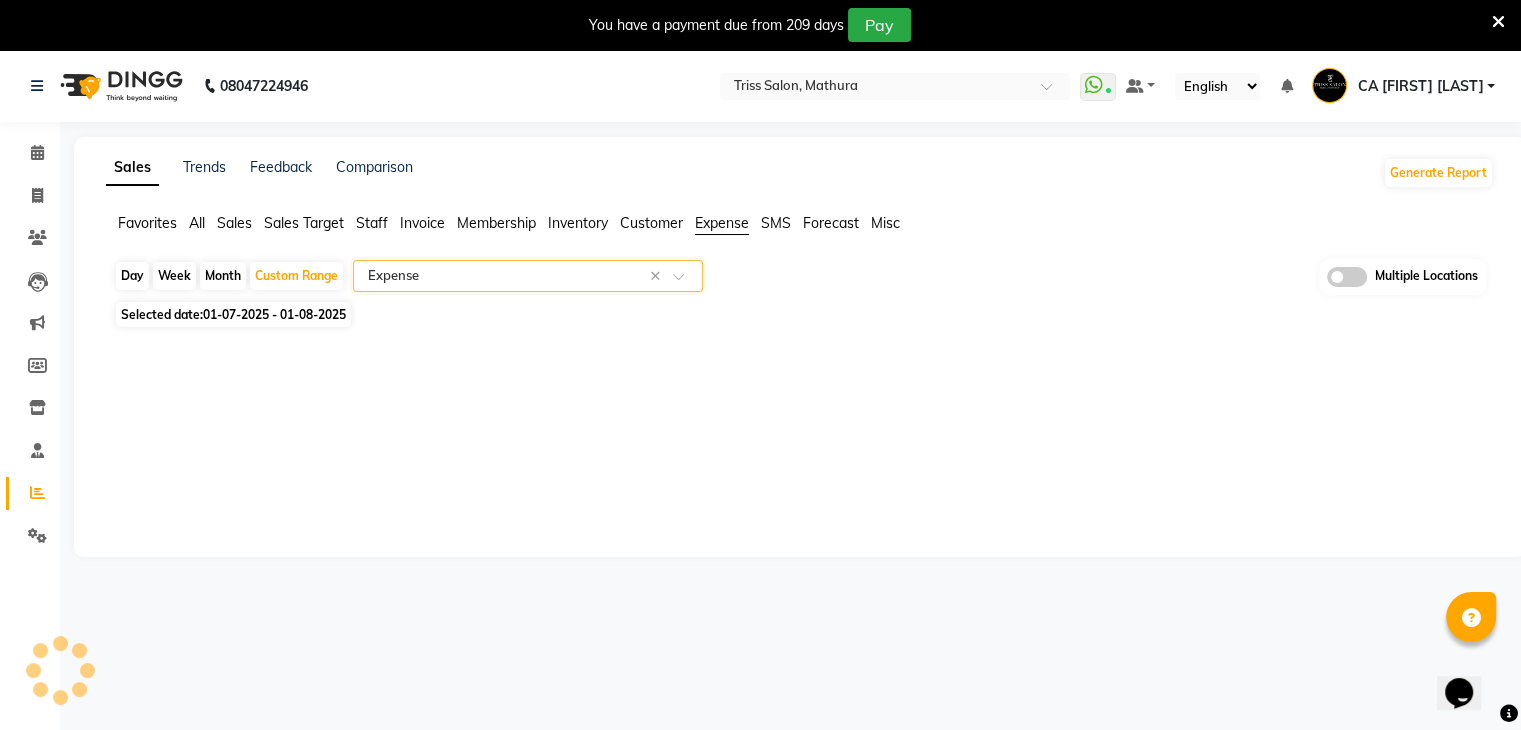 select on "full_report" 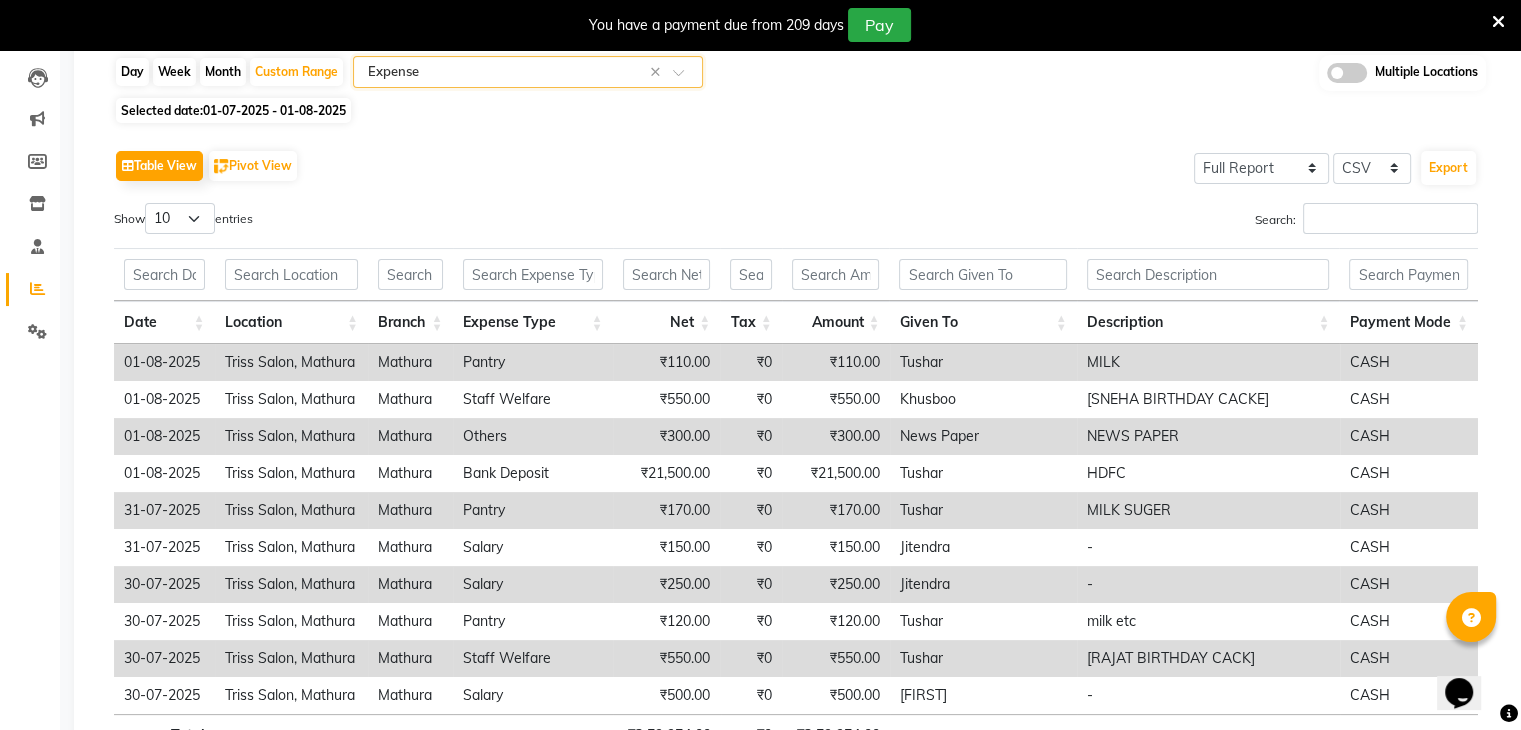 scroll, scrollTop: 258, scrollLeft: 0, axis: vertical 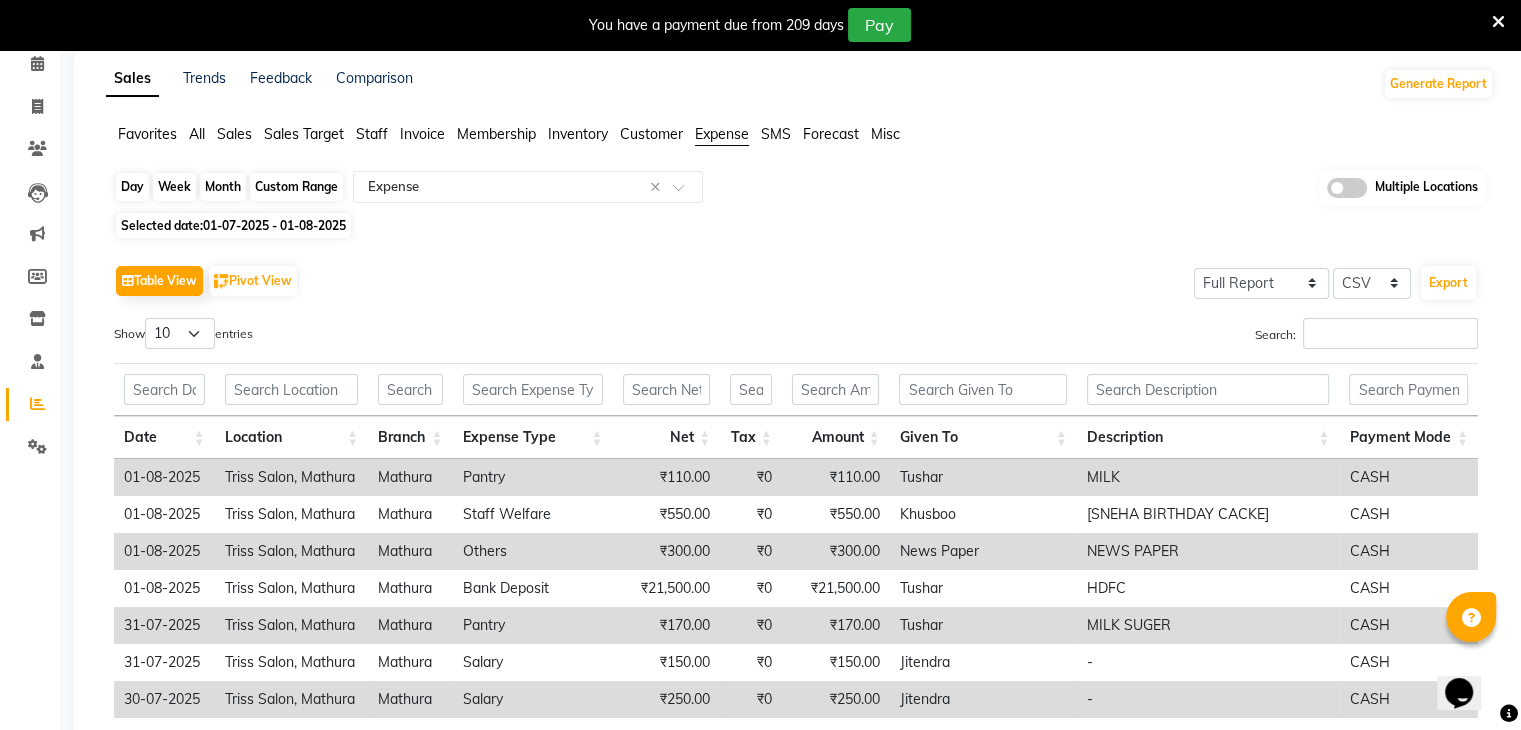 click on "Custom Range" 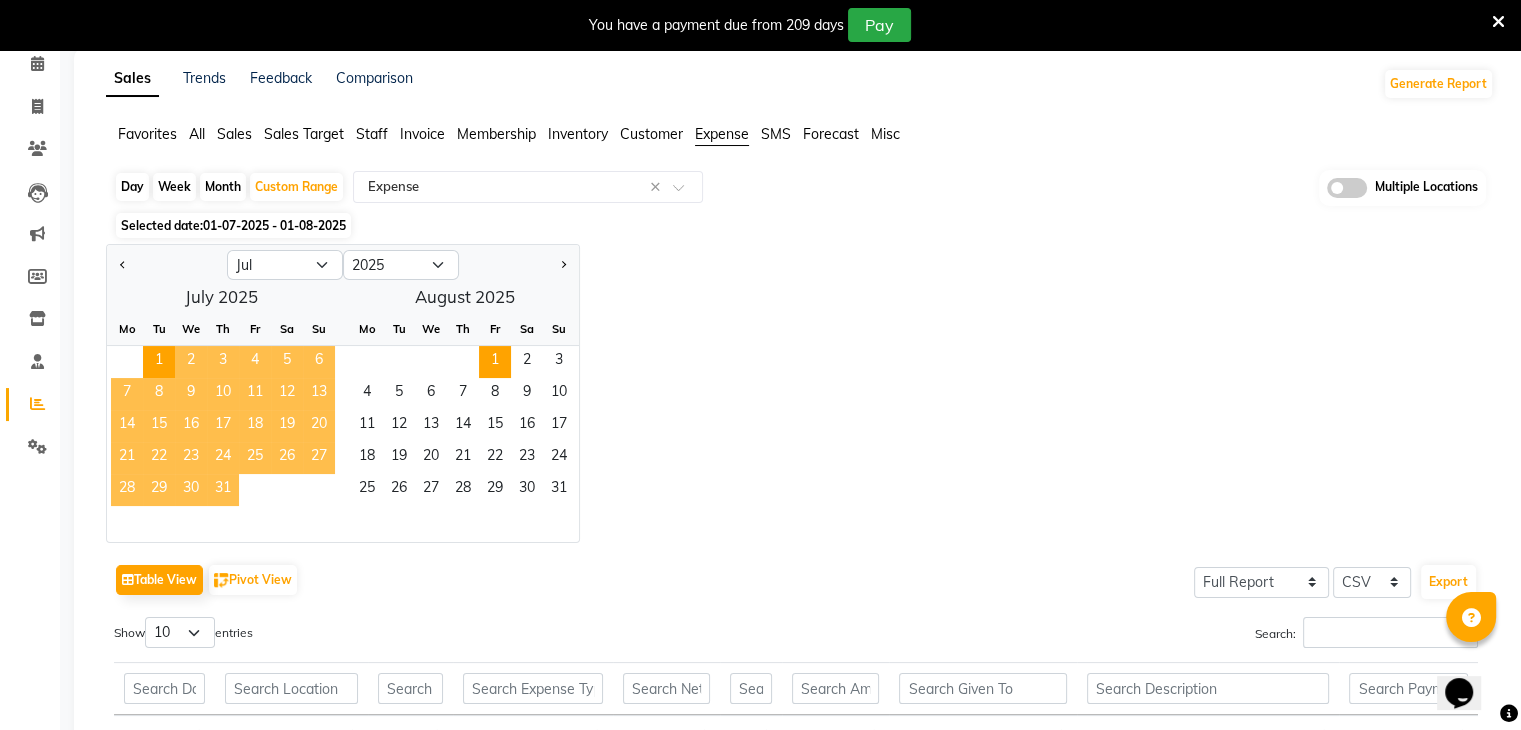 click on "31" 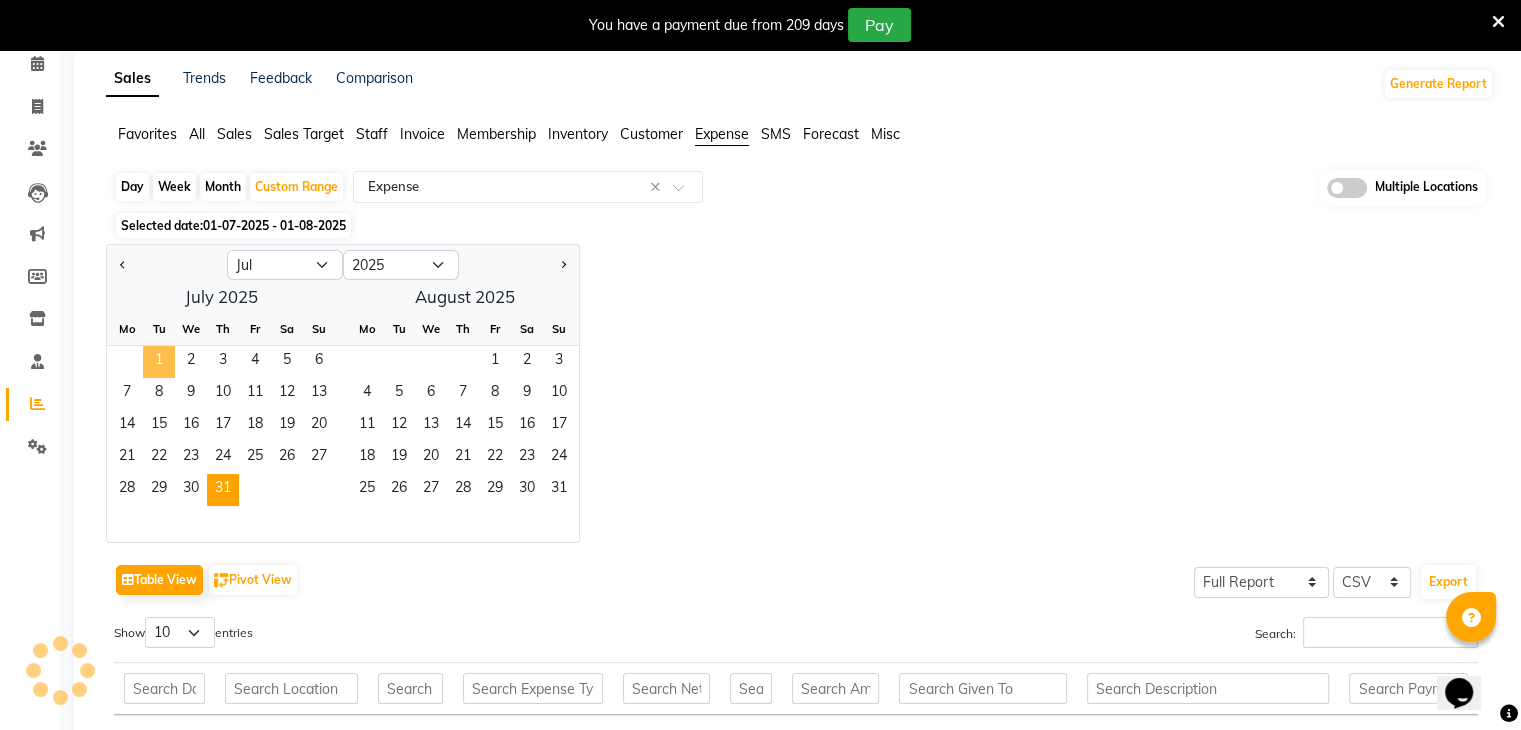 click on "1" 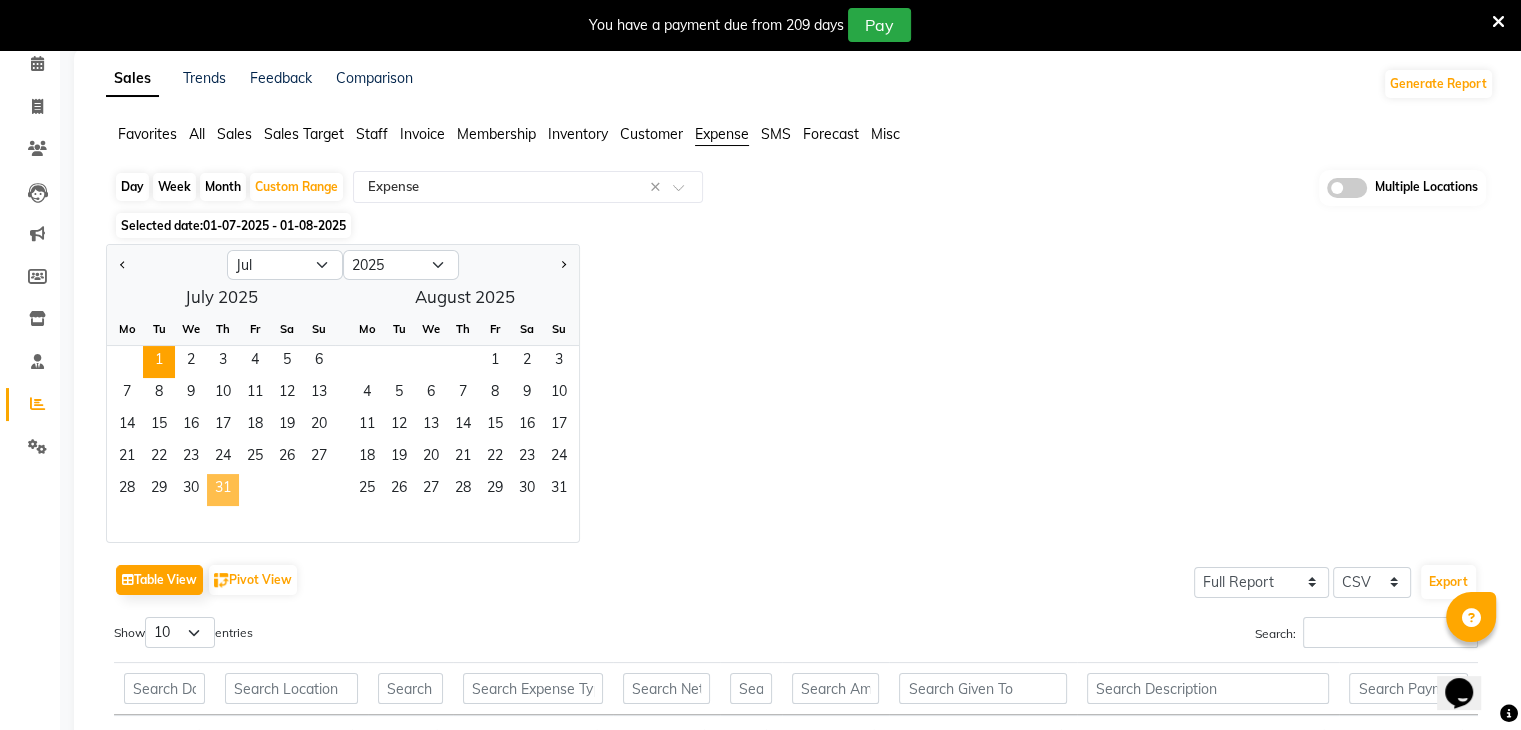 click on "31" 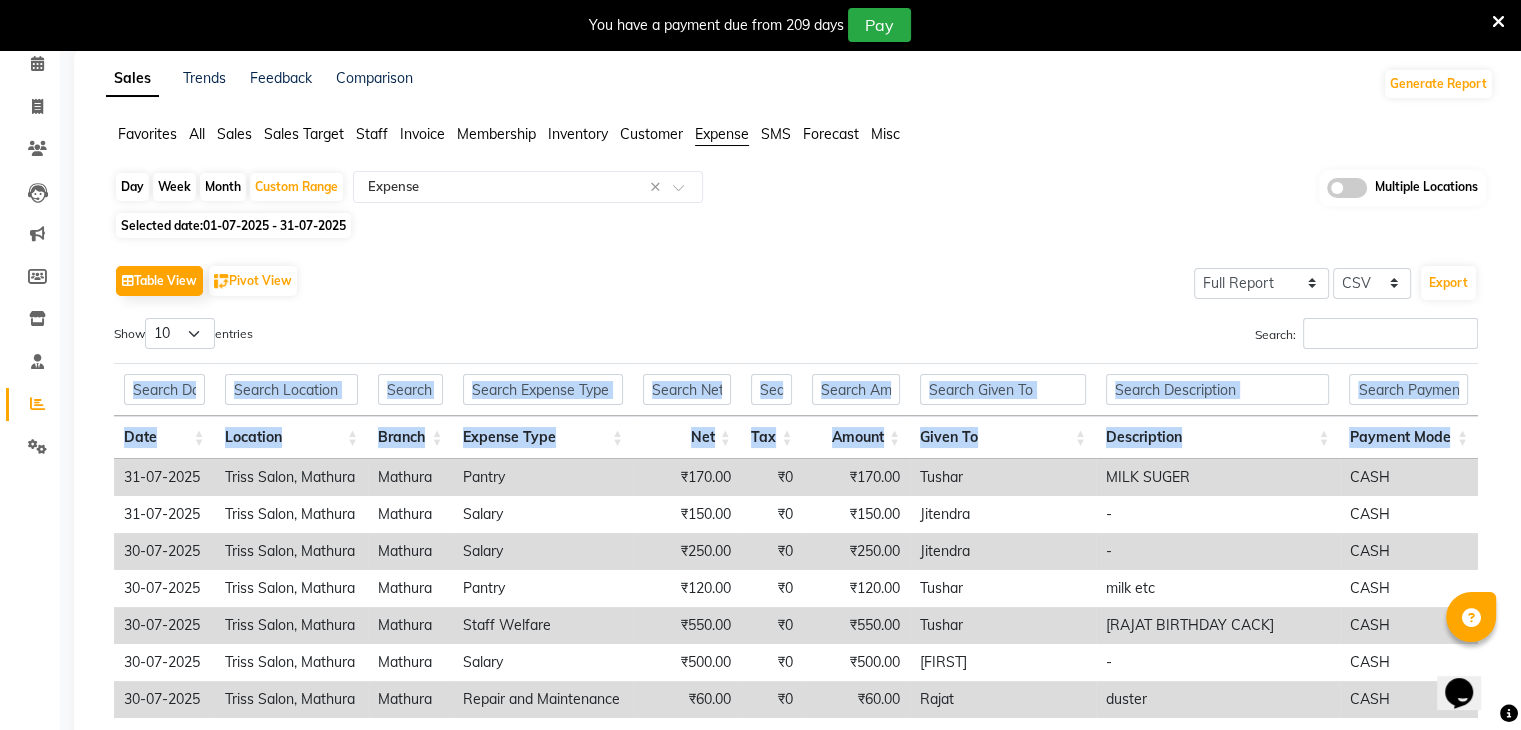 drag, startPoint x: 1508, startPoint y: 354, endPoint x: 1515, endPoint y: 548, distance: 194.12625 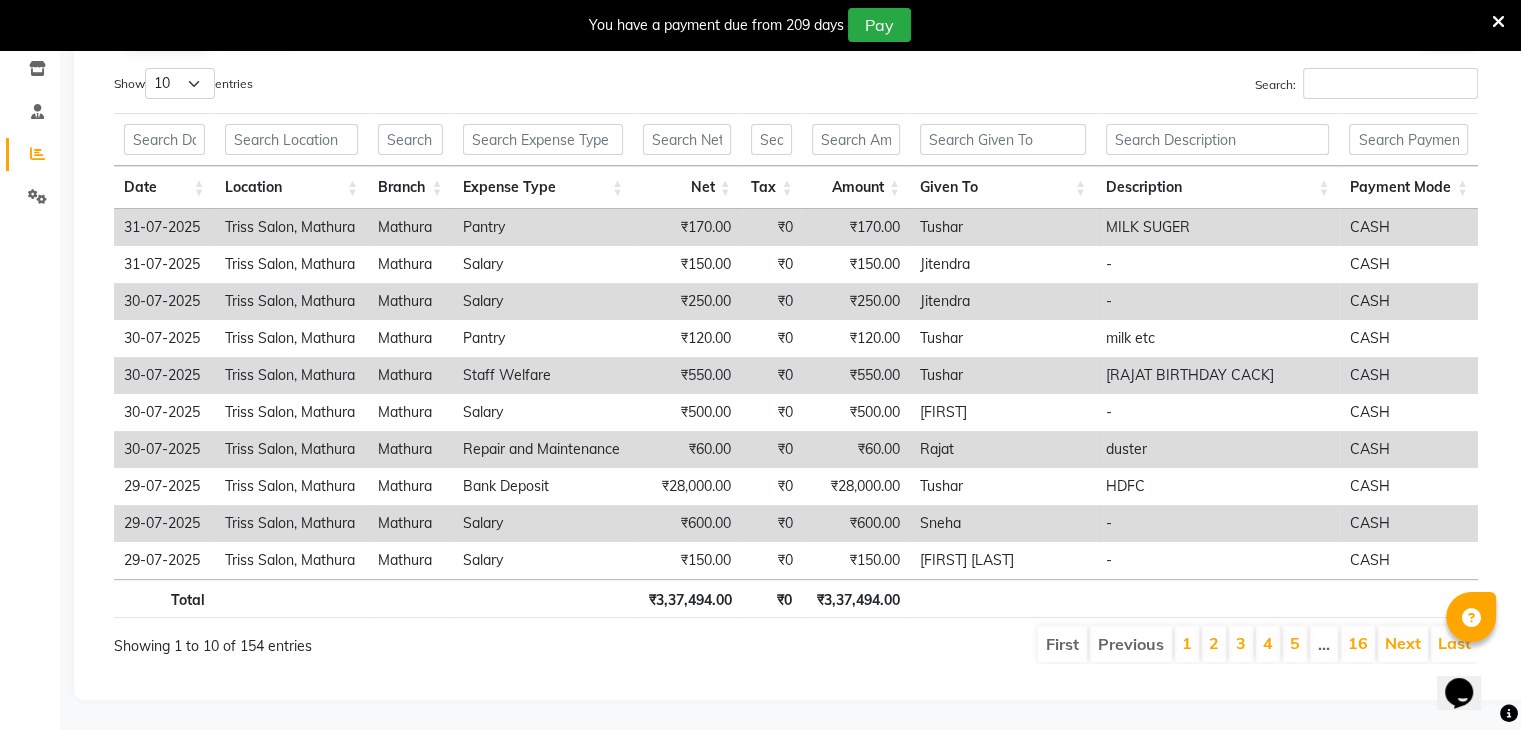scroll, scrollTop: 0, scrollLeft: 0, axis: both 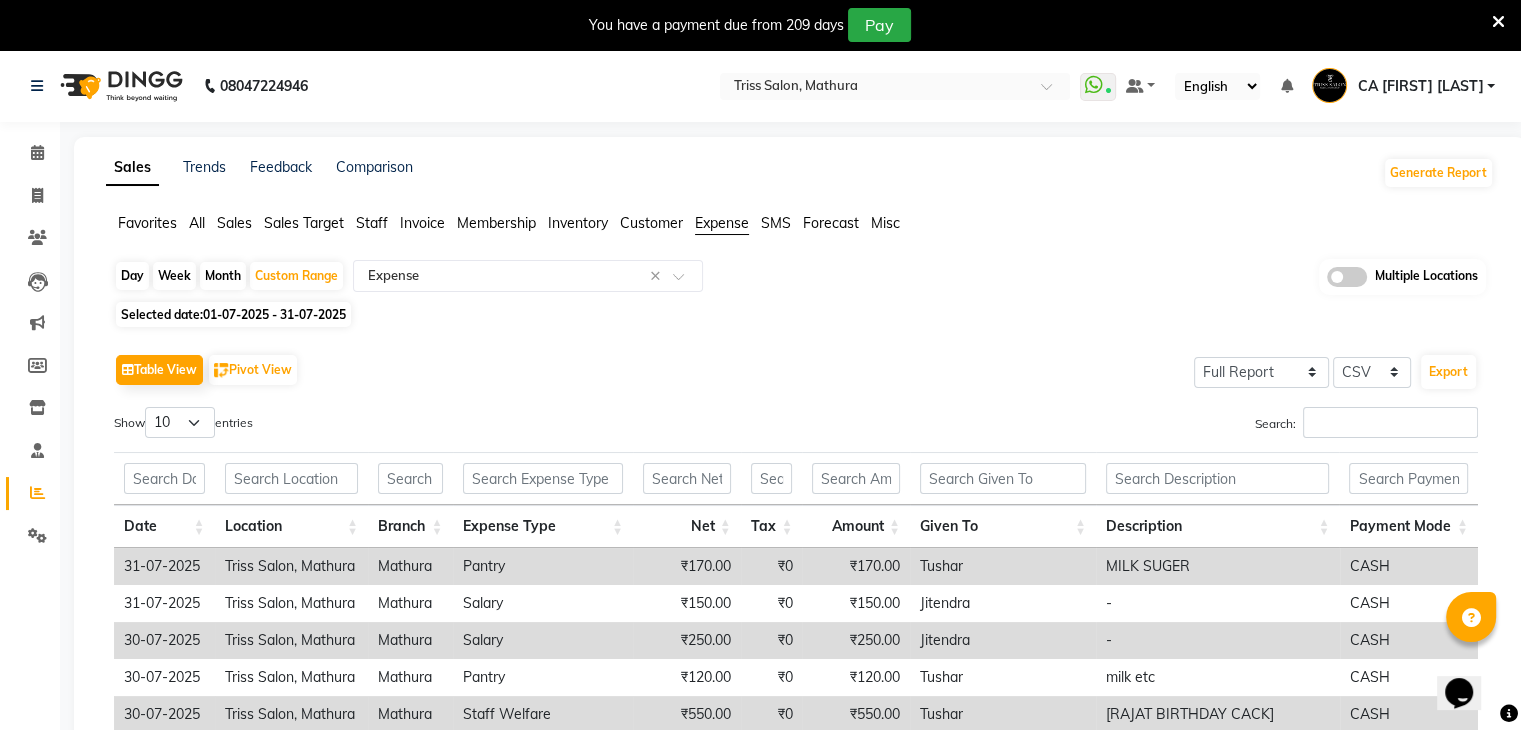 click on "Day   Week   Month   Custom Range  Select Report Type × Expense × Multiple Locations" 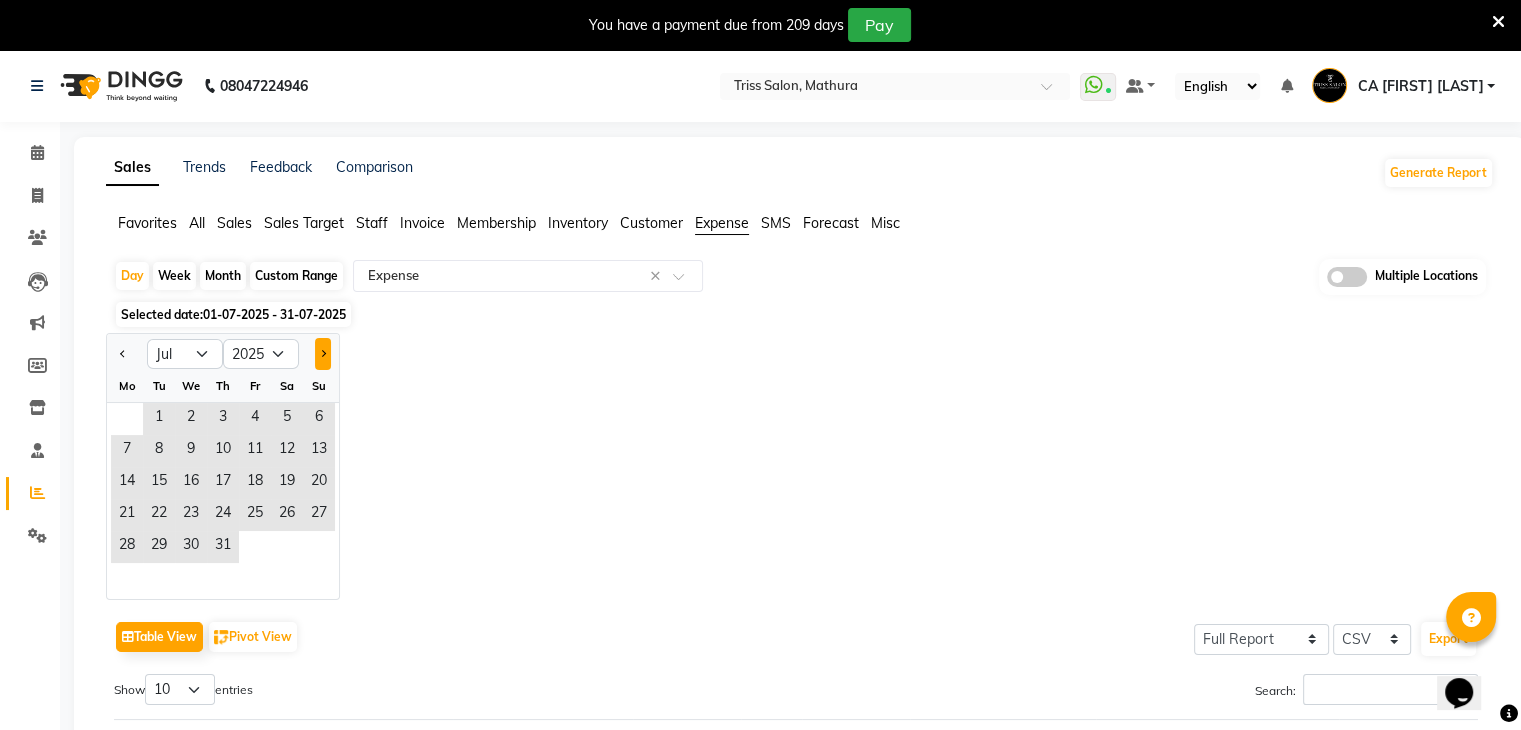 click 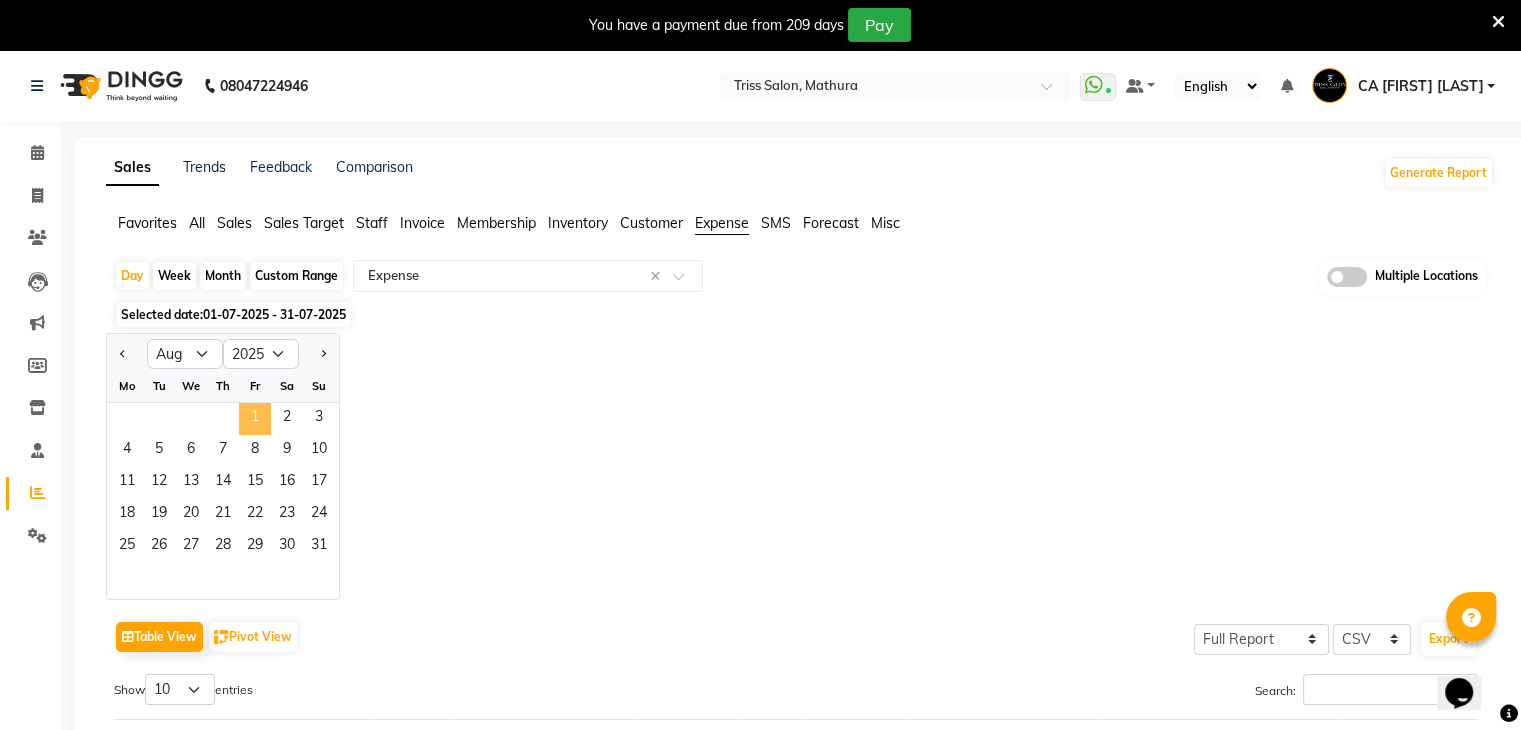 click on "1" 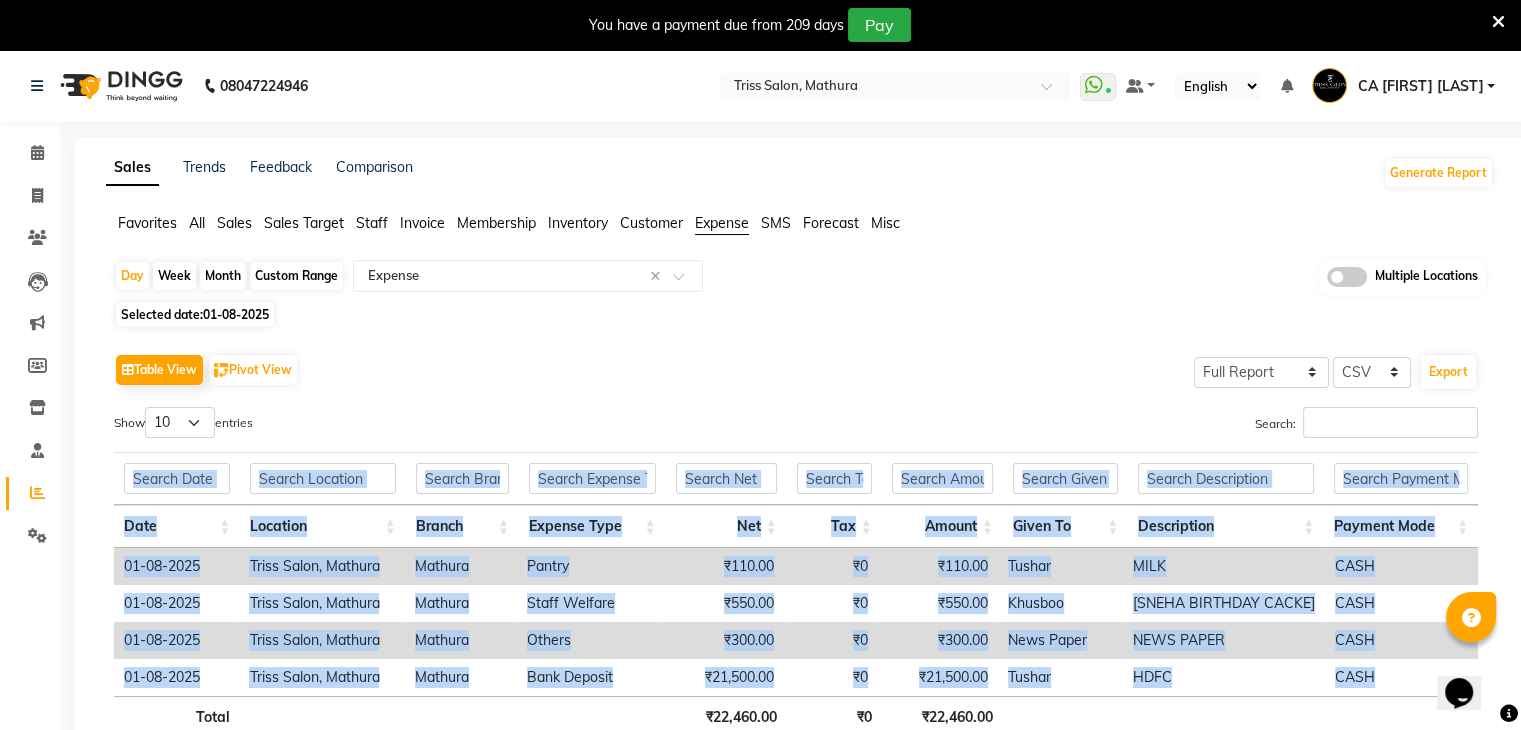 drag, startPoint x: 1495, startPoint y: 532, endPoint x: 1522, endPoint y: 702, distance: 172.13077 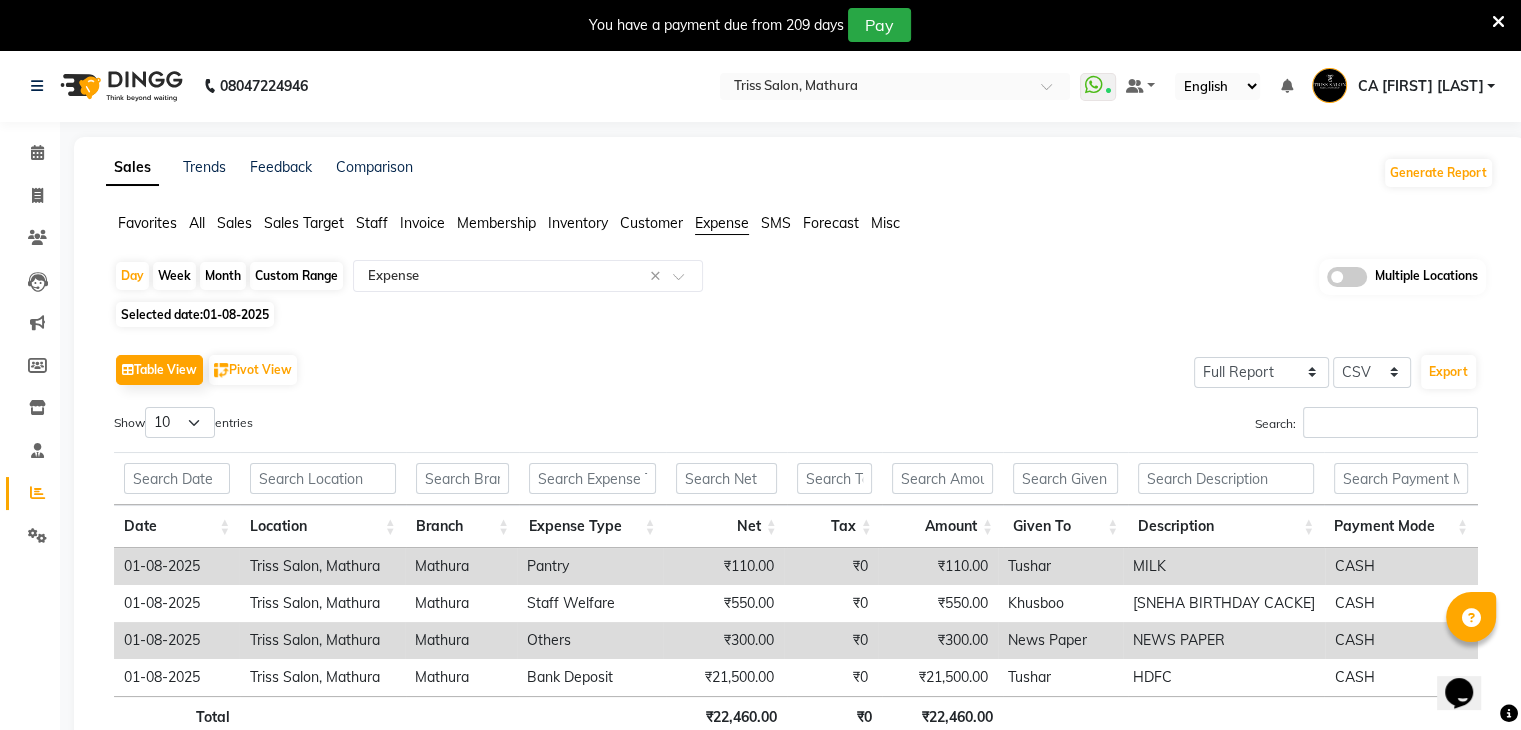 scroll, scrollTop: 130, scrollLeft: 0, axis: vertical 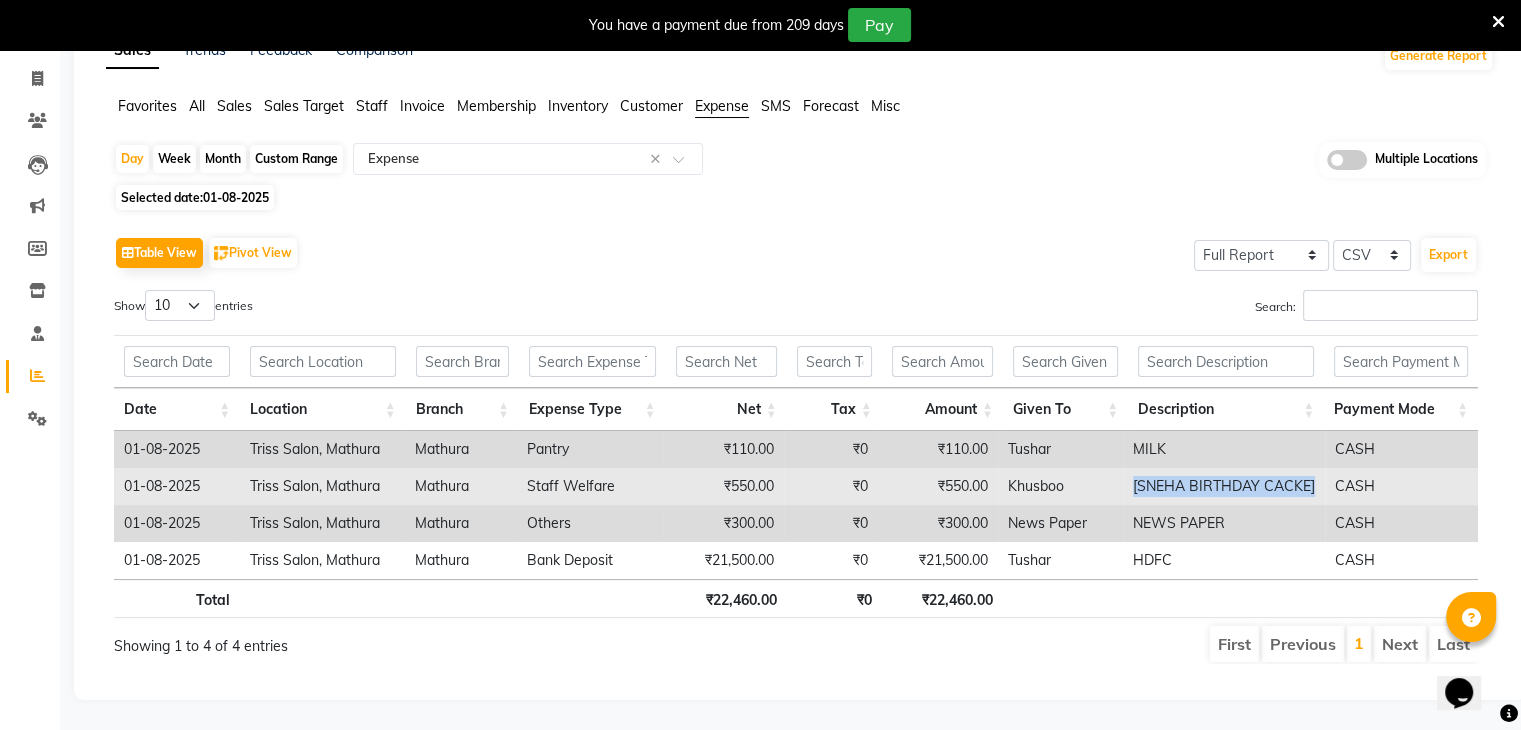 drag, startPoint x: 1136, startPoint y: 472, endPoint x: 1330, endPoint y: 454, distance: 194.83327 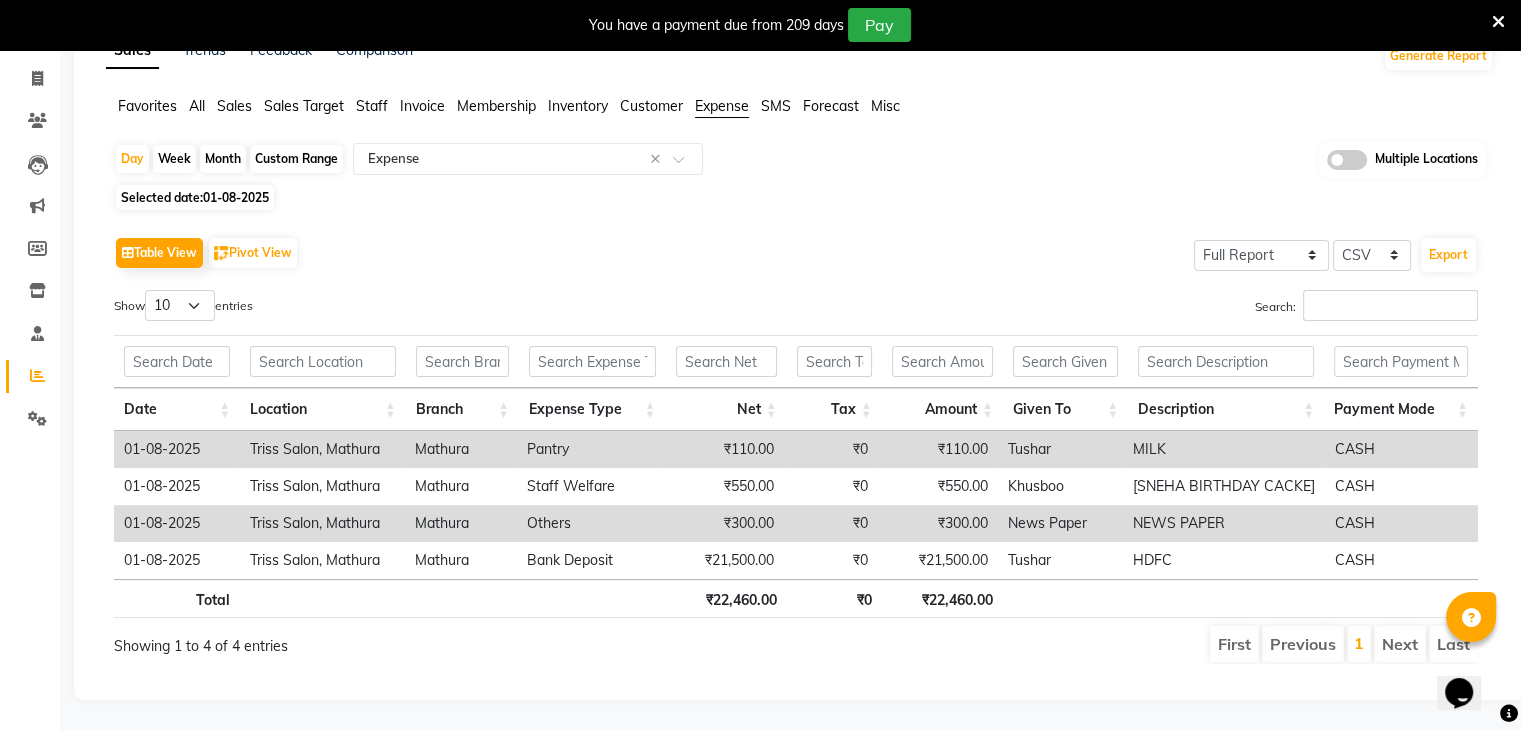 click on "Table View   Pivot View  Select Full Report Filtered Report Select CSV PDF  Export  Show  10 25 50 100  entries Search: Date Location Branch Expense Type Net Tax Amount Given To Description Payment Mode Date Location Branch Expense Type Net Tax Amount Given To Description Payment Mode Total ₹22,460.00 ₹0 ₹22,460.00 01-08-2025 Triss Salon, Mathura Mathura Pantry ₹110.00 ₹0 ₹110.00 Tushar MILK CASH 01-08-2025 Triss Salon, Mathura Mathura Staff Welfare ₹550.00 ₹0 ₹550.00 Khusboo SNEHA BIRTHDAY CACKE CASH 01-08-2025 Triss Salon, Mathura Mathura Others ₹300.00 ₹0 ₹300.00 News Paper NEWS PAPER CASH 01-08-2025 Triss Salon, Mathura Mathura Bank Deposit ₹21,500.00 ₹0 ₹21,500.00 Tushar HDFC CASH Total ₹22,460.00 ₹0 ₹22,460.00 Showing 1 to 4 of 4 entries First Previous 1 Next Last" 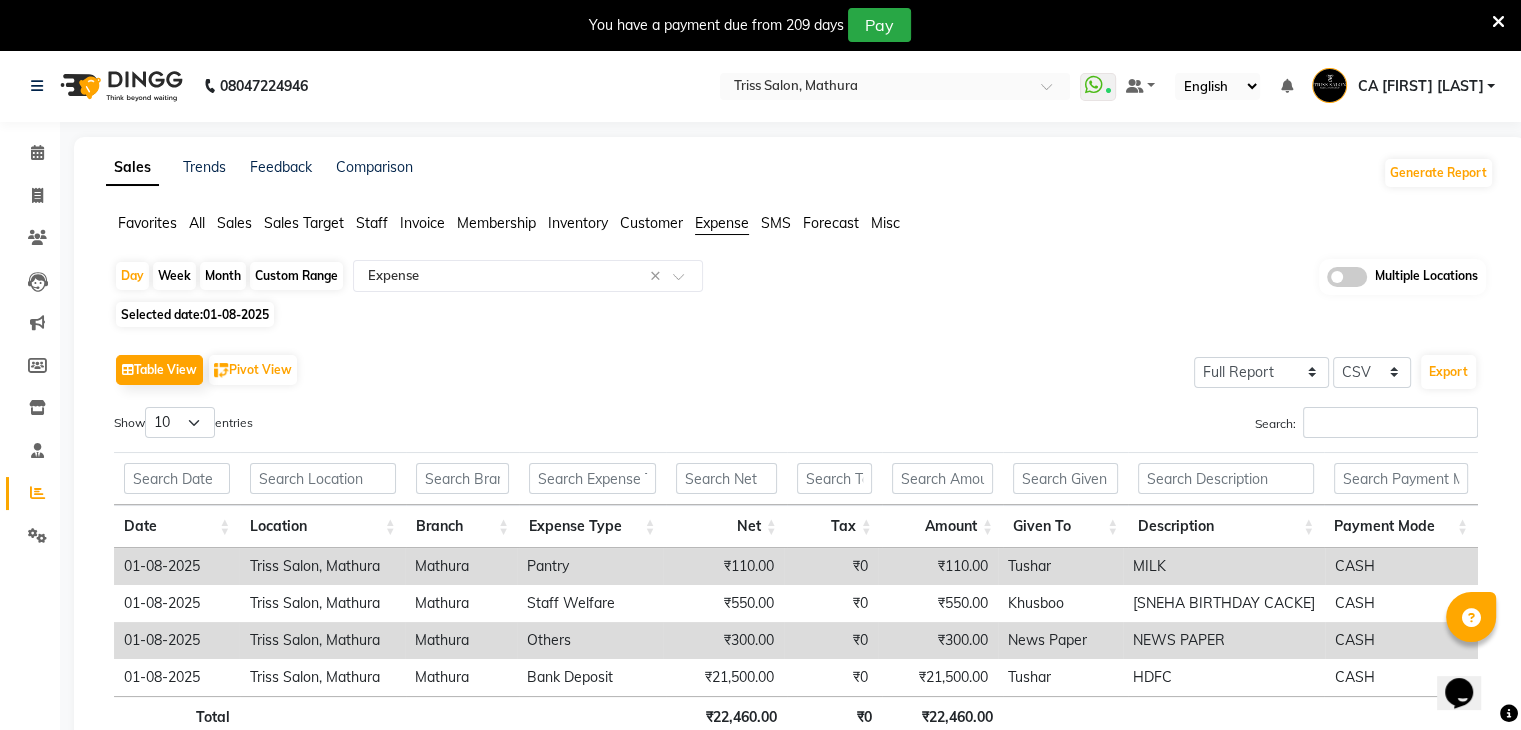click on "[FIRST] [LAST]" at bounding box center (1420, 86) 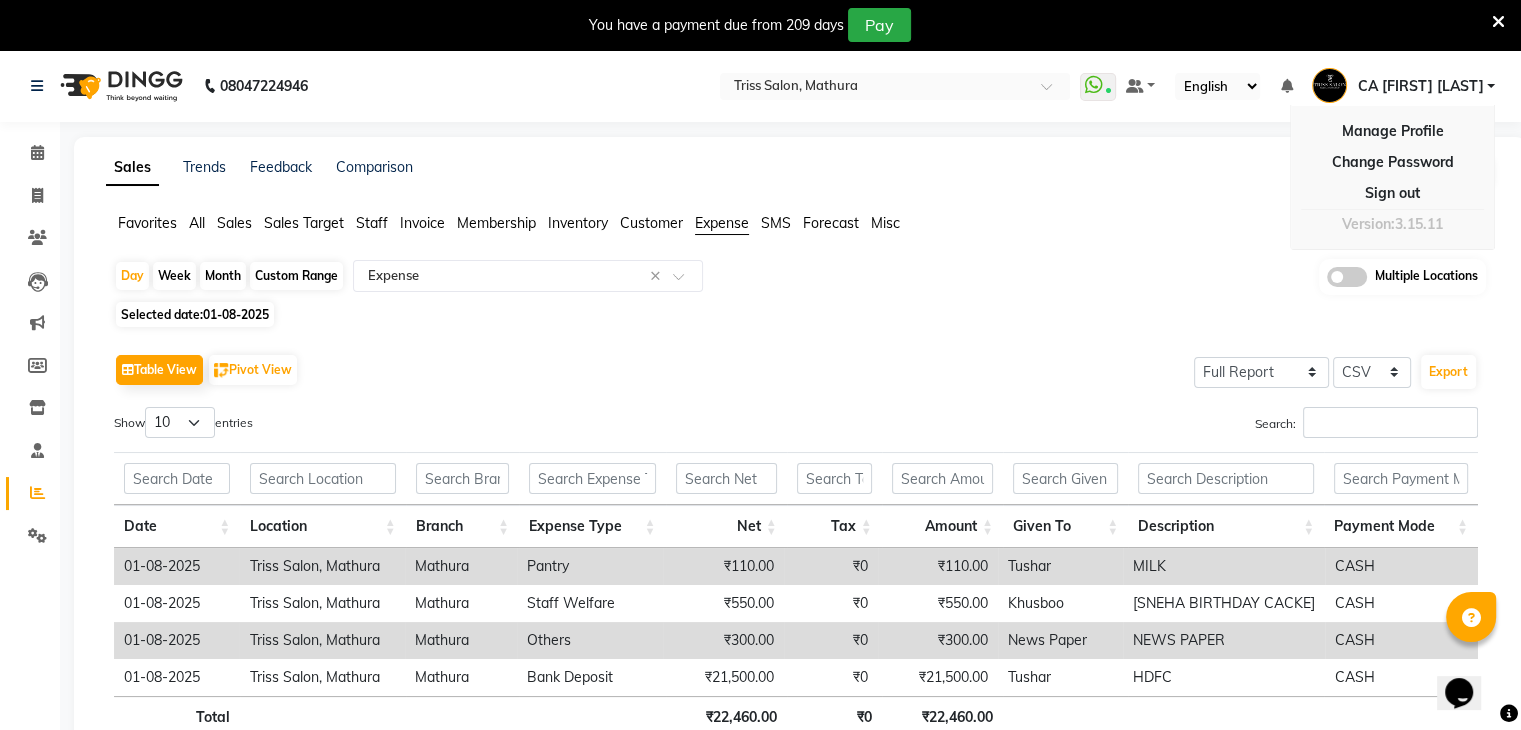 click on "Select Location × Triss Salon, Mathura" at bounding box center [895, 86] 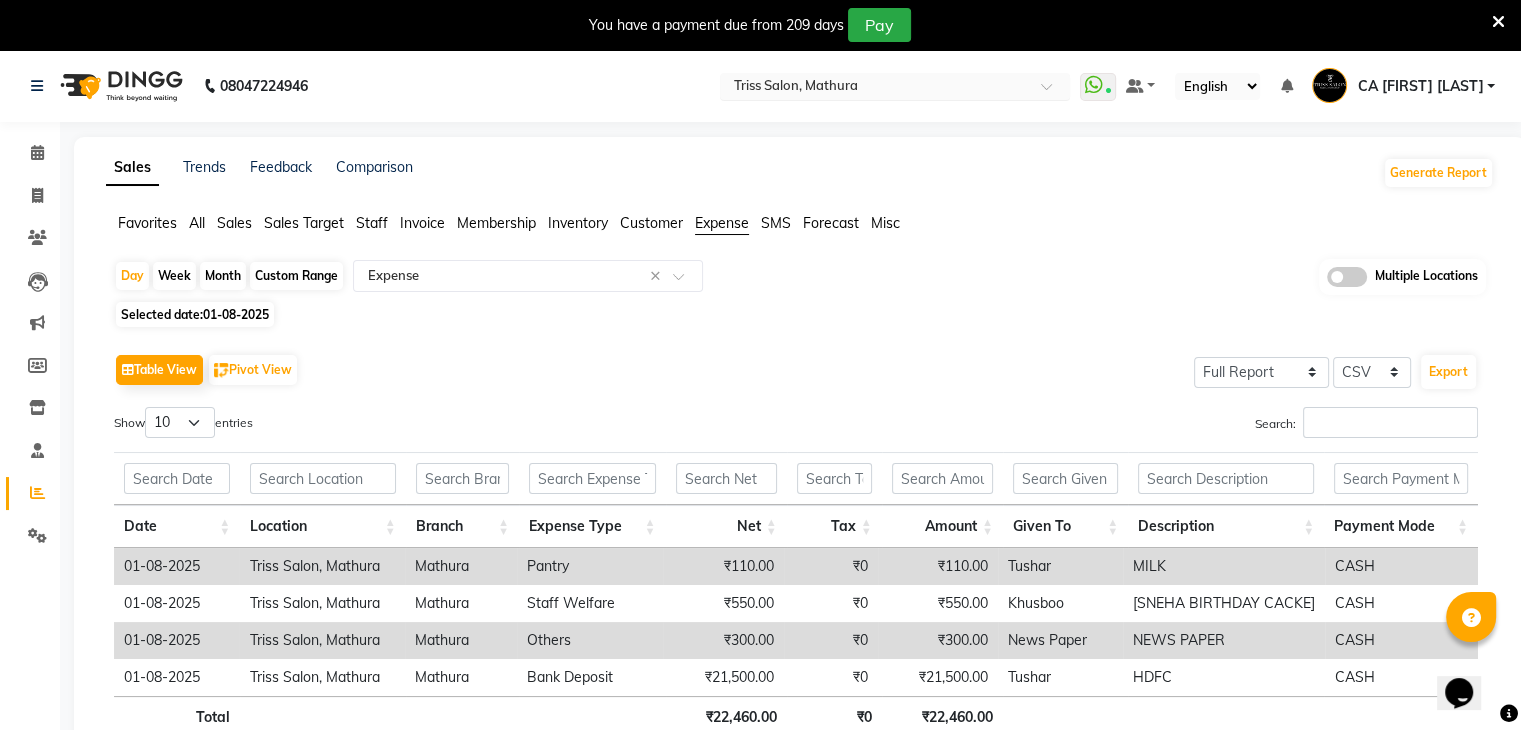 click at bounding box center [875, 88] 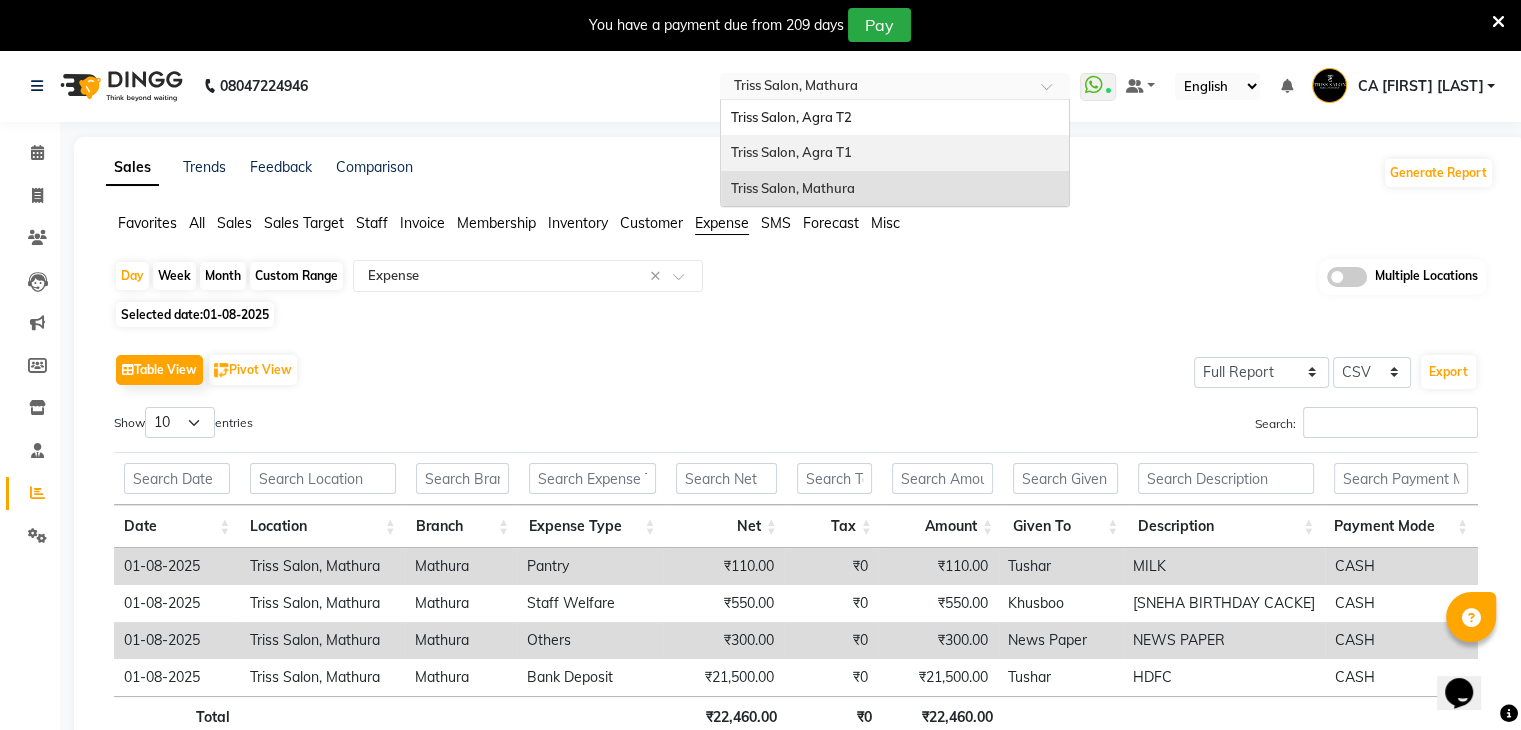 click on "Triss Salon, Agra T1" at bounding box center (895, 153) 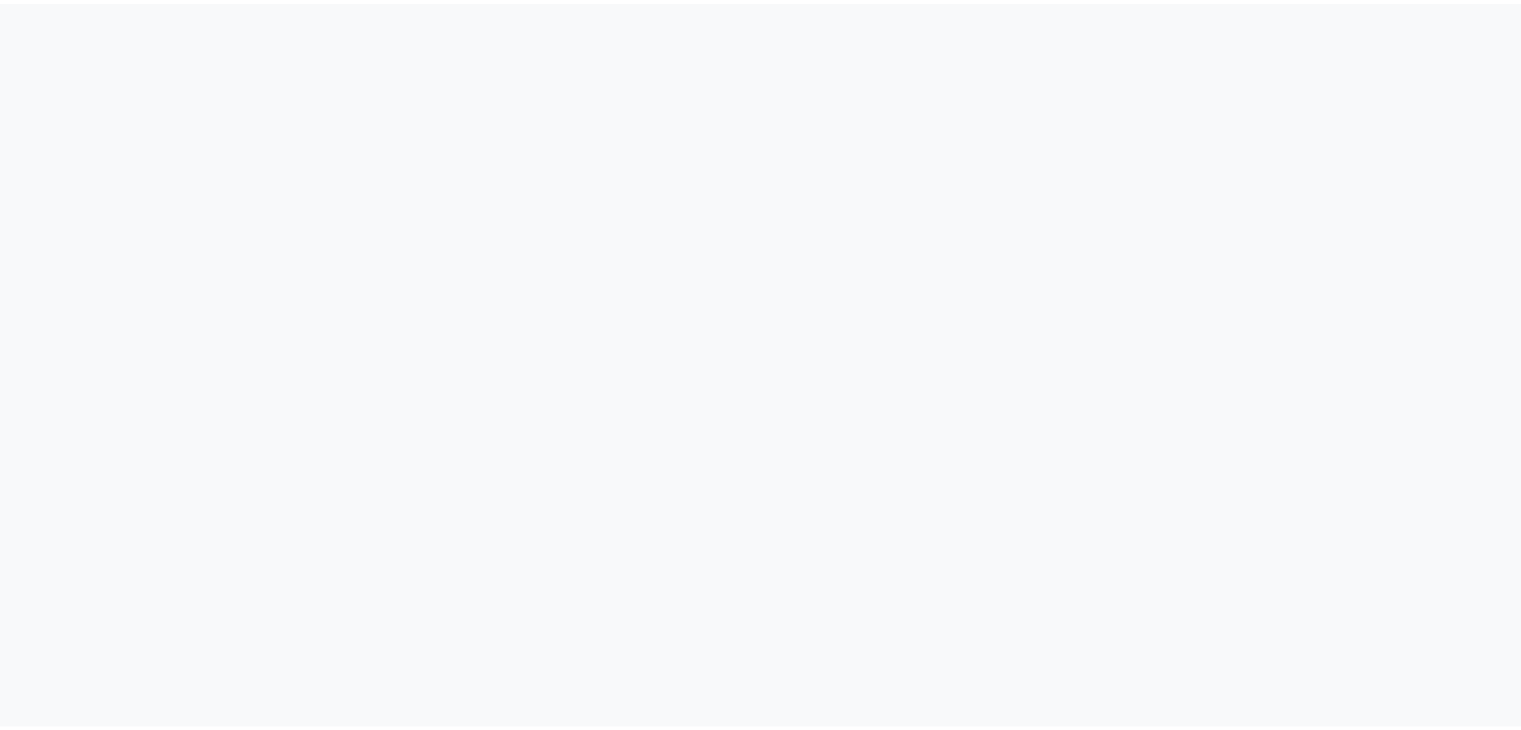 scroll, scrollTop: 0, scrollLeft: 0, axis: both 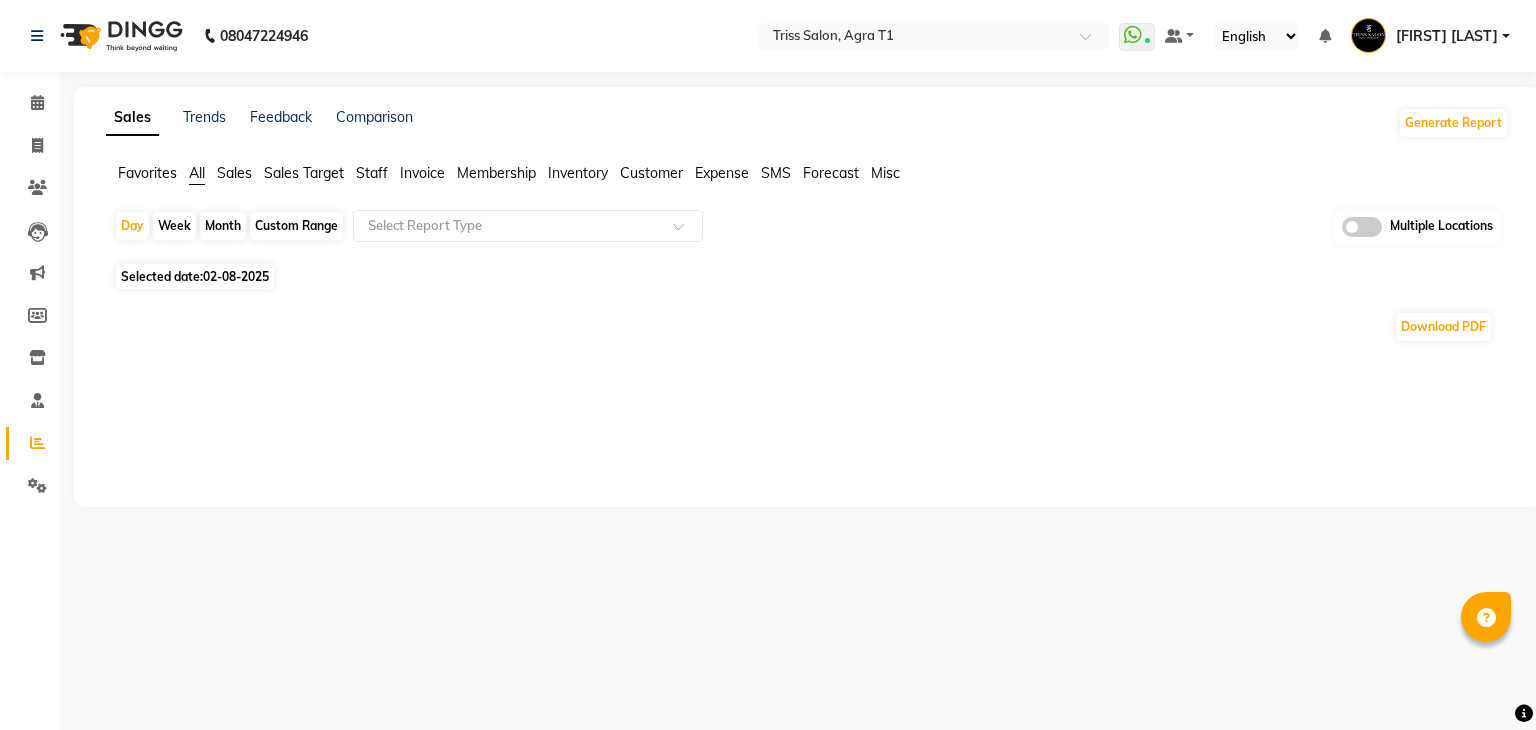 select on "en" 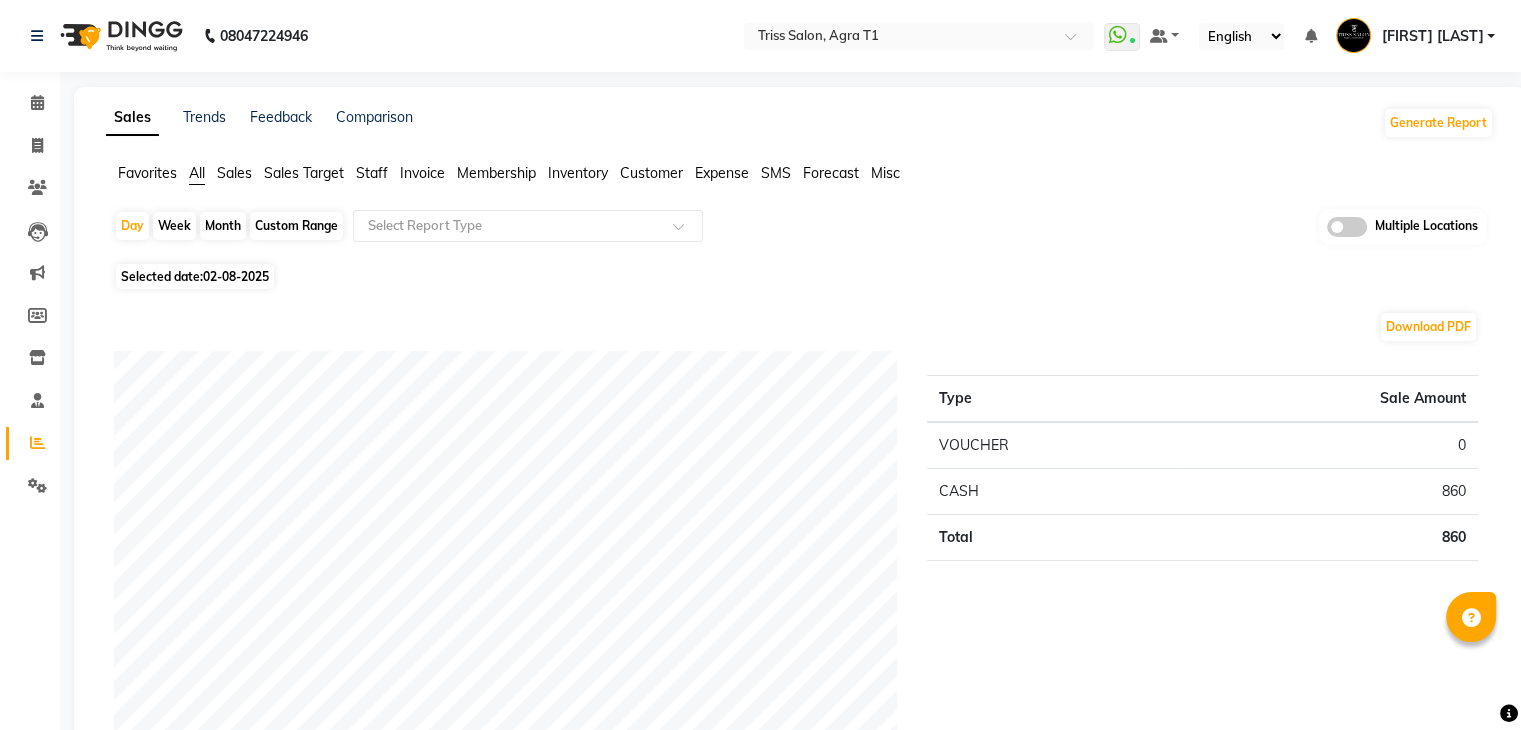 click on "[FIRST] [LAST]" at bounding box center (1415, 36) 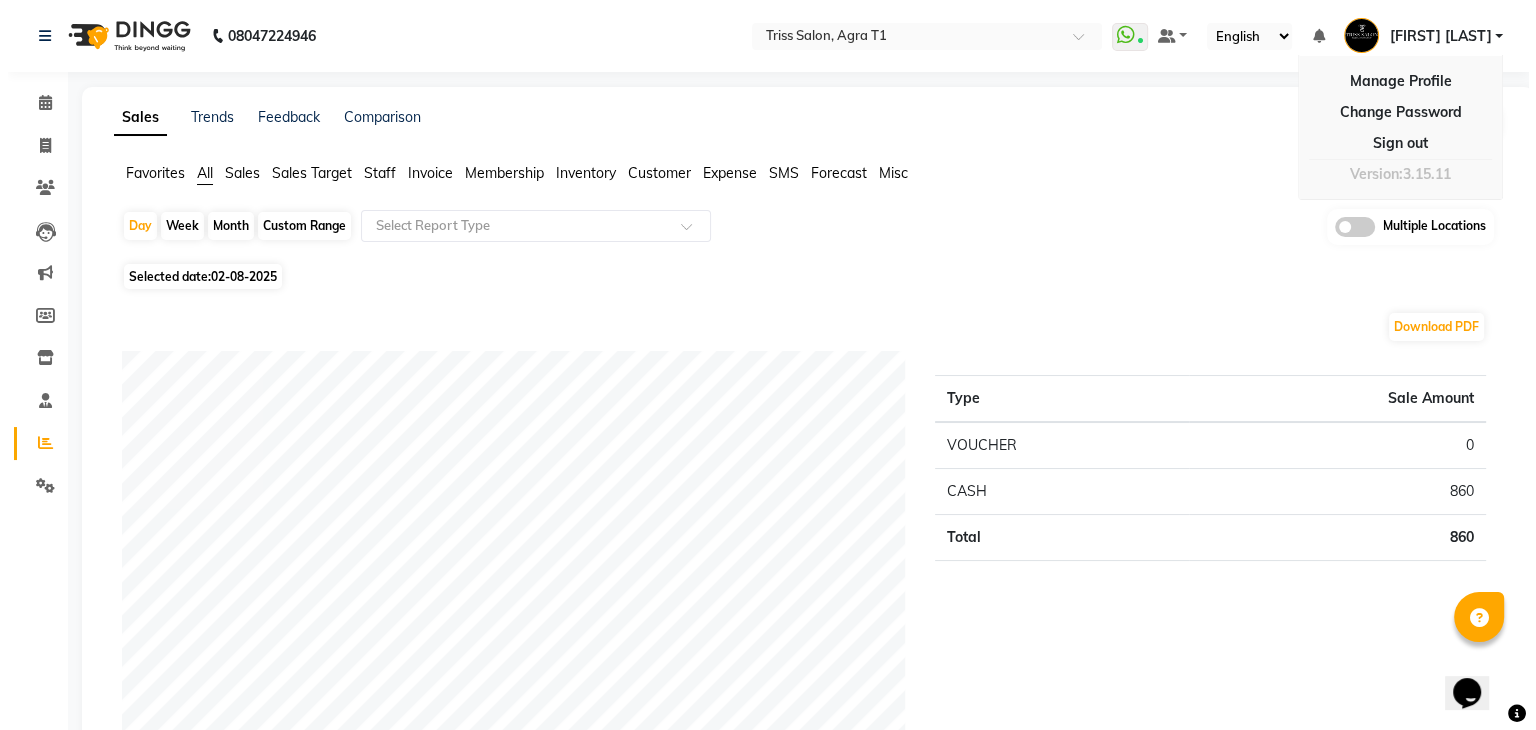 scroll, scrollTop: 0, scrollLeft: 0, axis: both 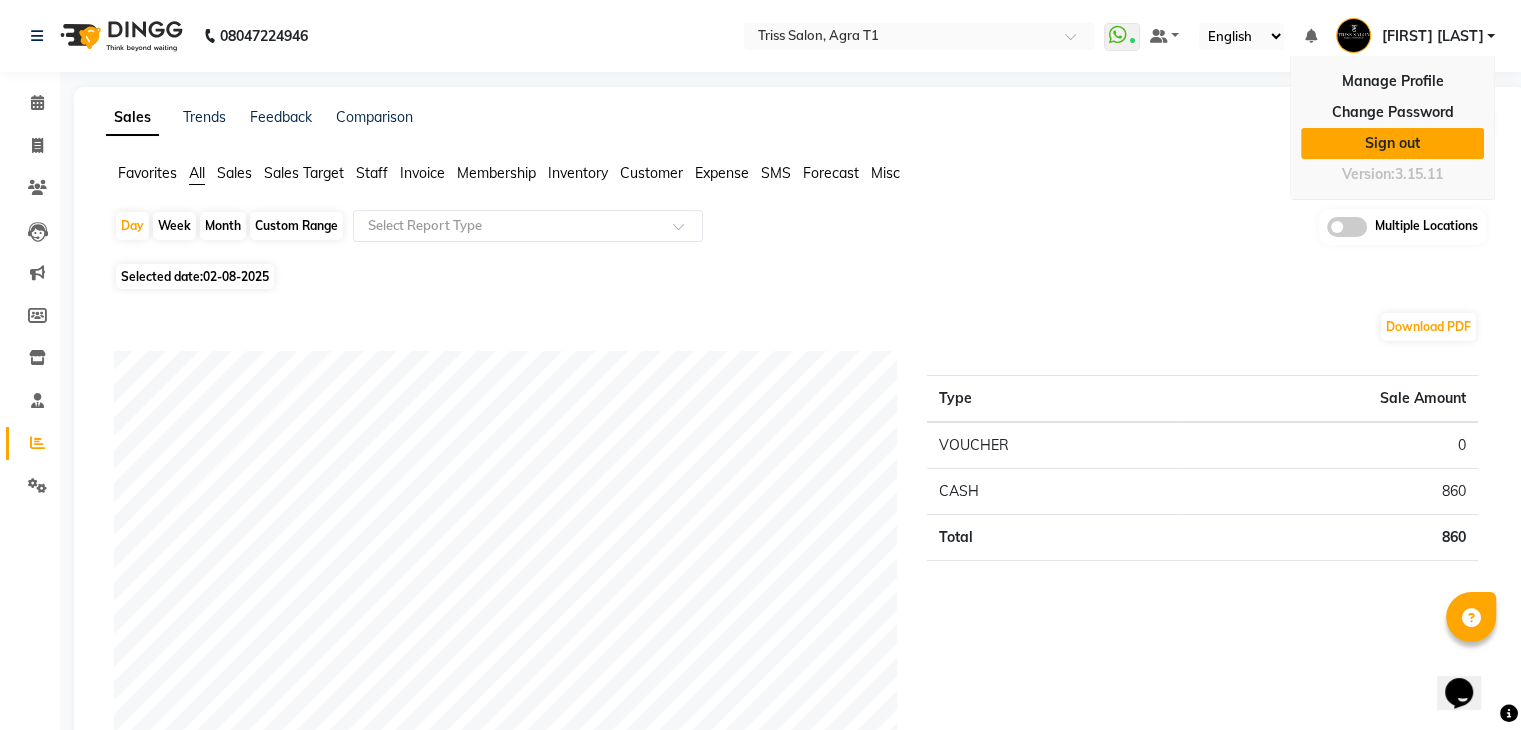 click on "Sign out" at bounding box center [1392, 143] 